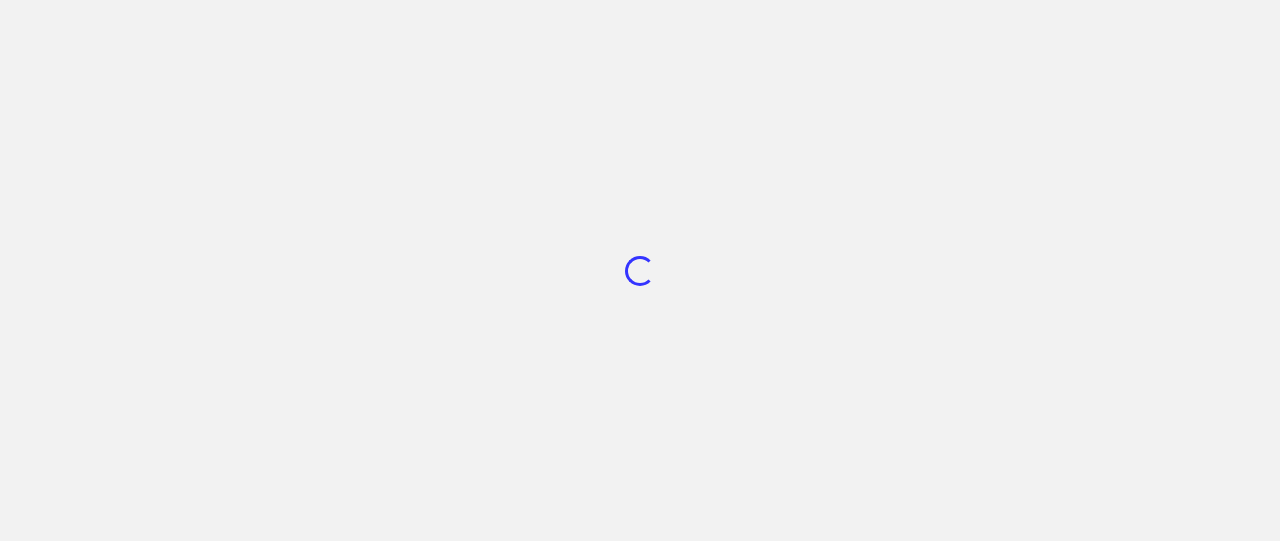 scroll, scrollTop: 0, scrollLeft: 0, axis: both 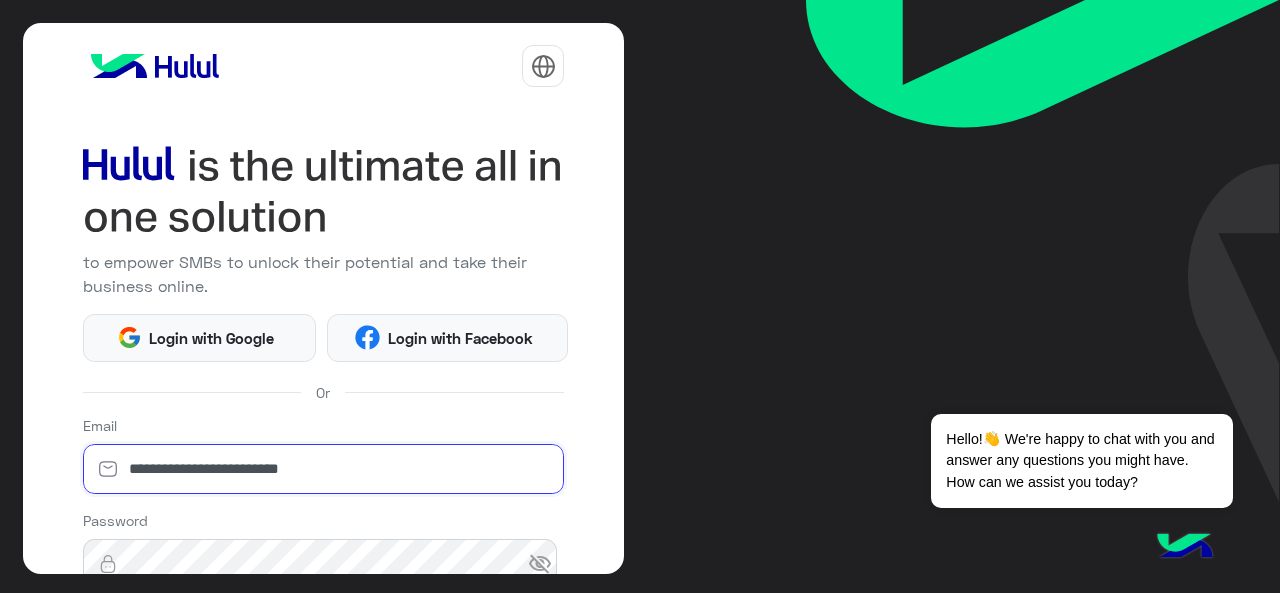 click on "**********" at bounding box center [324, 469] 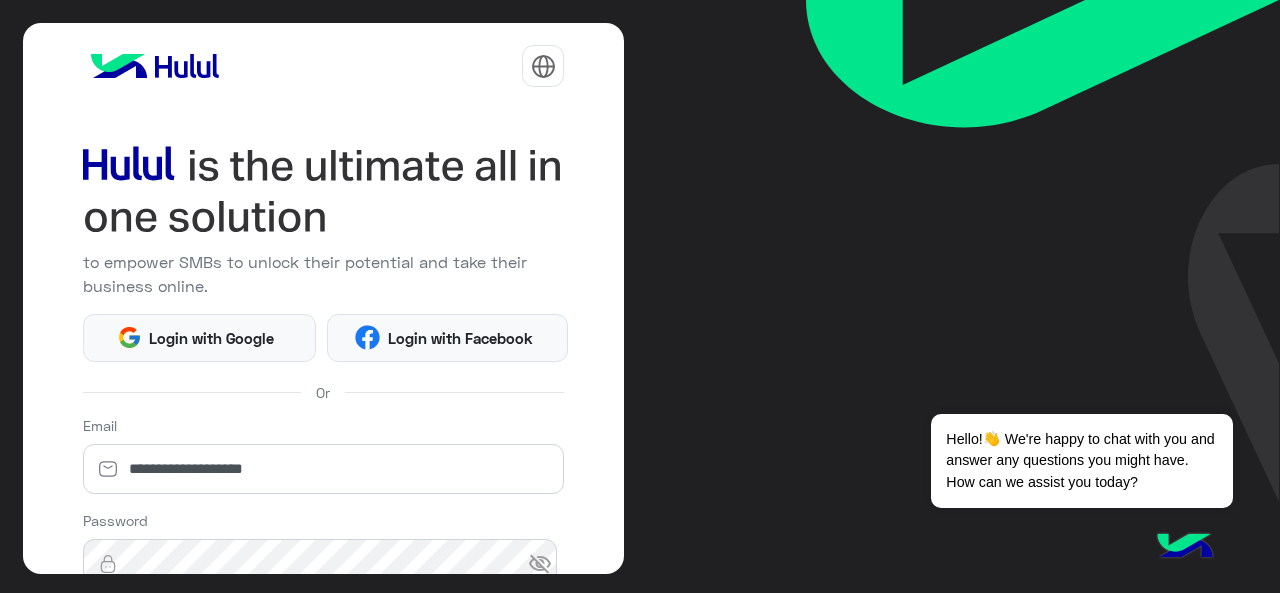 scroll, scrollTop: 264, scrollLeft: 0, axis: vertical 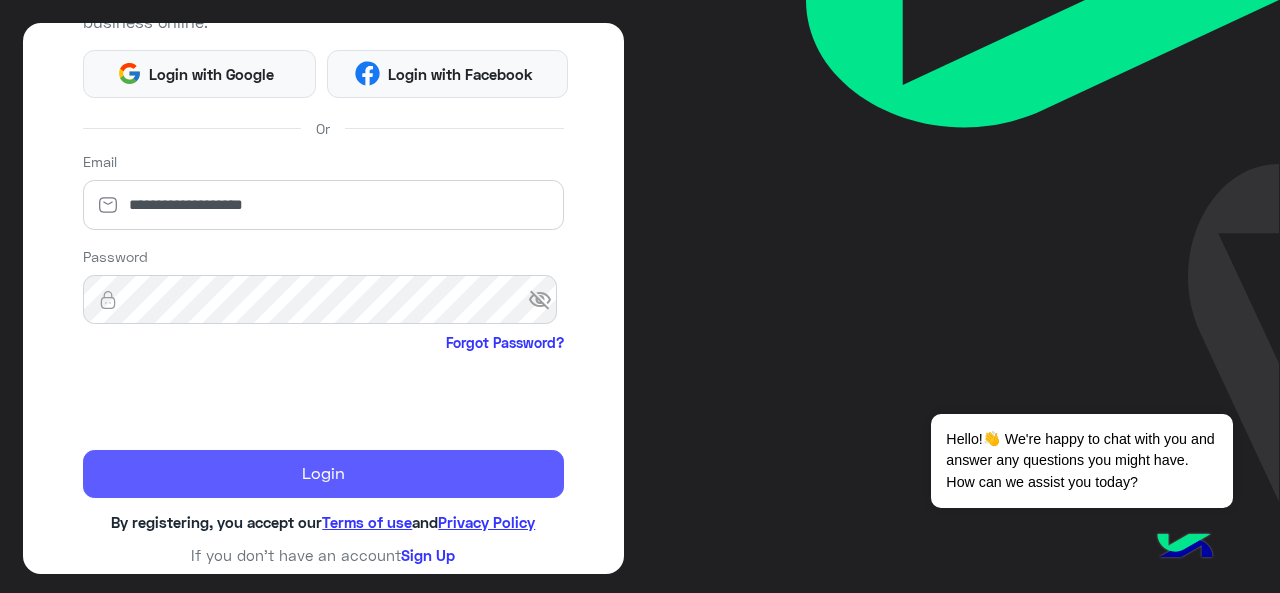 click on "Login" 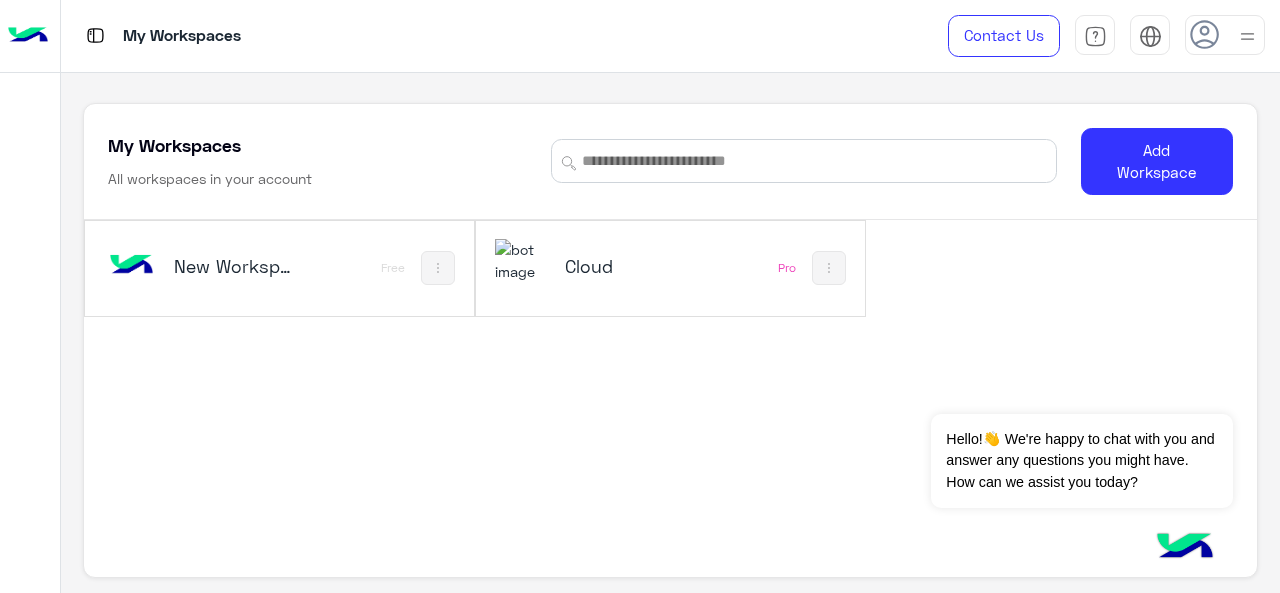 click at bounding box center (522, 260) 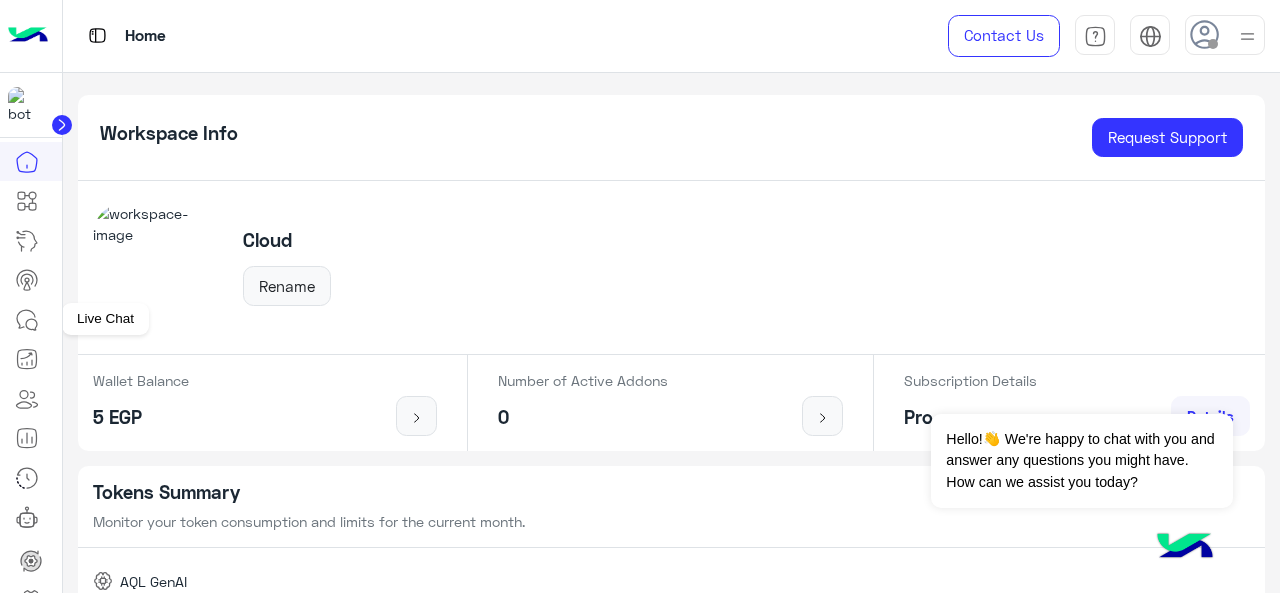 click 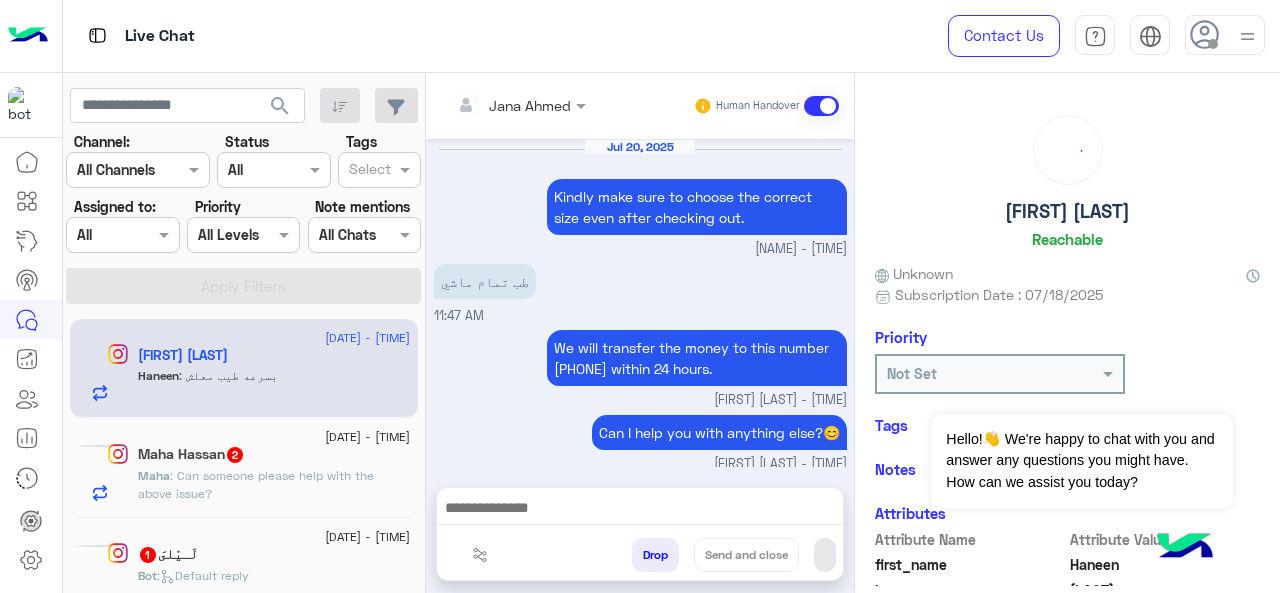 scroll, scrollTop: 478, scrollLeft: 0, axis: vertical 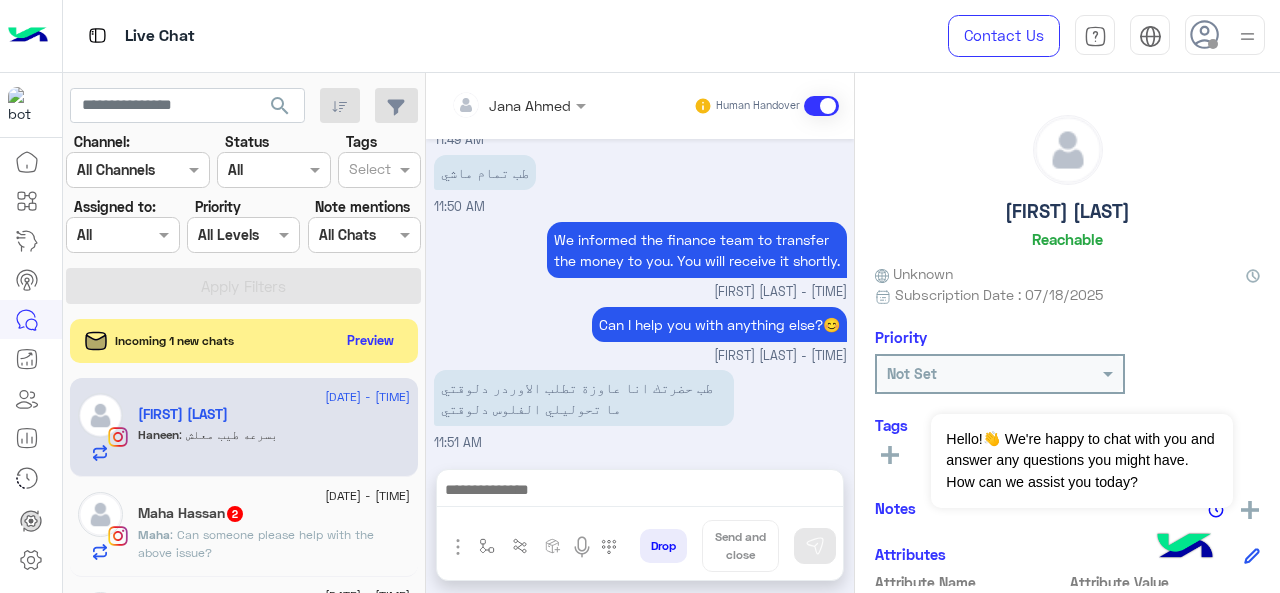 click at bounding box center [1247, 36] 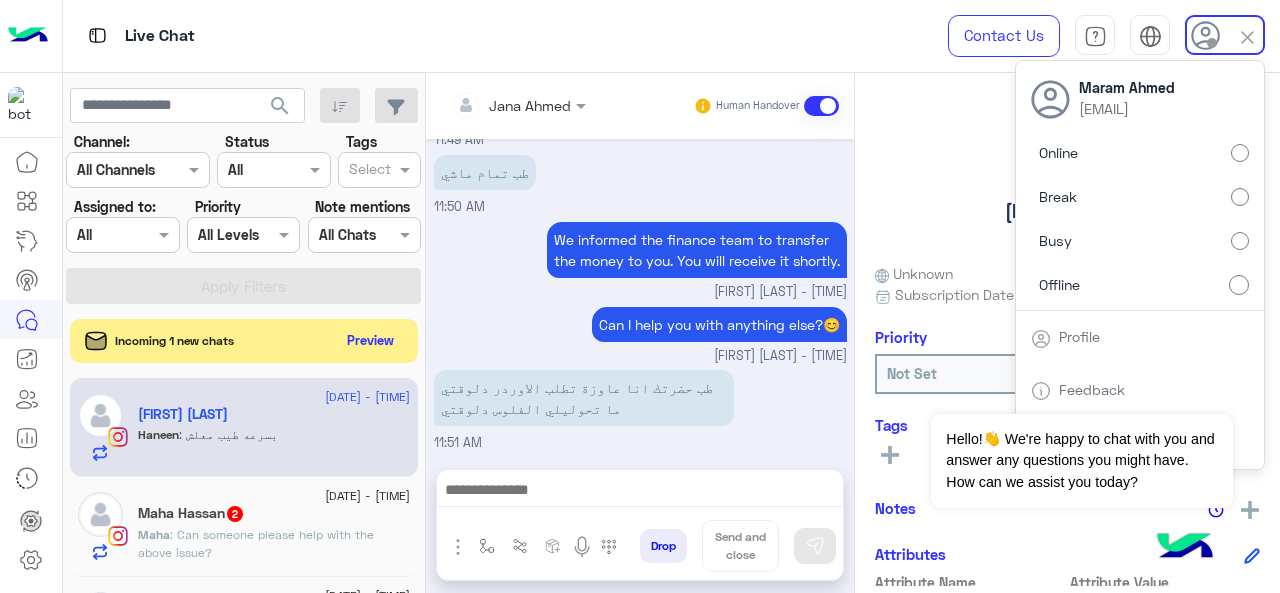 click on "Live Chat   Contact Us  Help Center عربي English Maram Ahmed ma9315918@gmail.com Online Break Busy Offline  Profile  Feedback Sign Out" at bounding box center (672, 36) 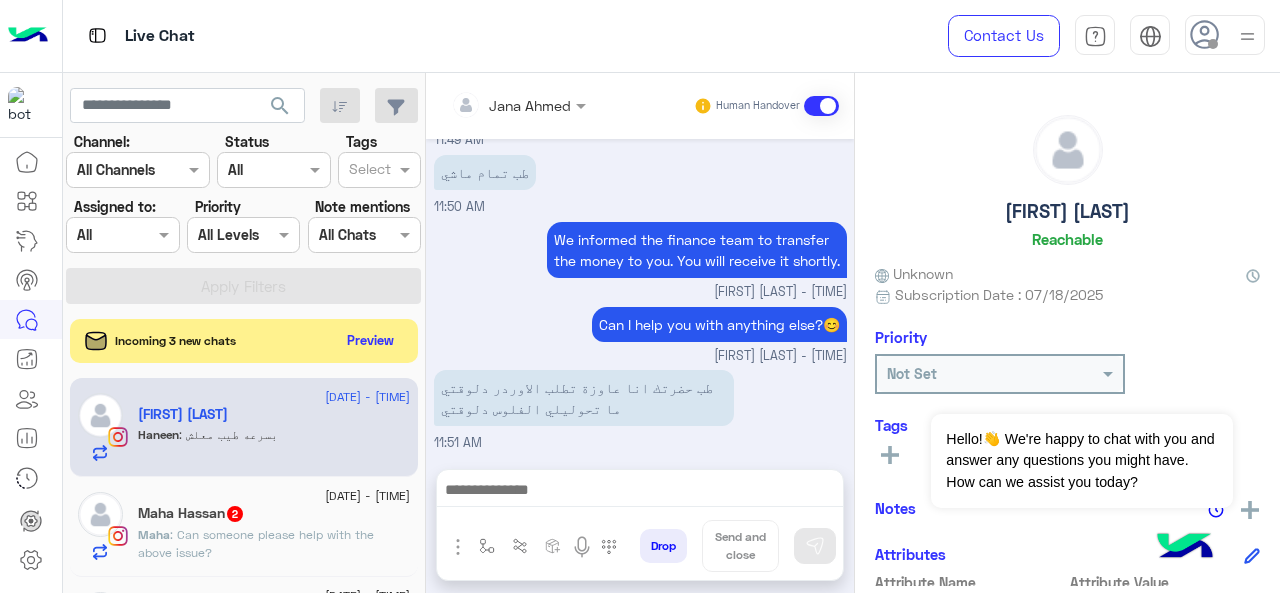 click at bounding box center (122, 234) 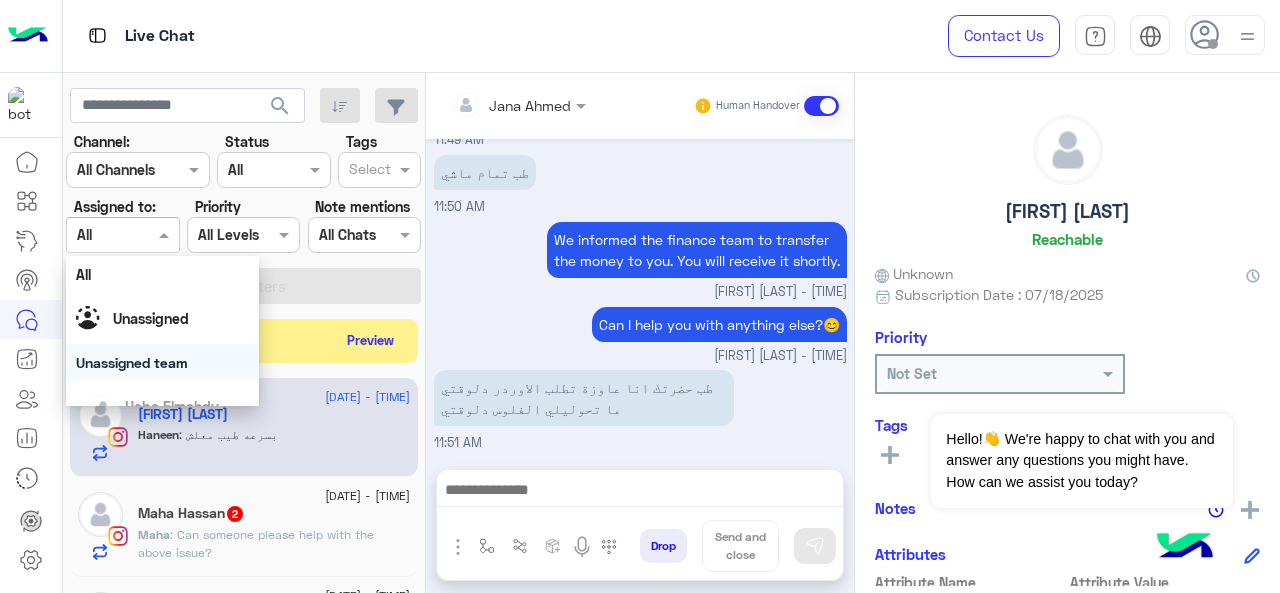 scroll, scrollTop: 392, scrollLeft: 0, axis: vertical 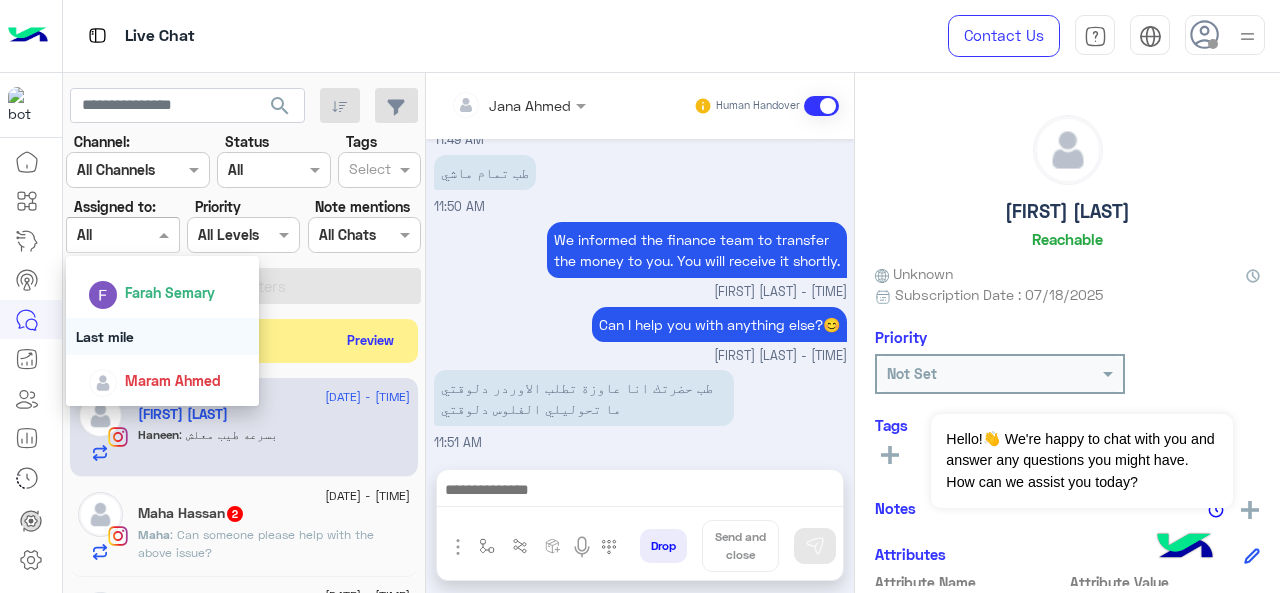 click on "Last mile" at bounding box center [163, 336] 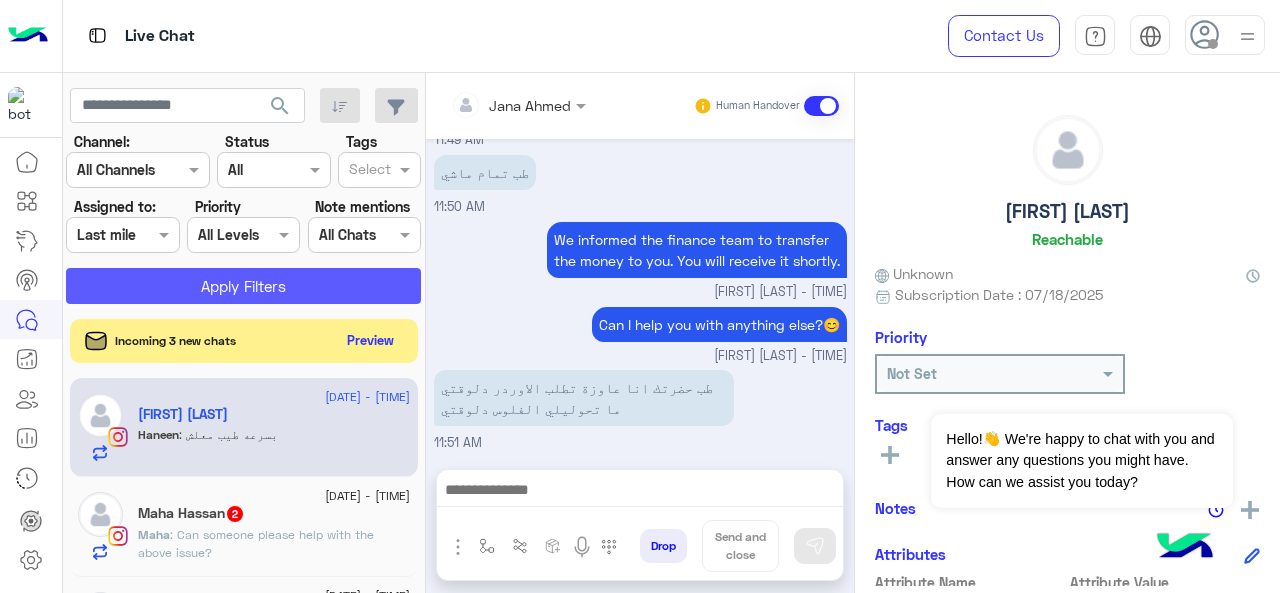 click on "Apply Filters" 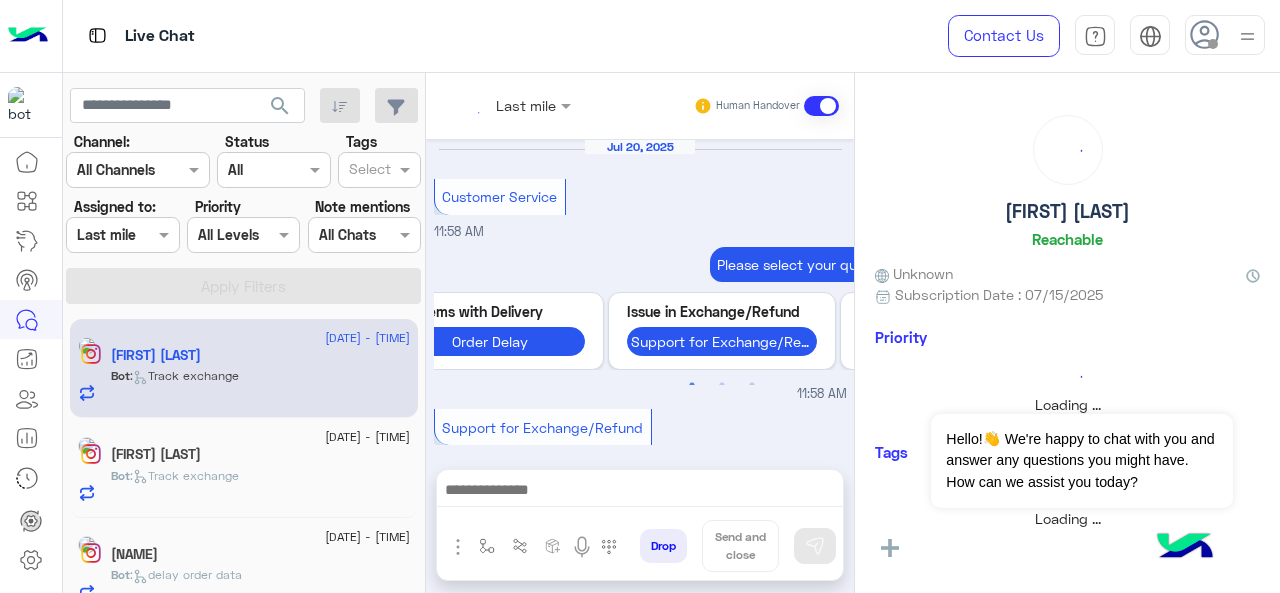 scroll, scrollTop: 798, scrollLeft: 0, axis: vertical 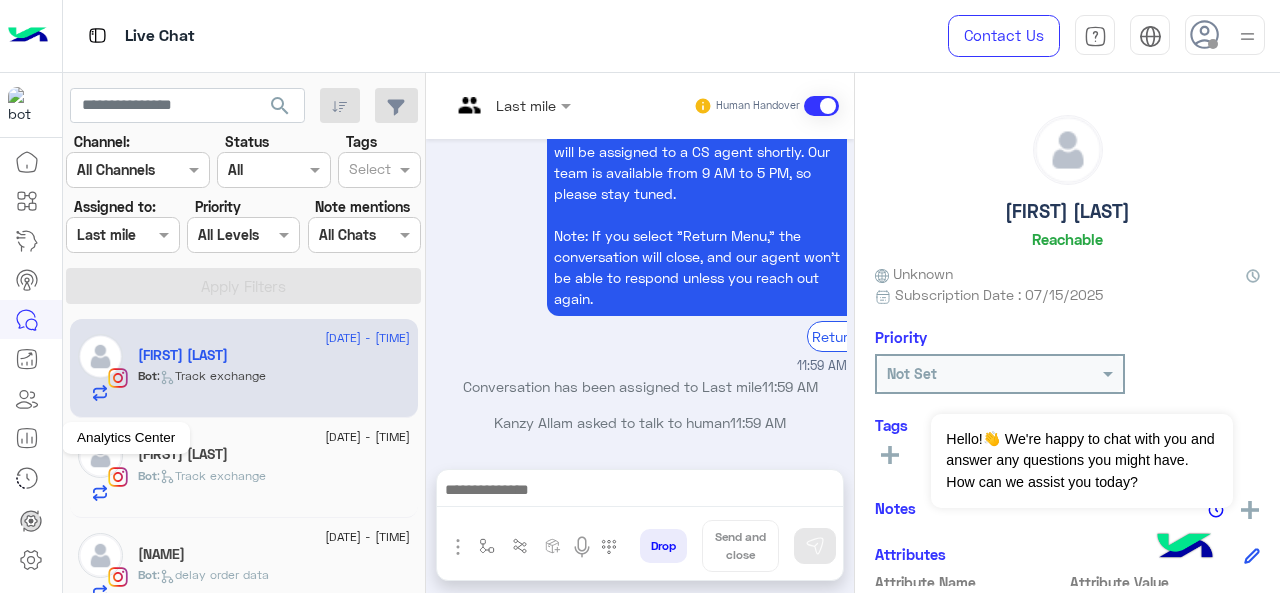 click 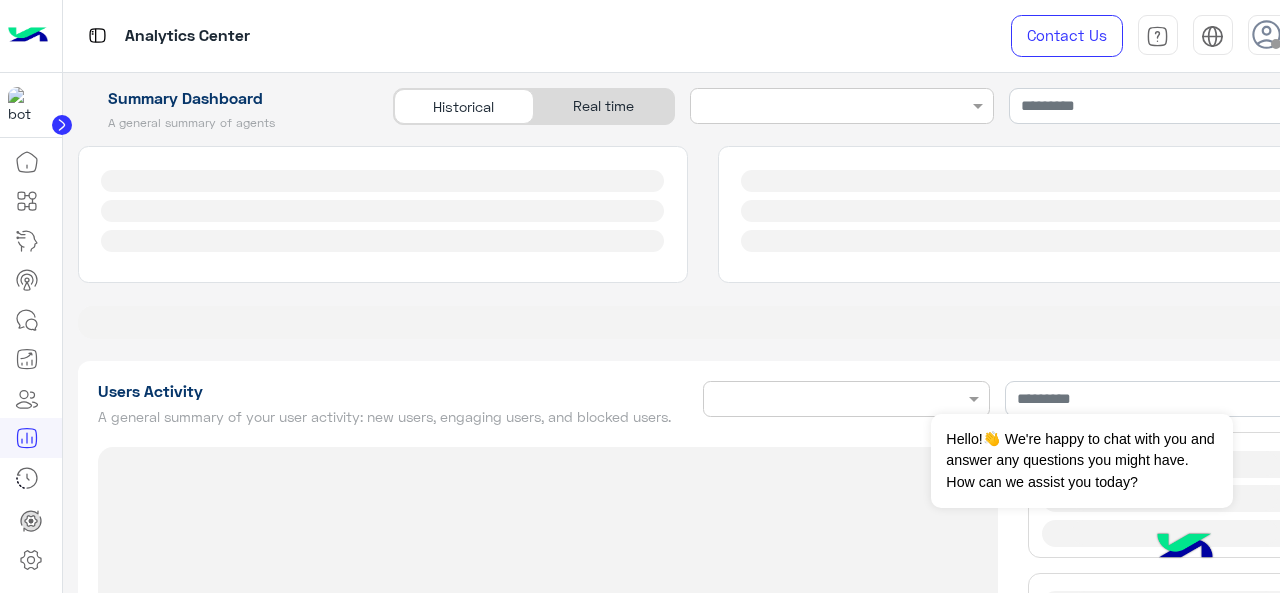 type on "**********" 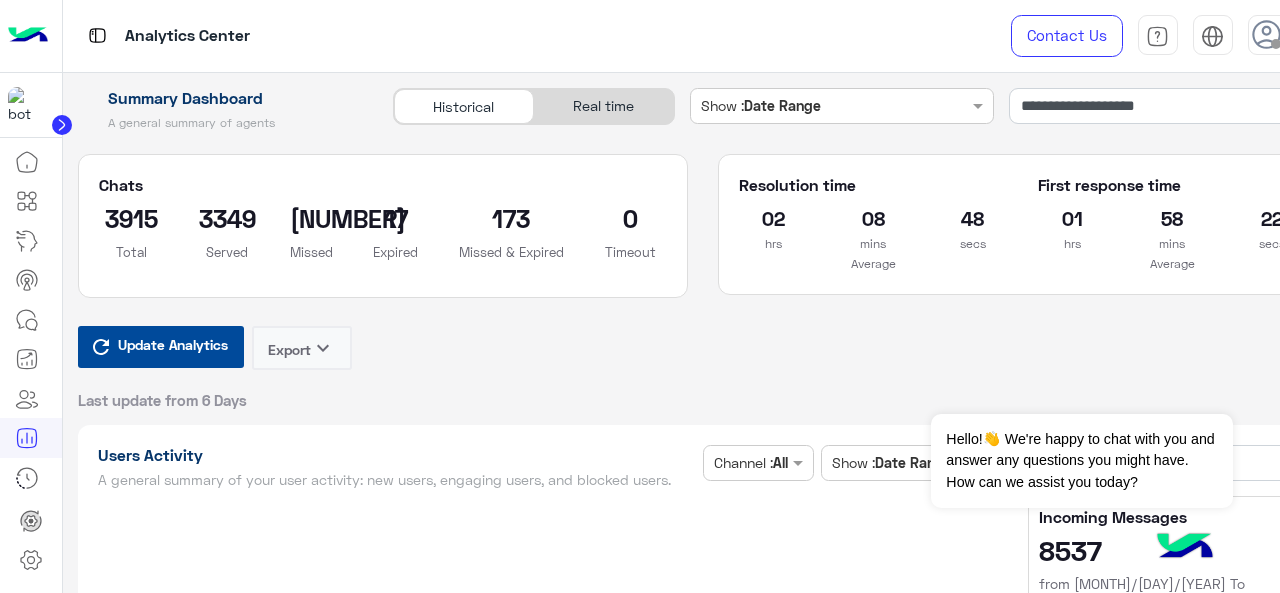 type on "**********" 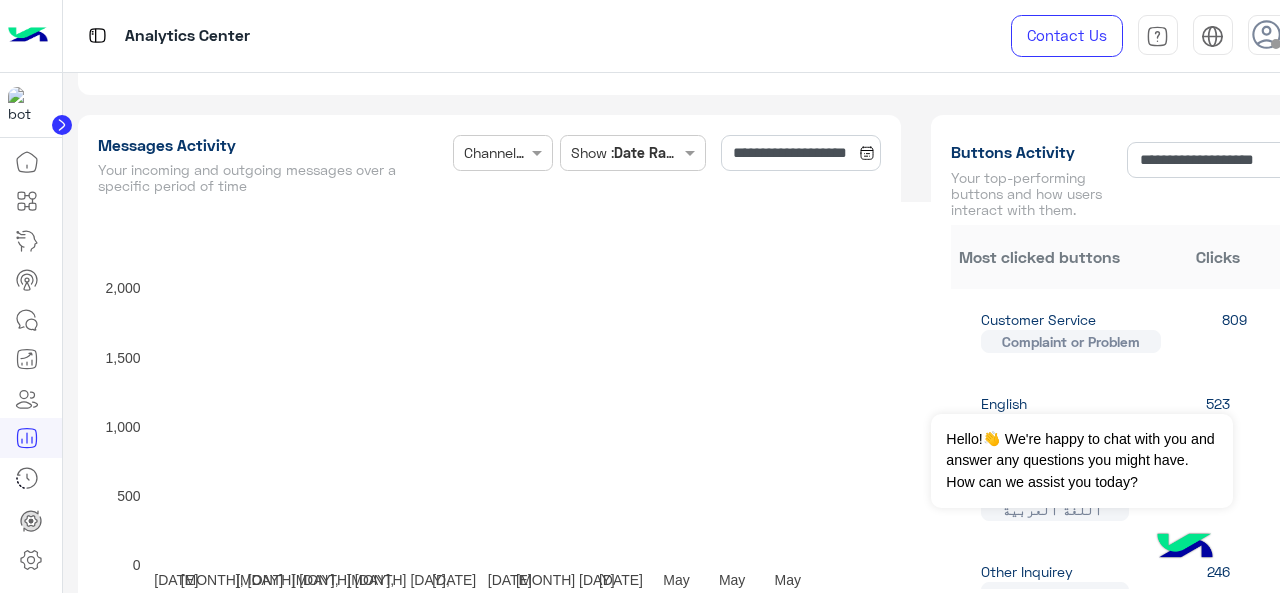type on "**********" 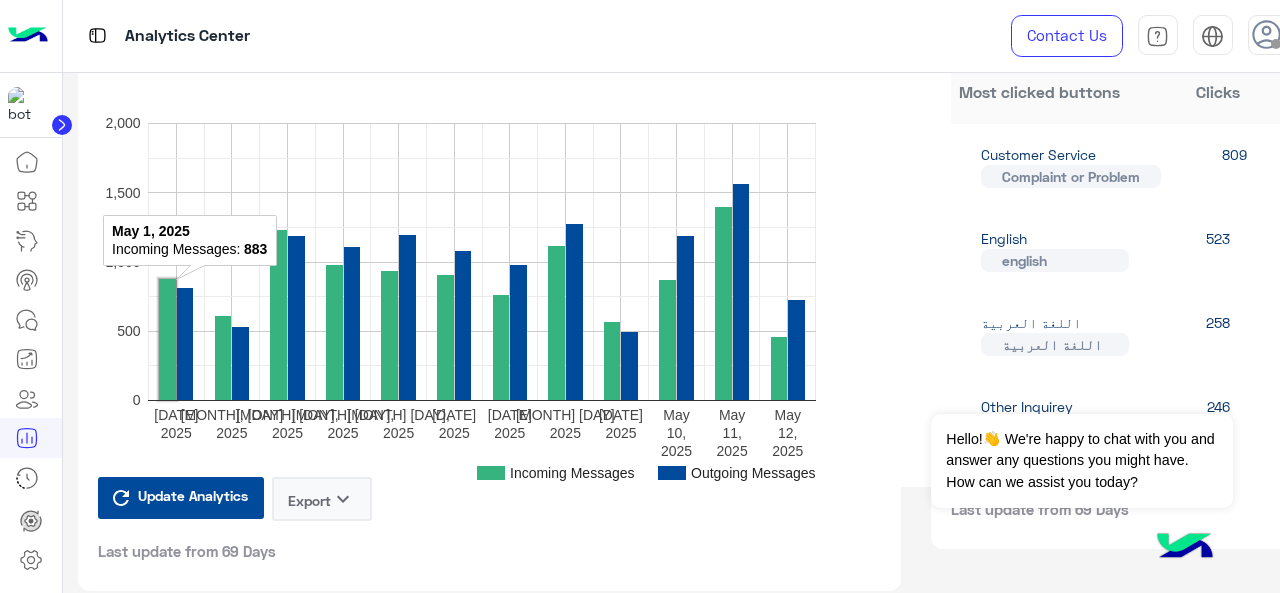 type on "**********" 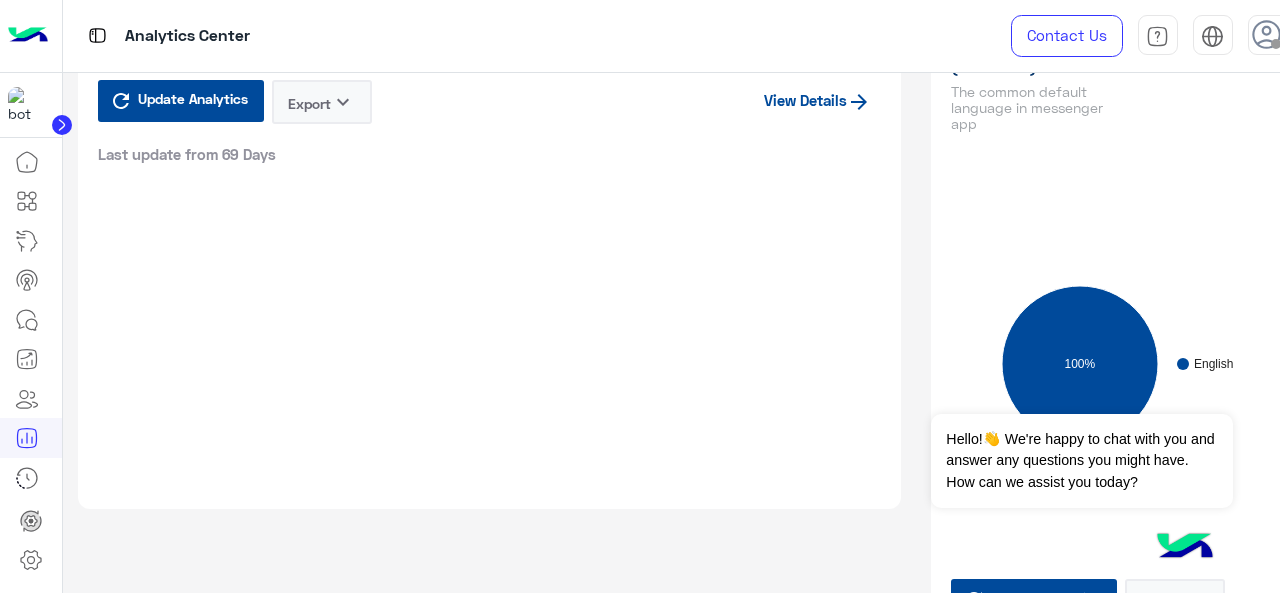 type on "**********" 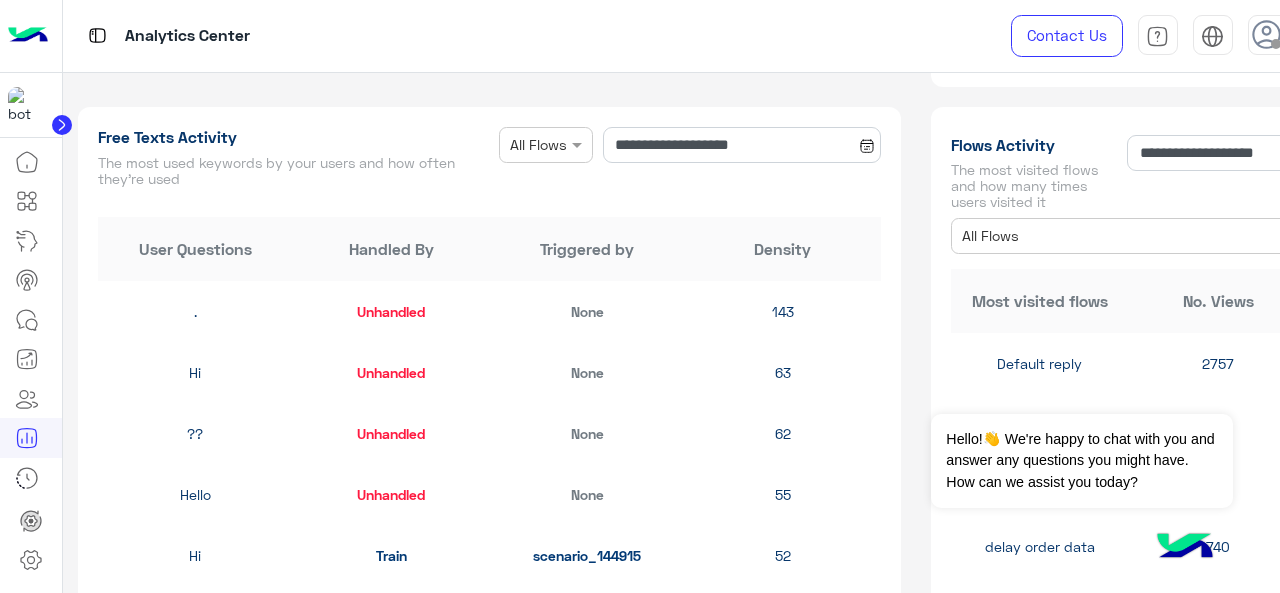 scroll, scrollTop: 2526, scrollLeft: 0, axis: vertical 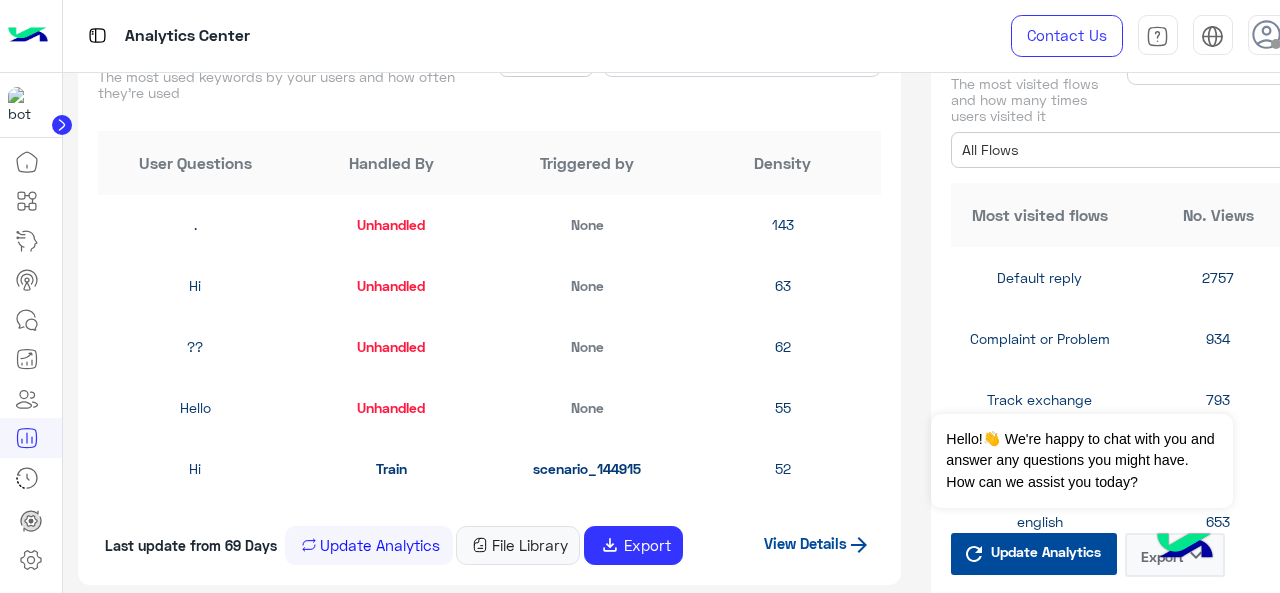 type on "**********" 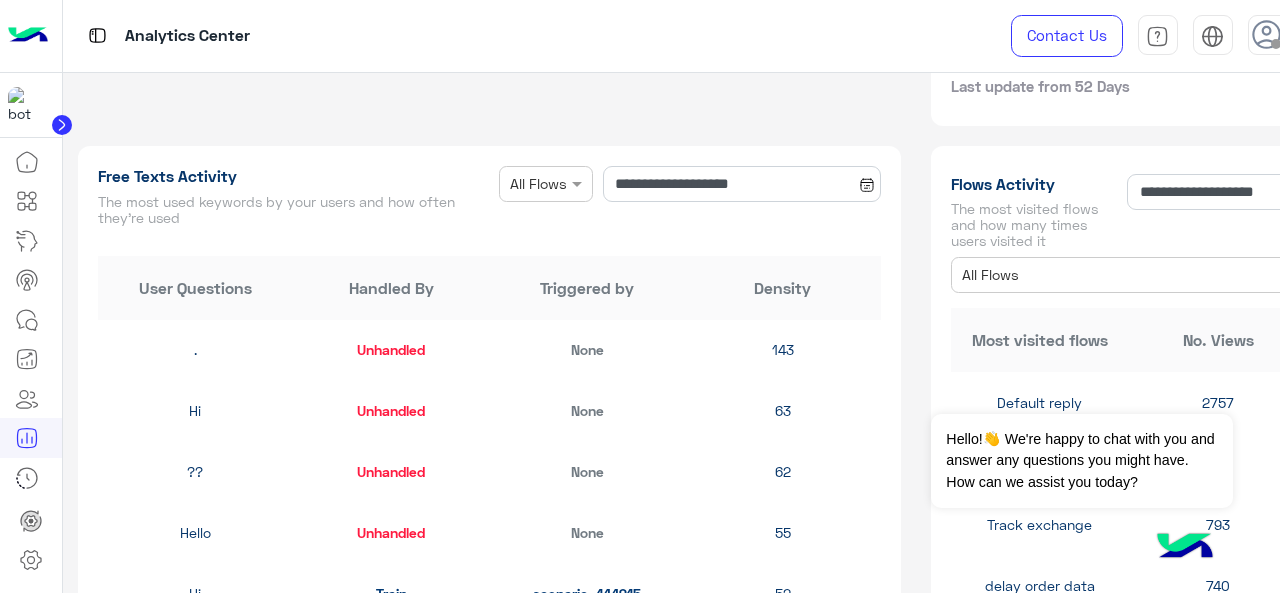 type on "**********" 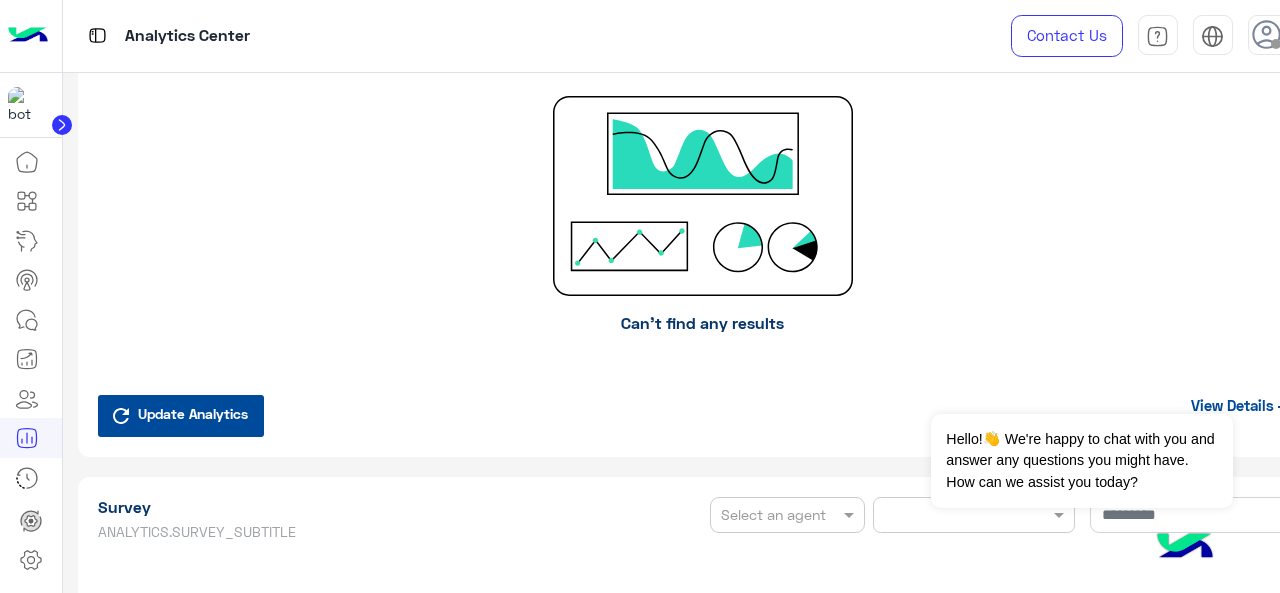 type on "**********" 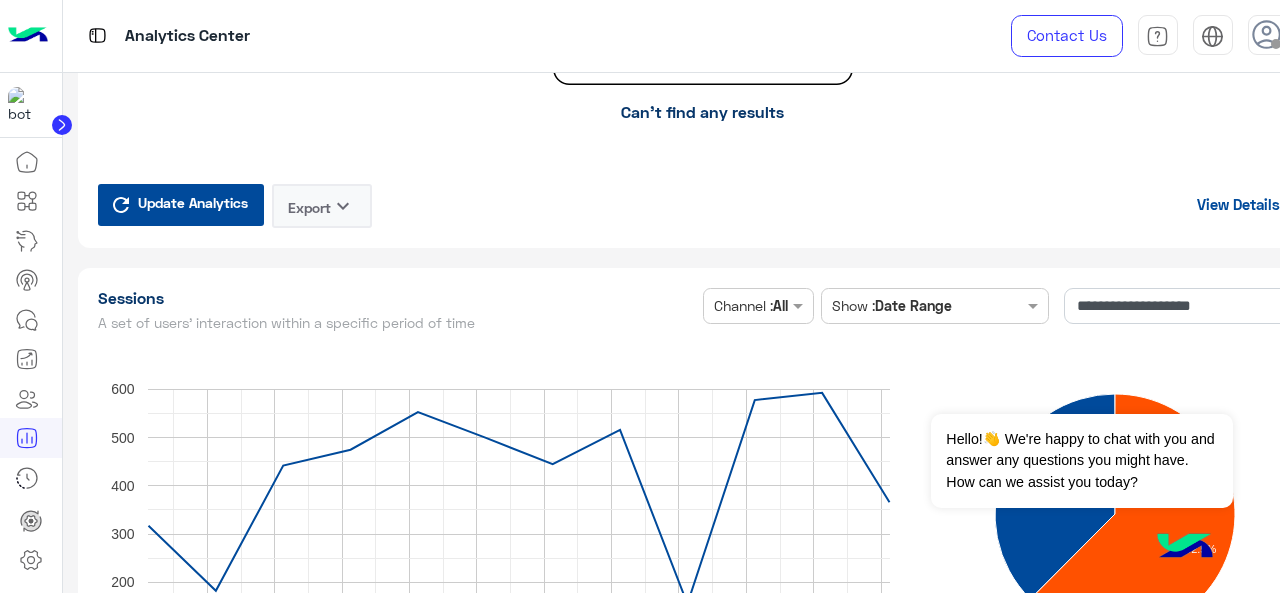 type on "**********" 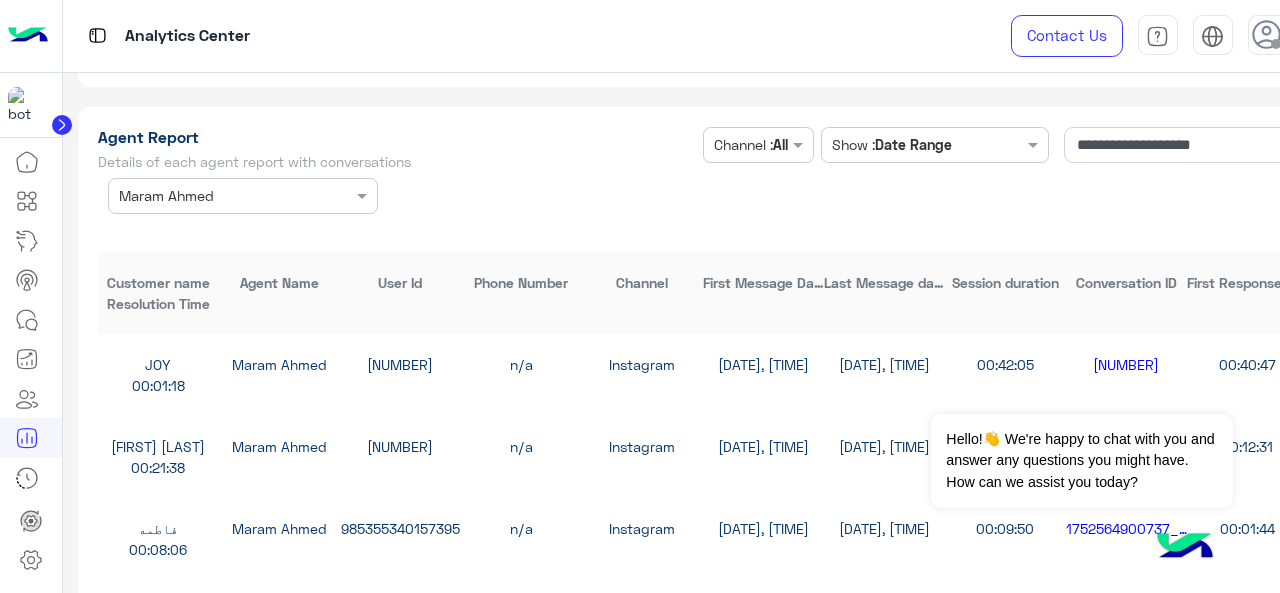 scroll, scrollTop: 5366, scrollLeft: 0, axis: vertical 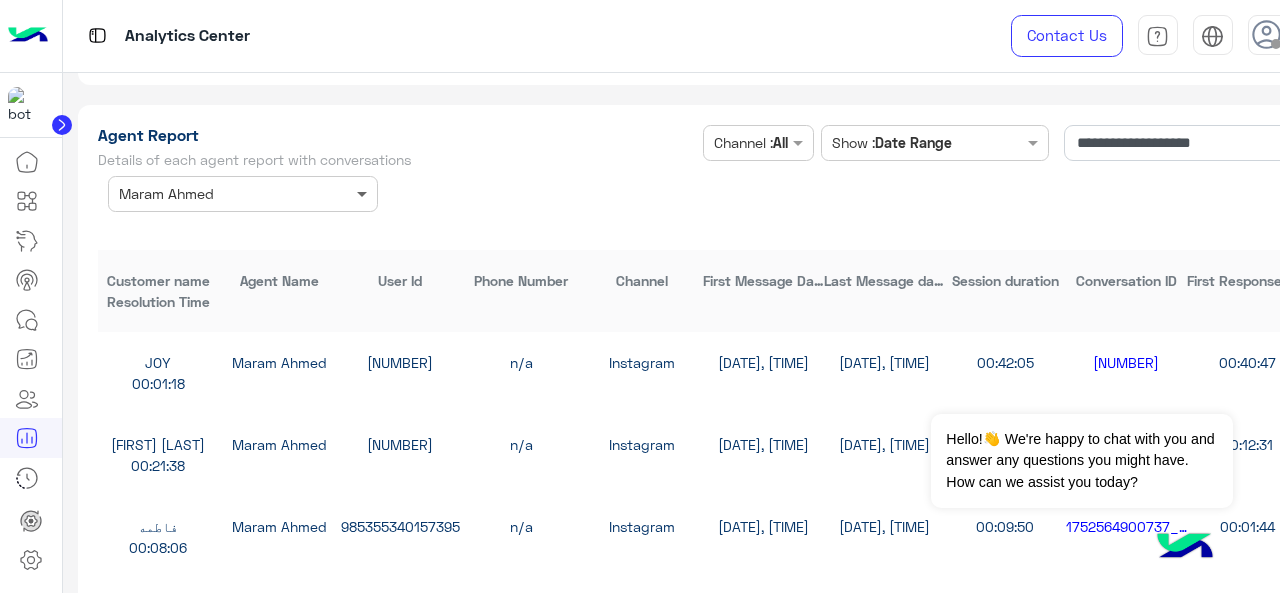 click 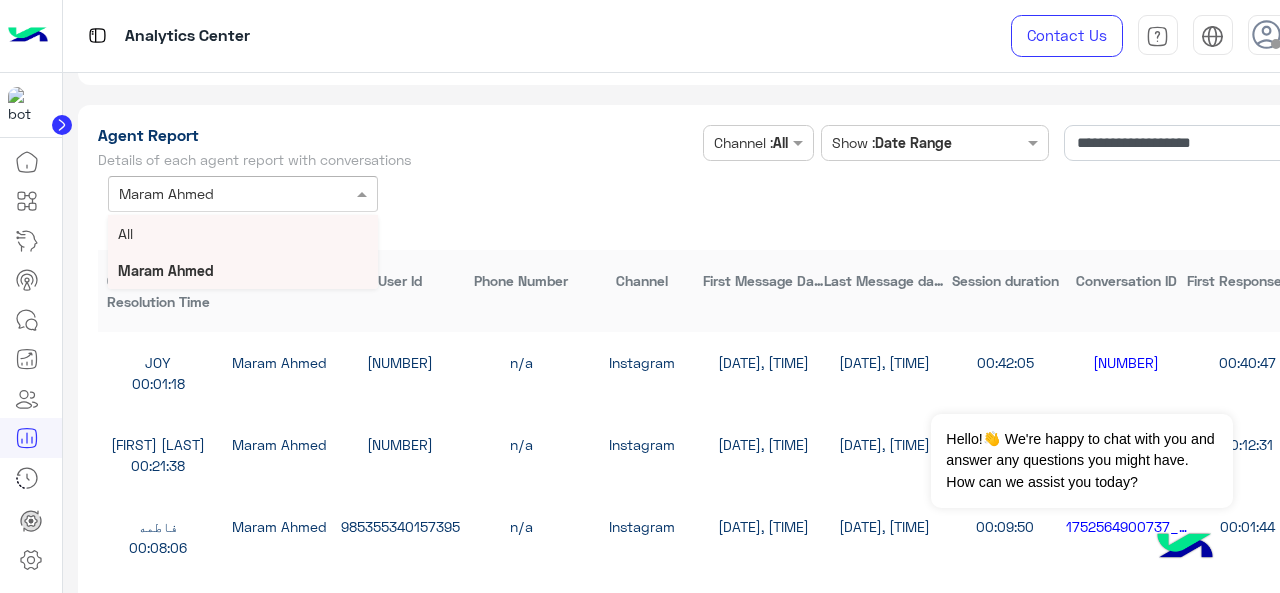 click on "All" at bounding box center (243, 233) 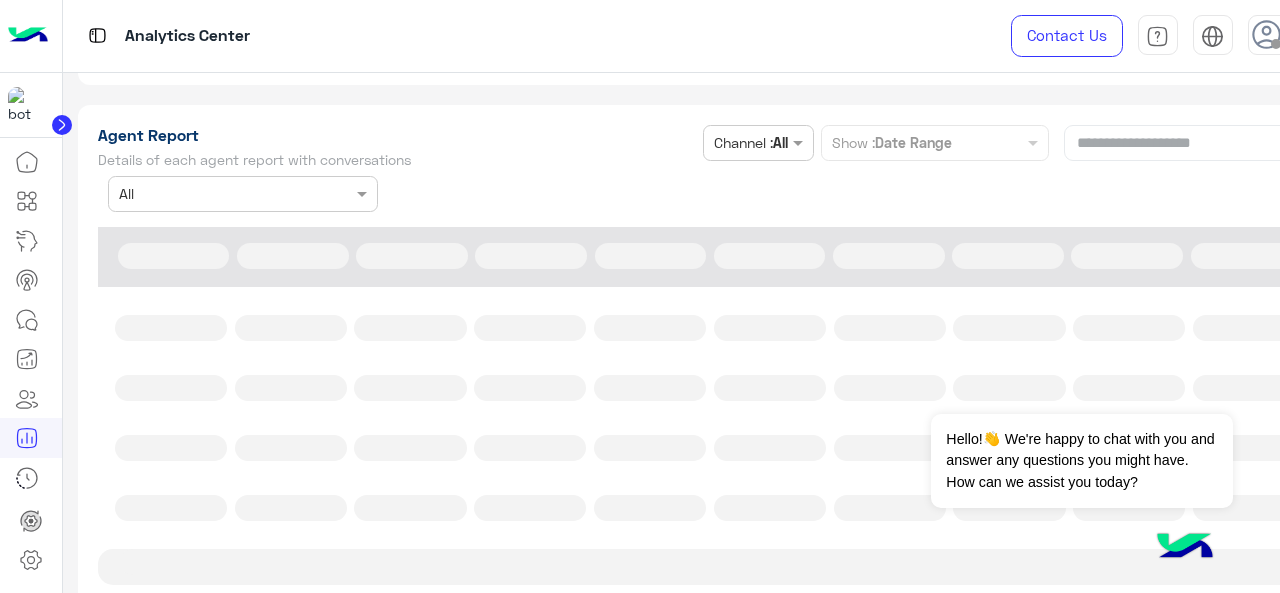 click on "**********" 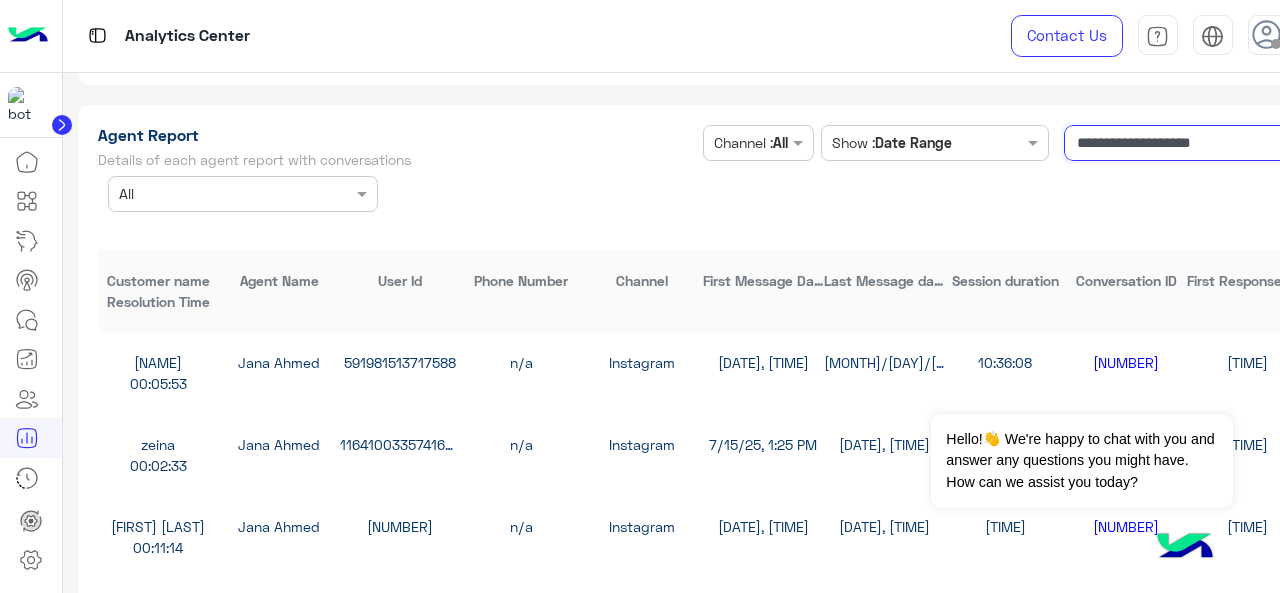 click on "**********" 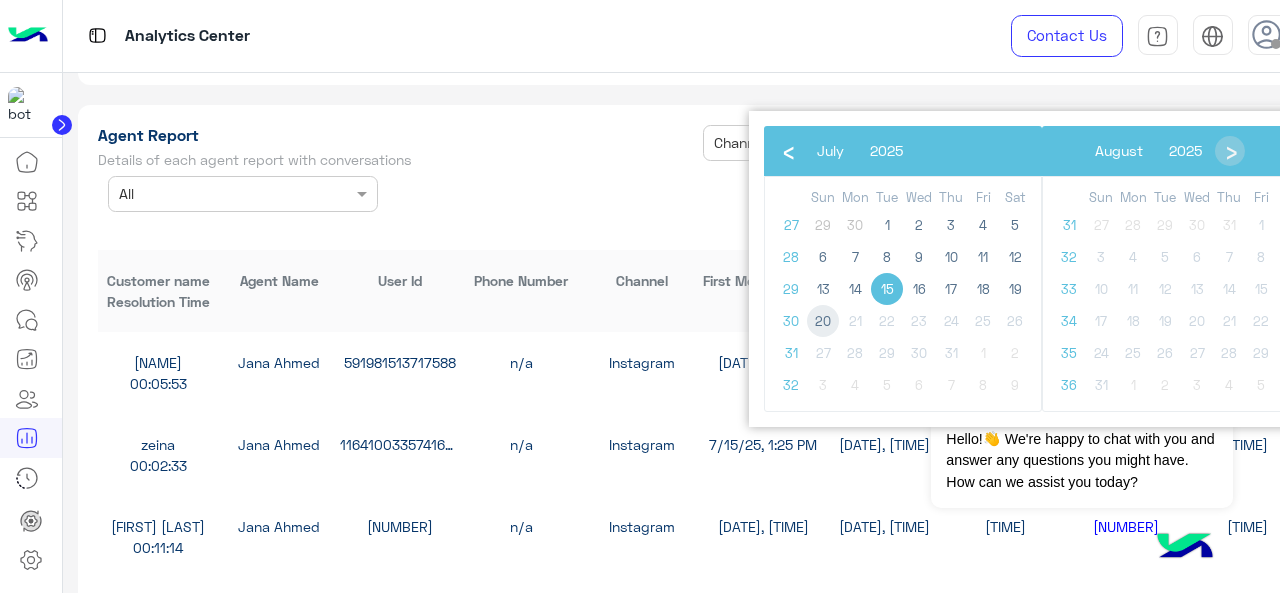 click on "20" 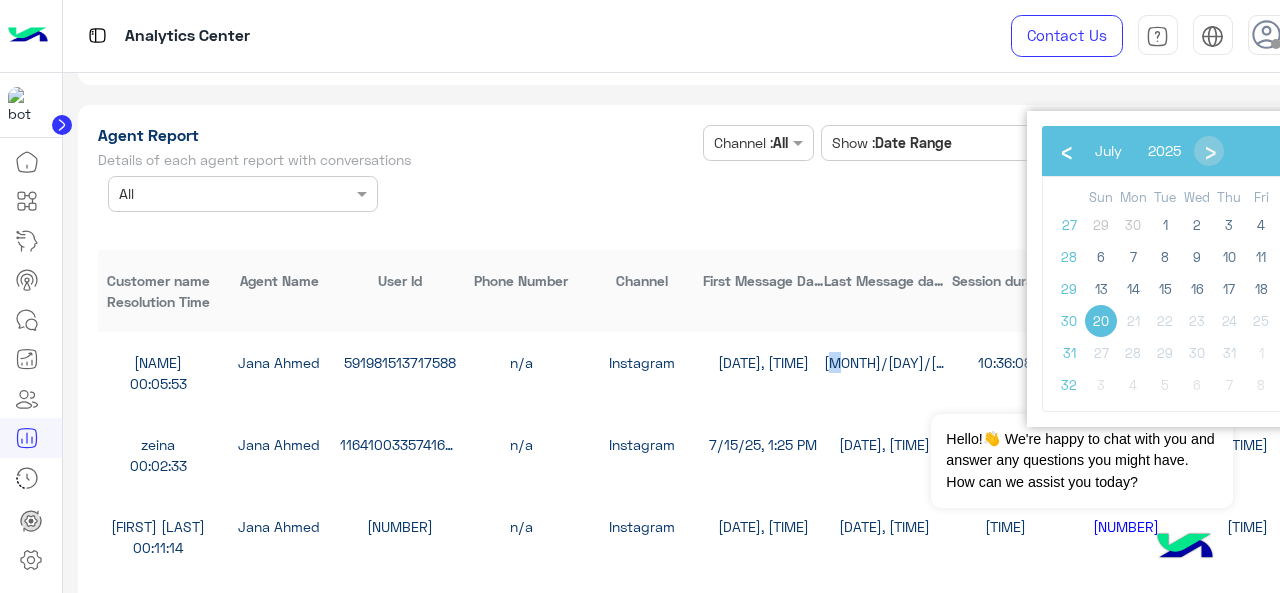click on "لوسي  Jana Ahmed  591981513717588  n/a  Instagram 7/15/25, 1:54 PM 7/15/25, 2:00 PM 10:36:08 1752539065467_dc8c0f9a-edb5-4422-a2ac-ad98015885e4 10:30:15 00:05:53" 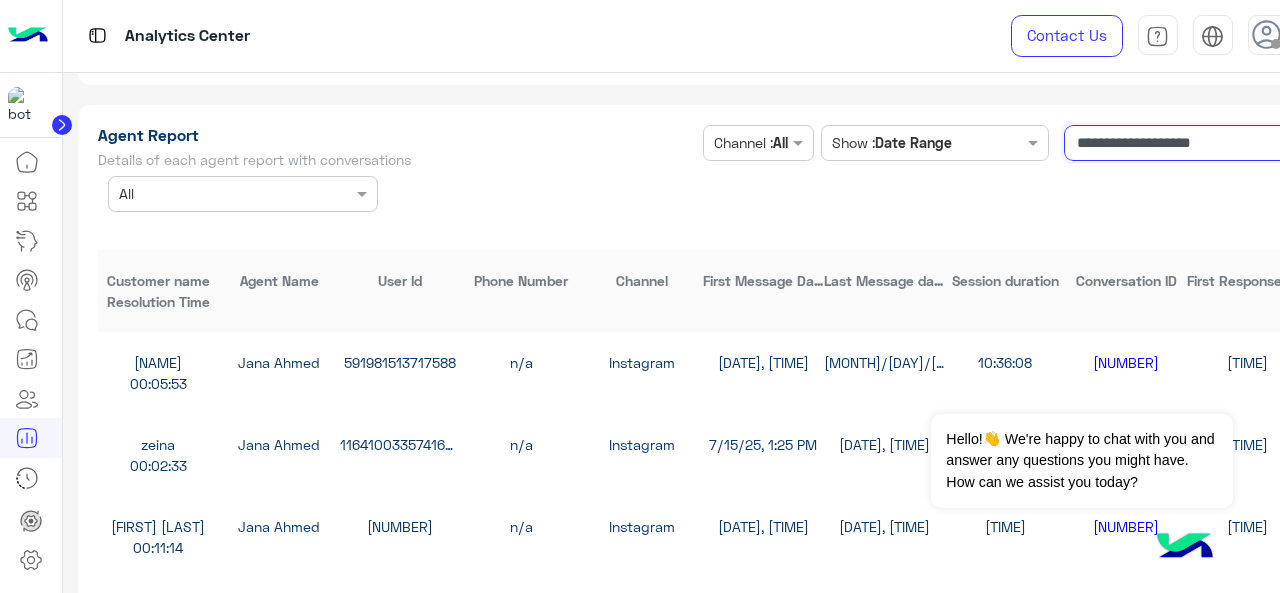 click on "**********" 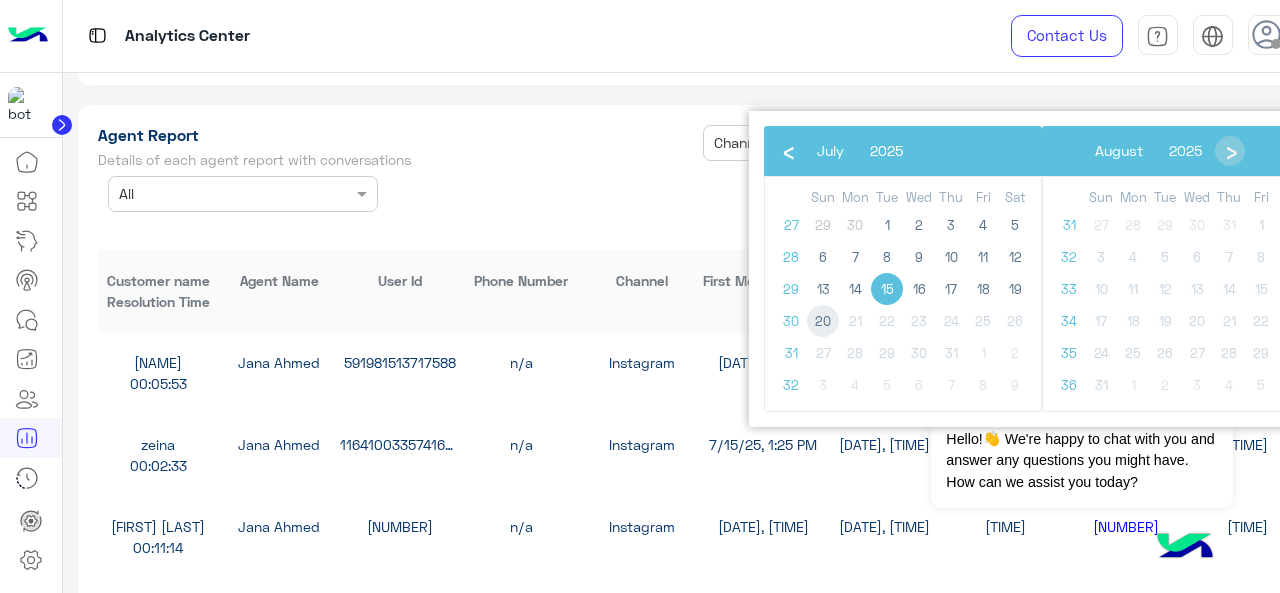 click on "20" 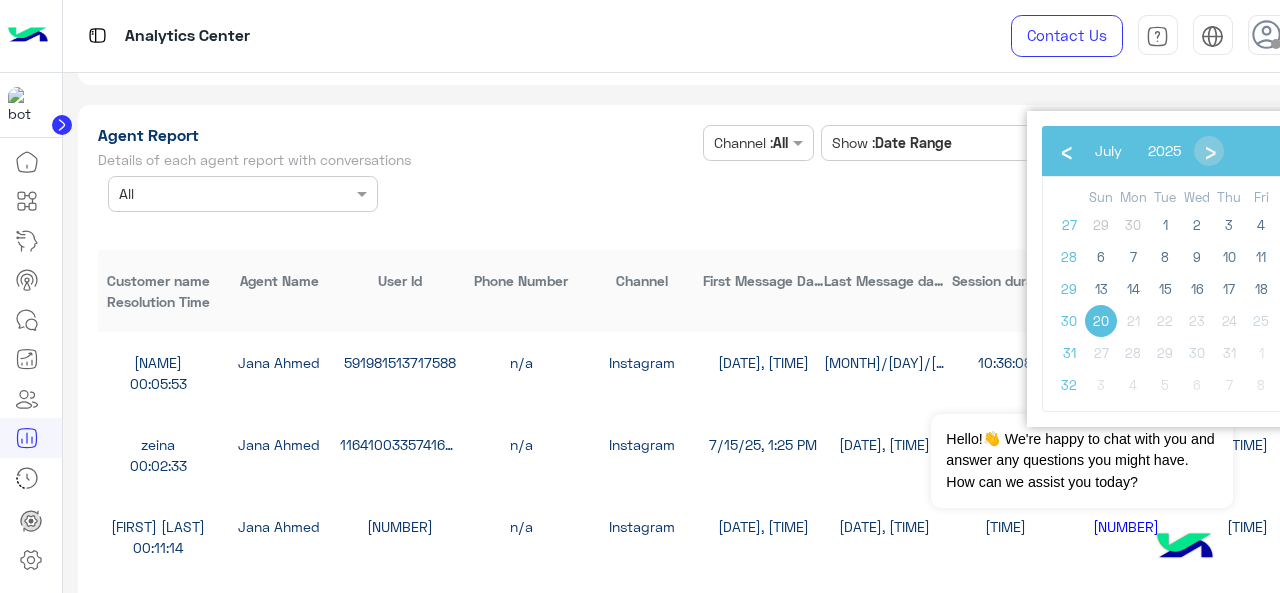drag, startPoint x: 1118, startPoint y: 330, endPoint x: 1103, endPoint y: 322, distance: 17 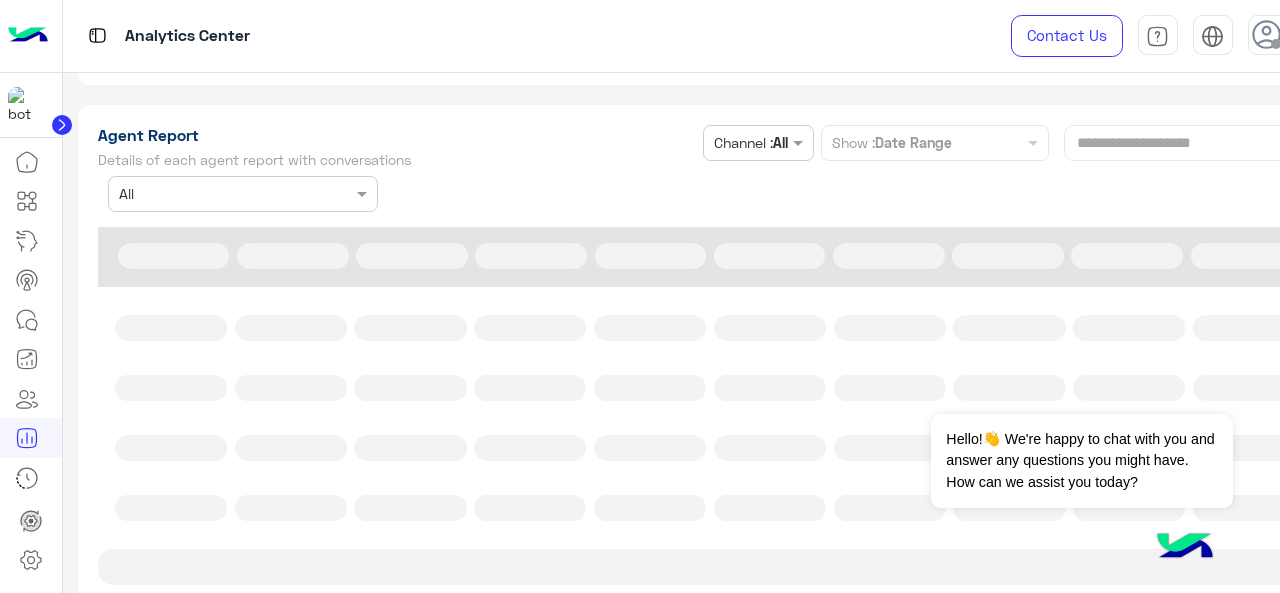 type on "**********" 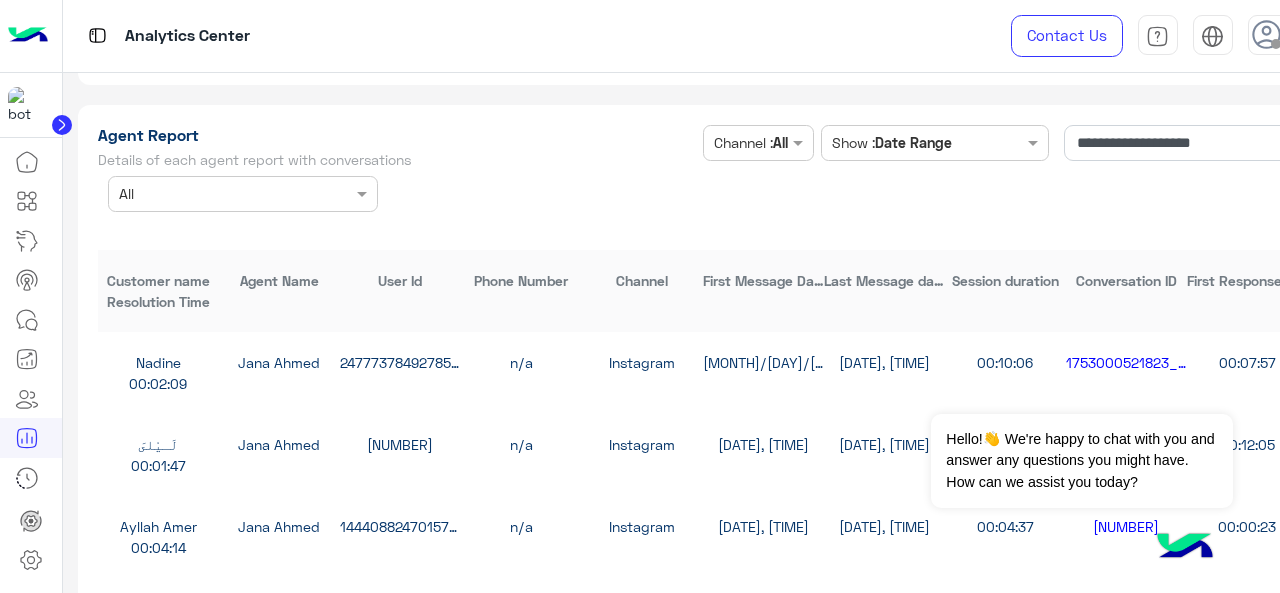 click 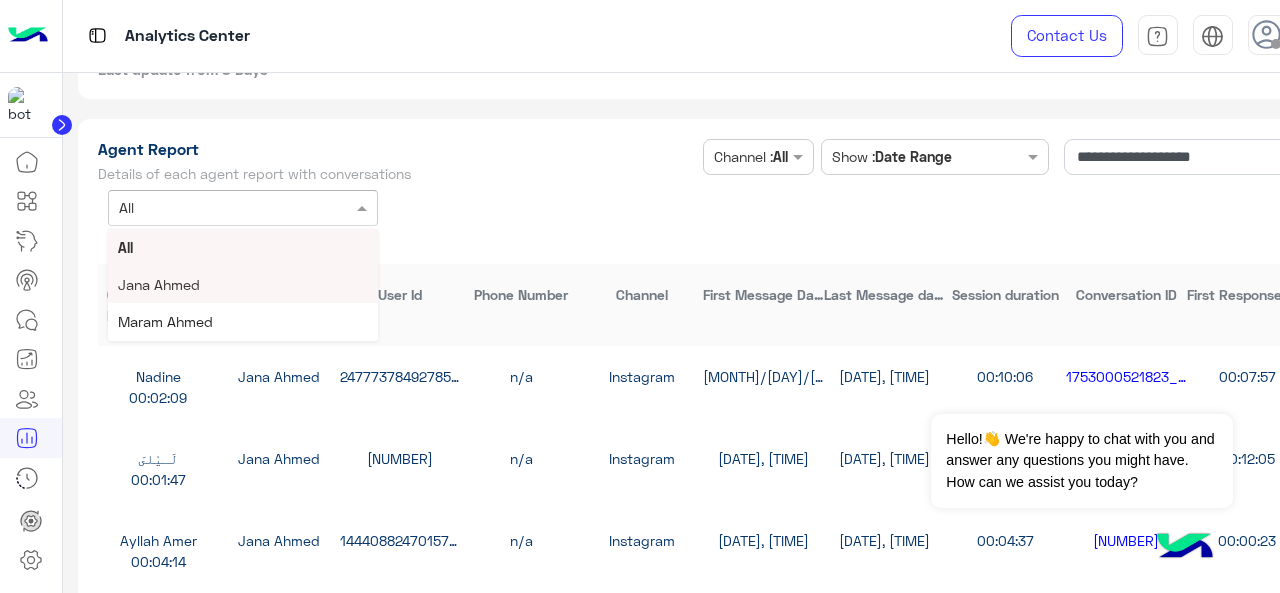 click on "Jana Ahmed" at bounding box center (243, 284) 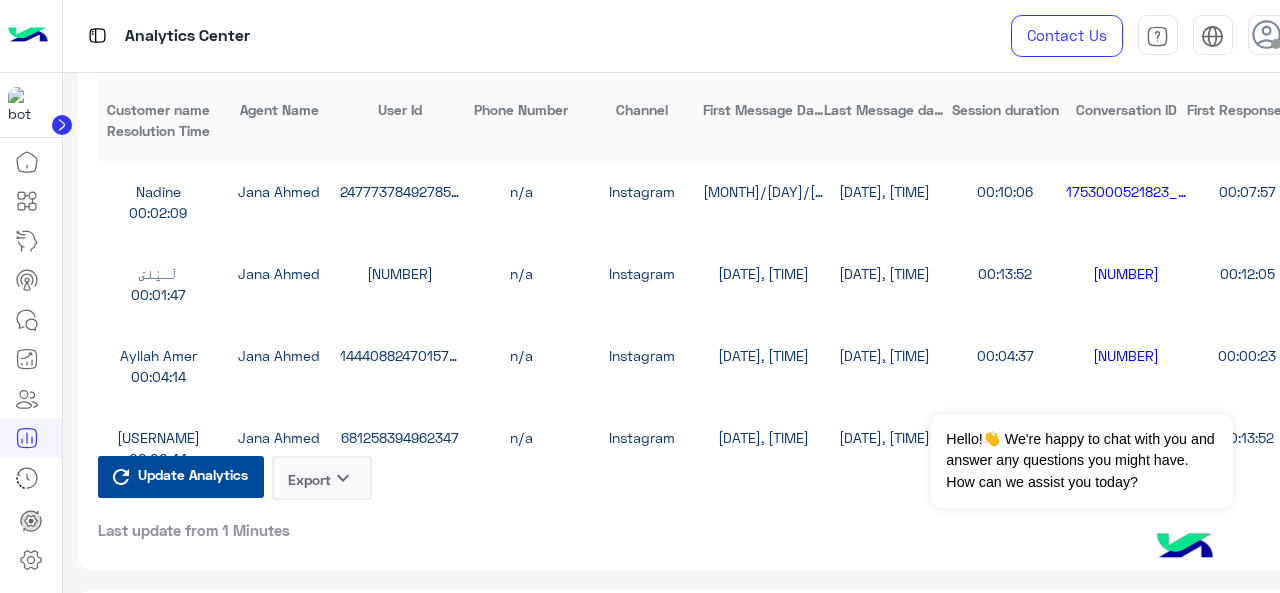 scroll, scrollTop: 5542, scrollLeft: 0, axis: vertical 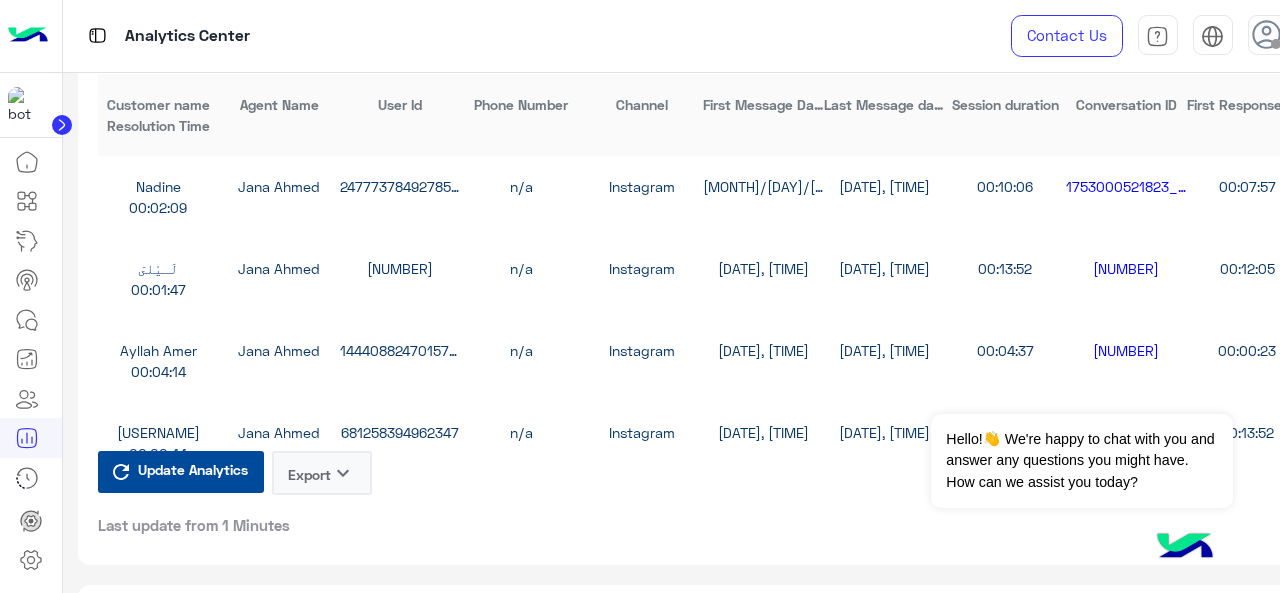 click on "keyboard_arrow_down" 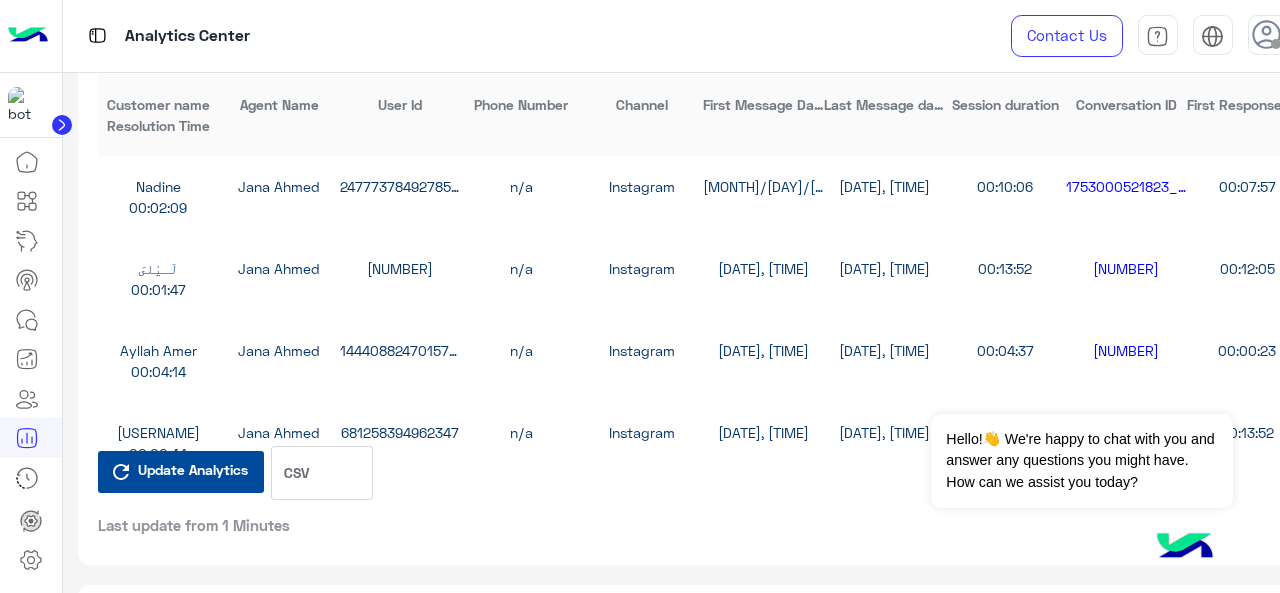 click on "CSV" 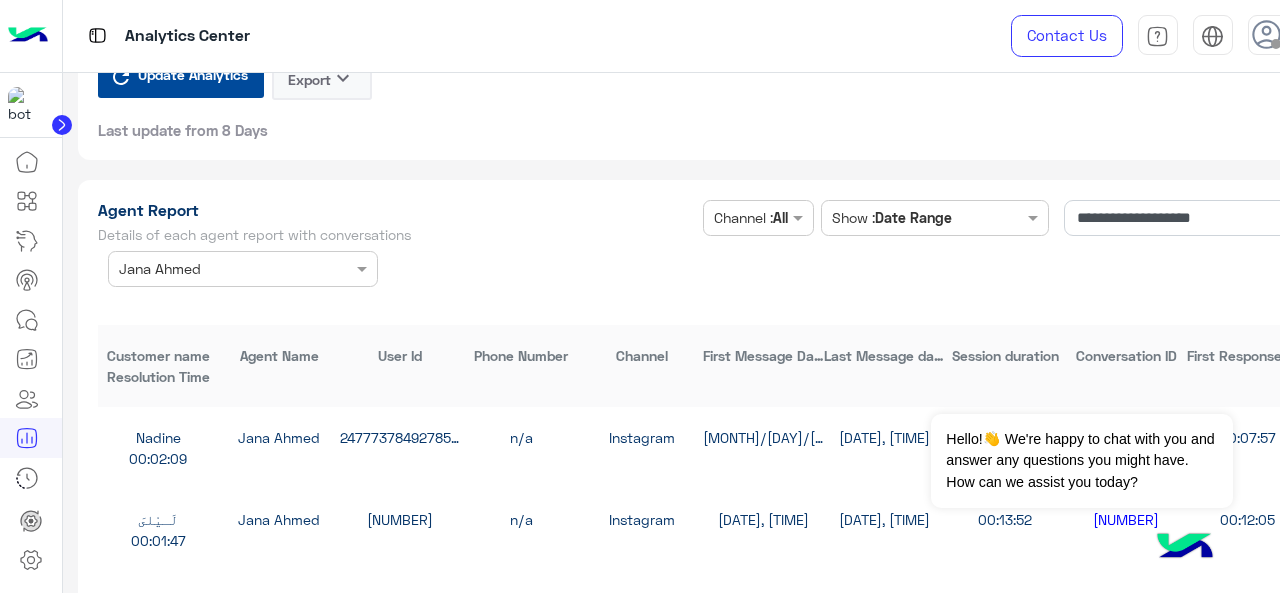 scroll, scrollTop: 5290, scrollLeft: 0, axis: vertical 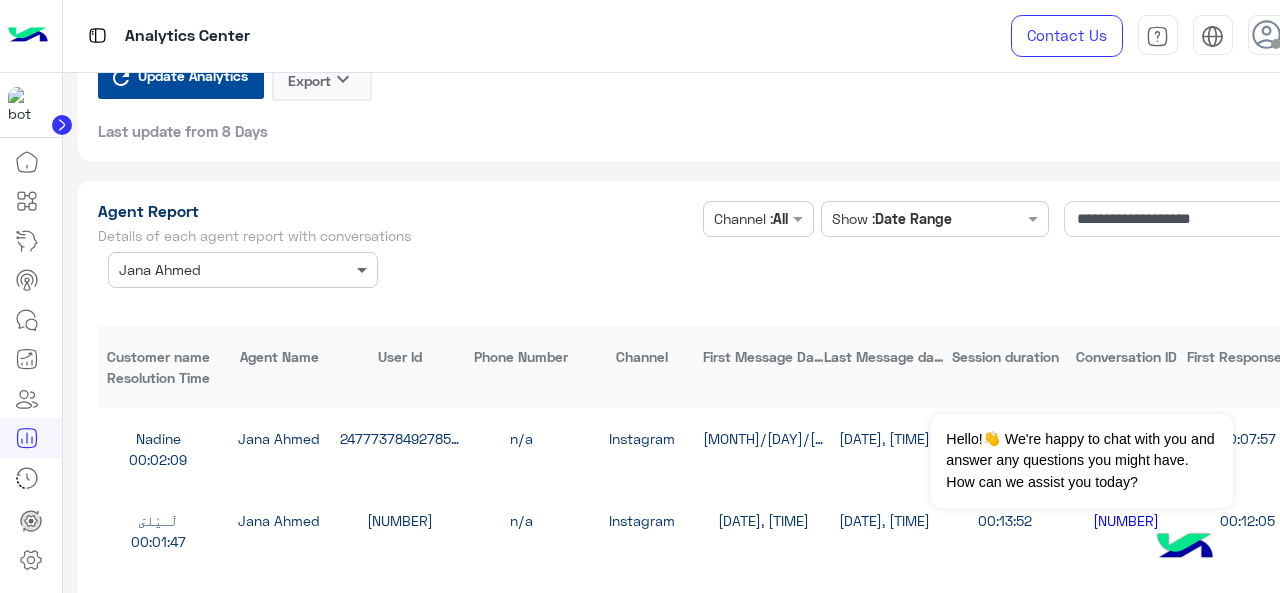 click 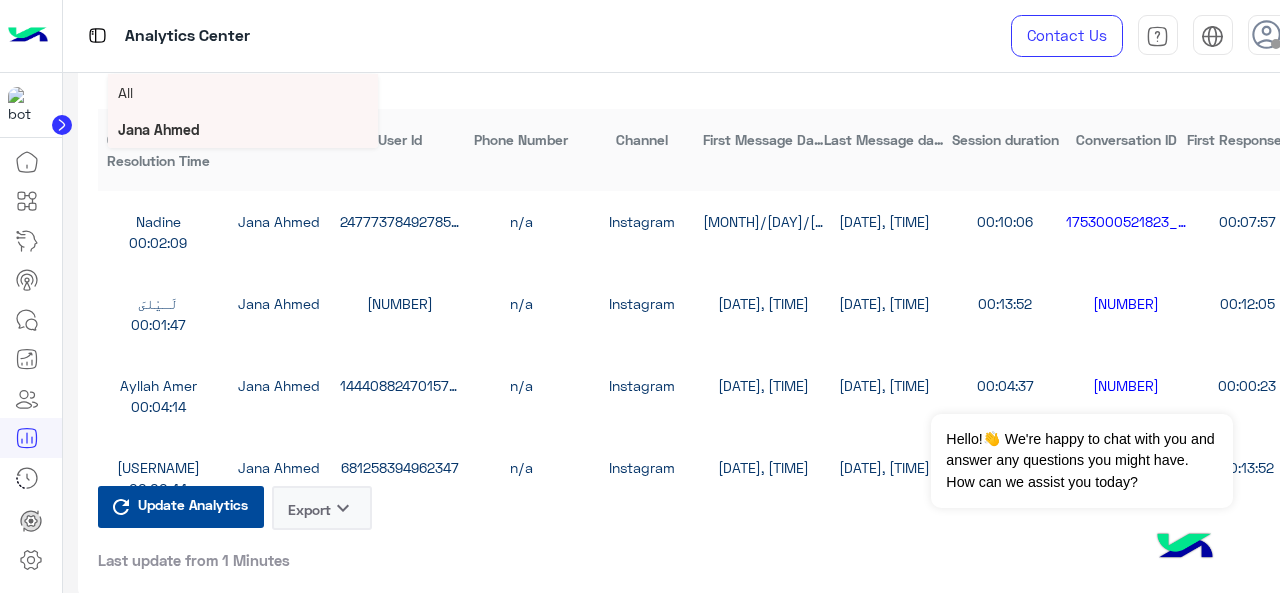scroll, scrollTop: 5358, scrollLeft: 0, axis: vertical 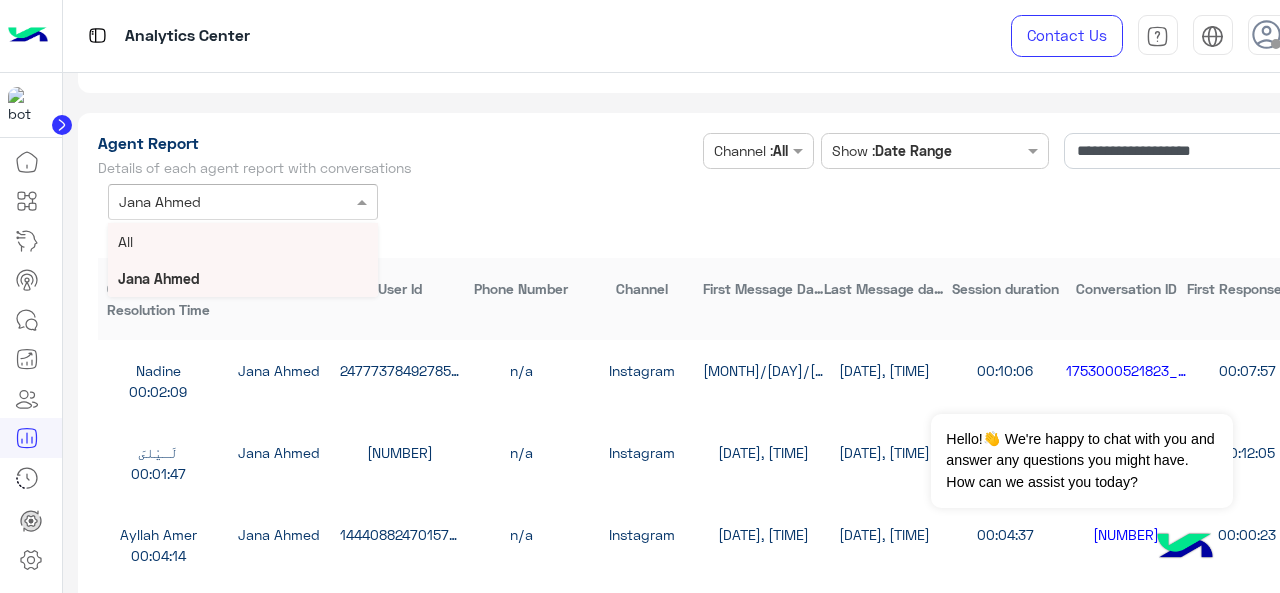 click on "All" at bounding box center (243, 241) 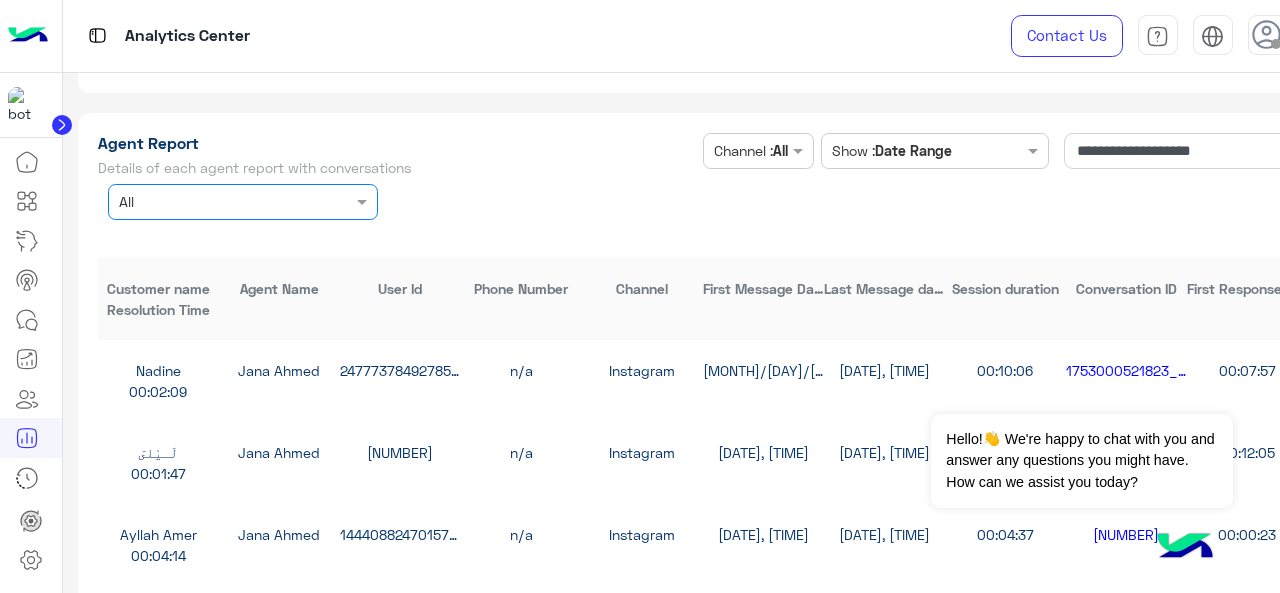 click 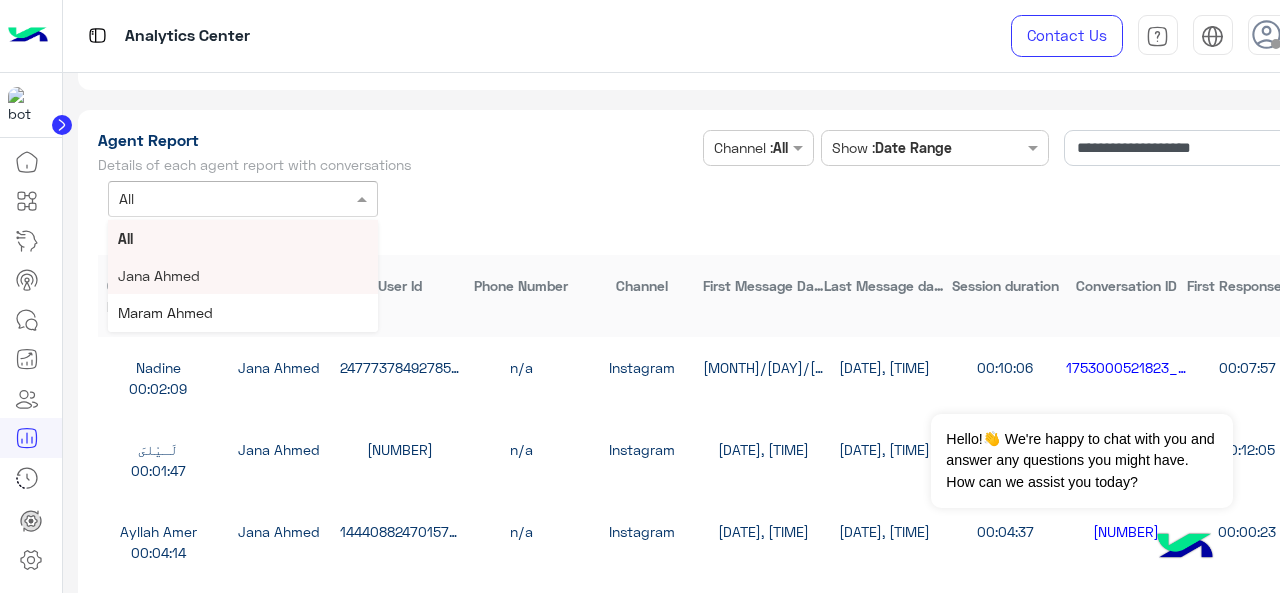 scroll, scrollTop: 5358, scrollLeft: 0, axis: vertical 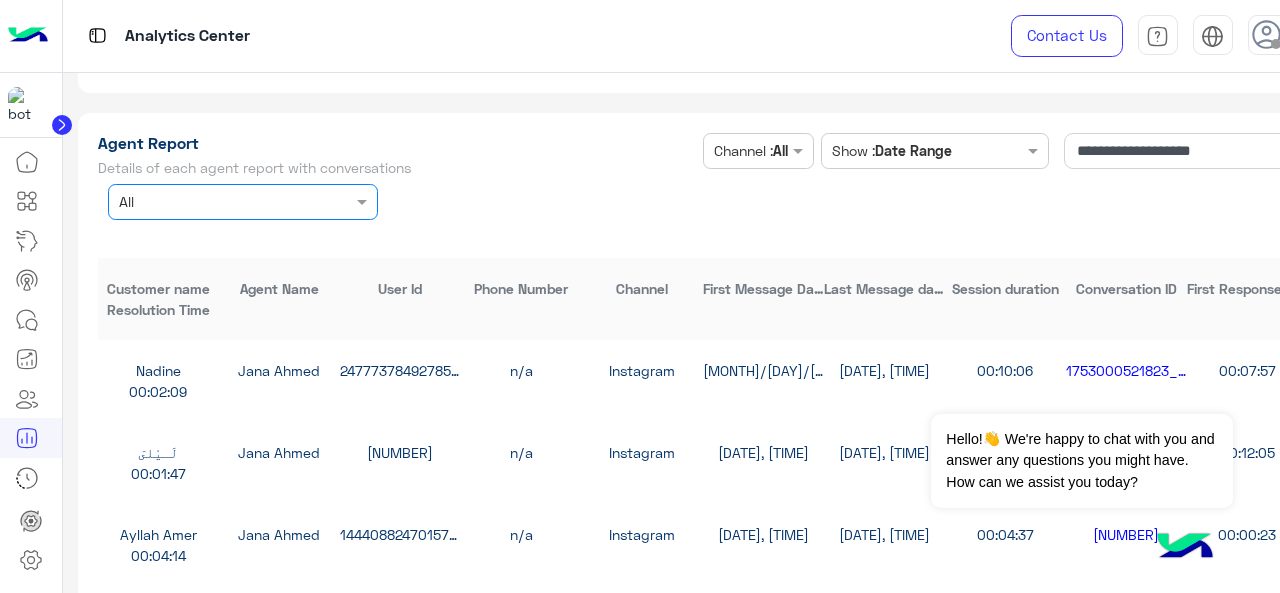 click 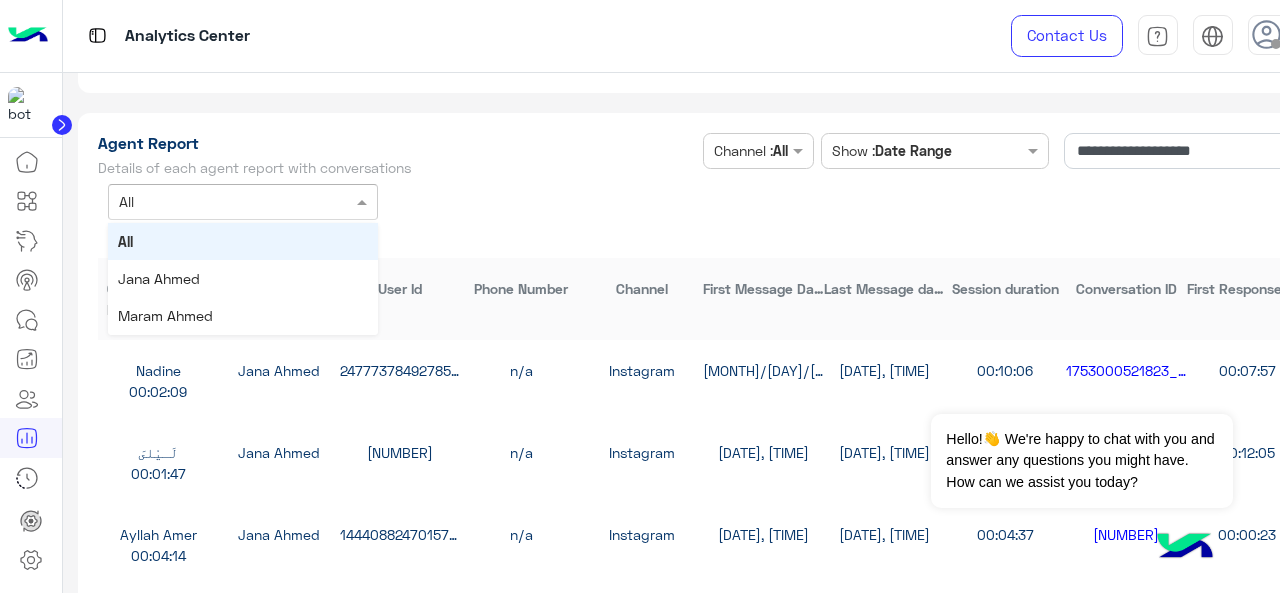 click 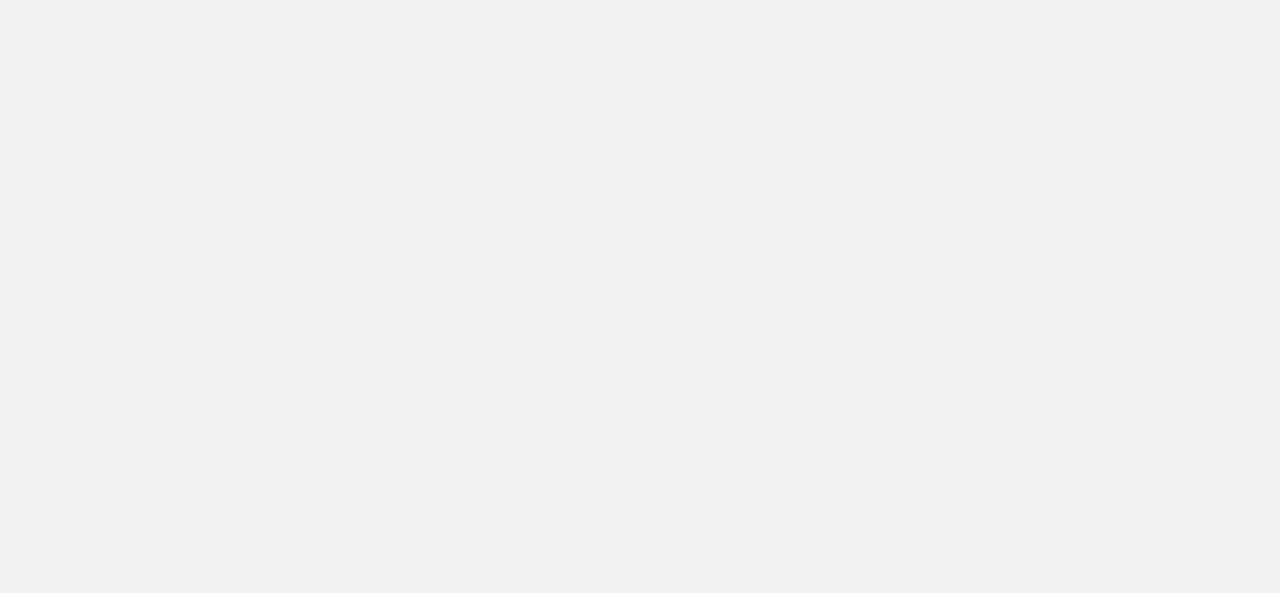 scroll, scrollTop: 0, scrollLeft: 0, axis: both 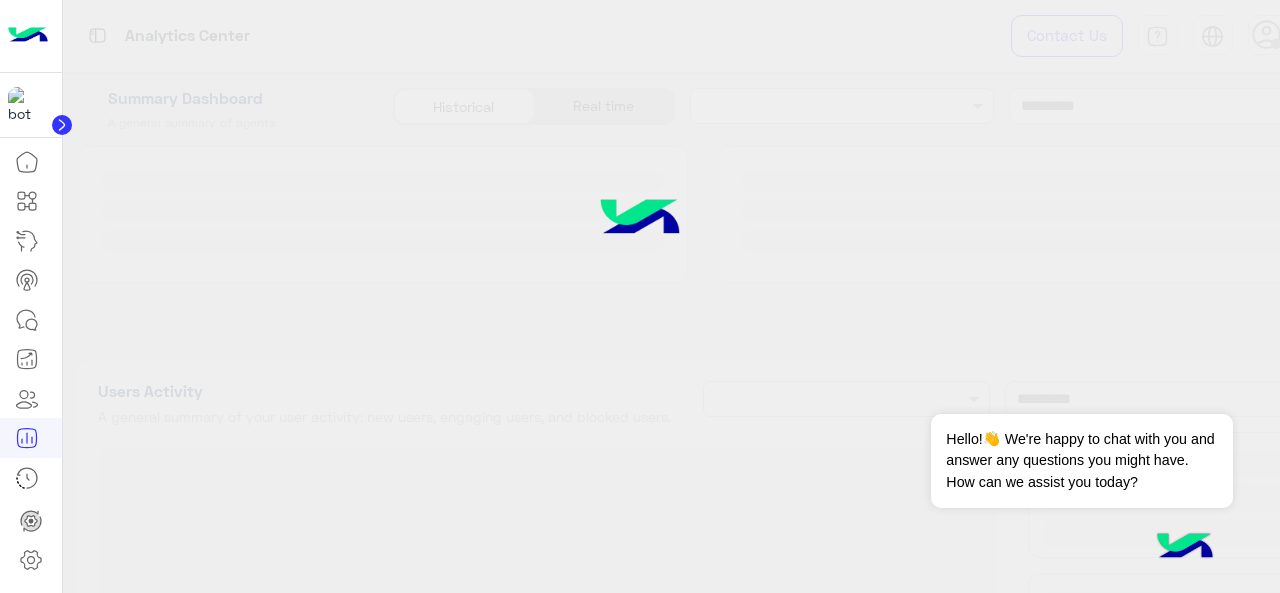 type on "**********" 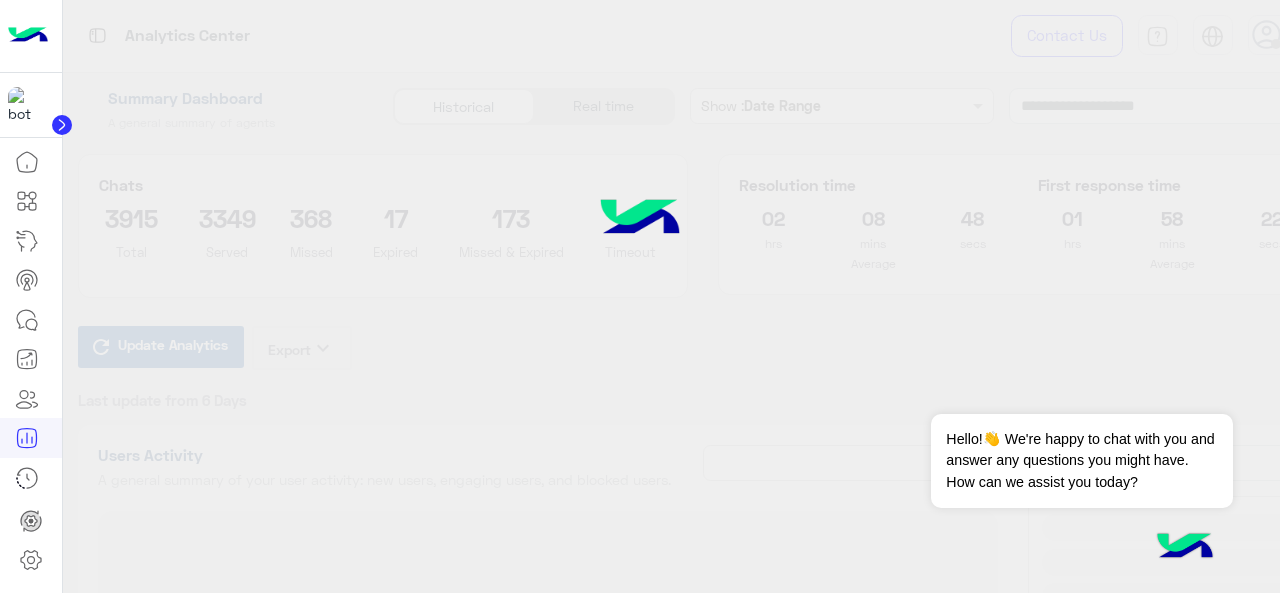 type on "**********" 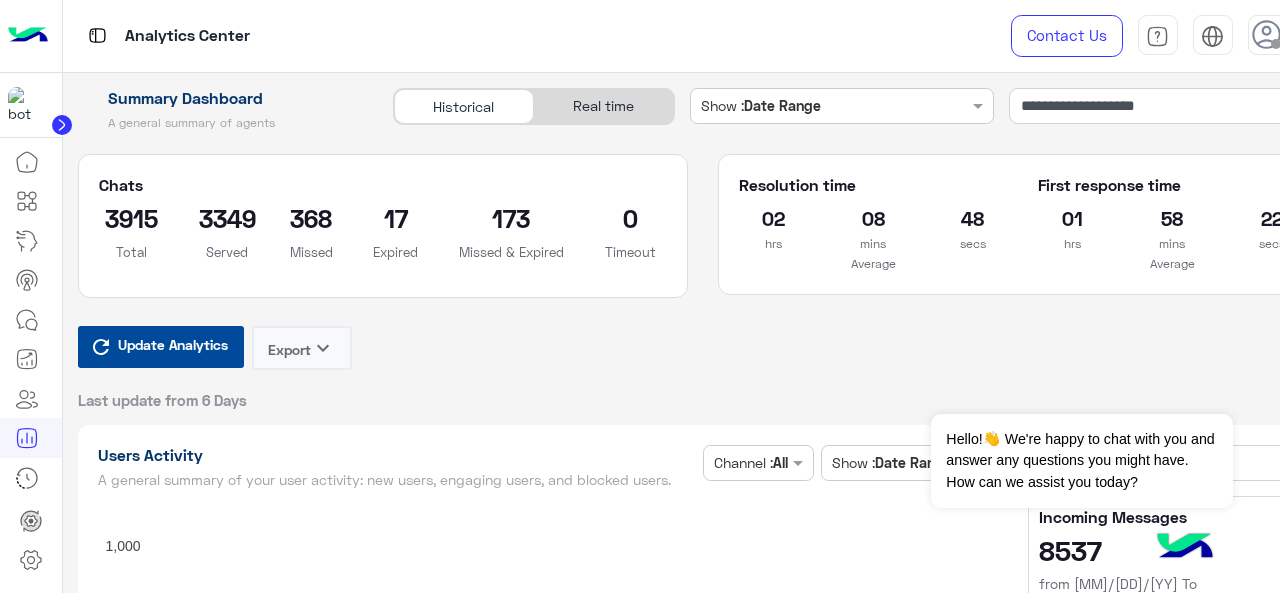 type on "**********" 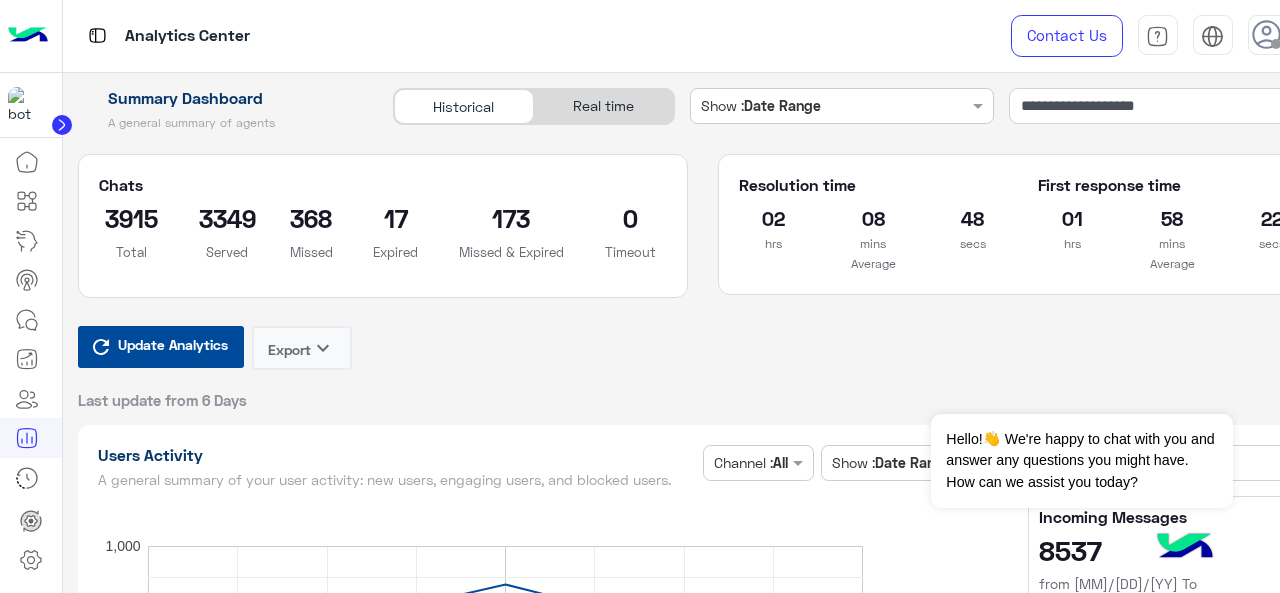 type on "**********" 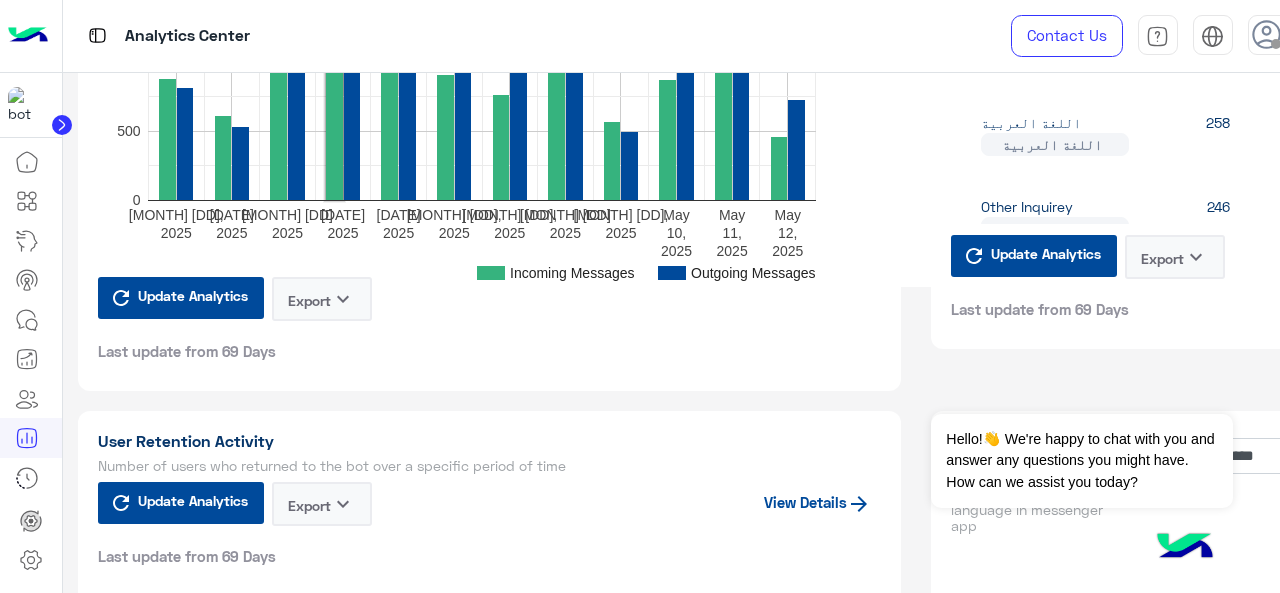 type on "**********" 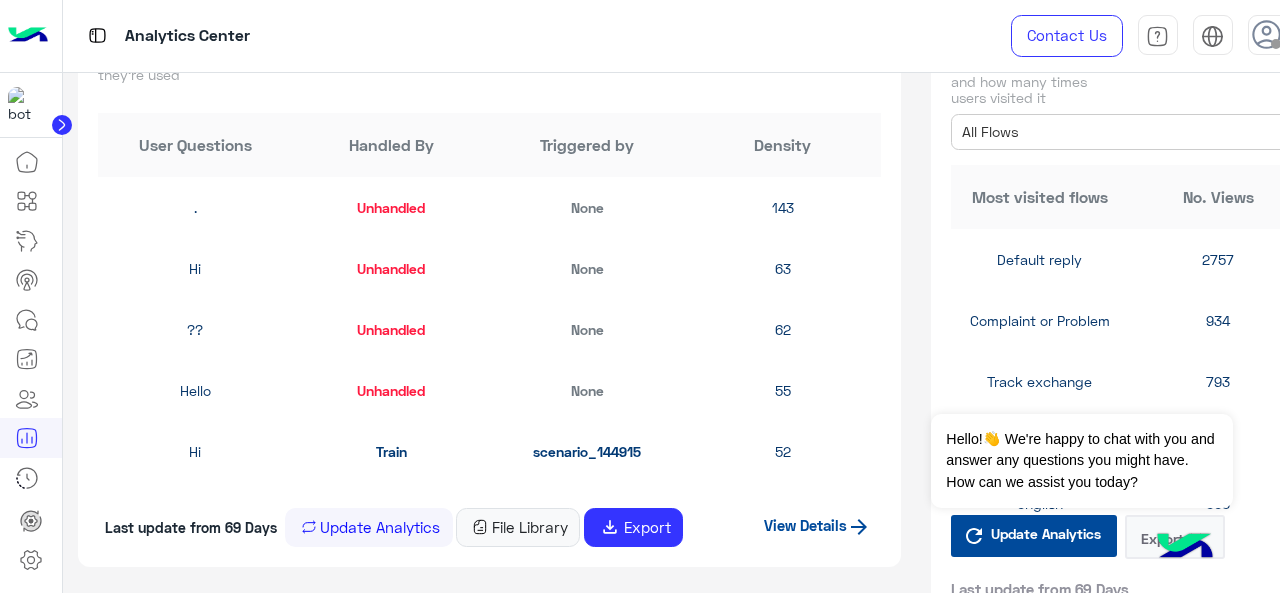 scroll, scrollTop: 2512, scrollLeft: 0, axis: vertical 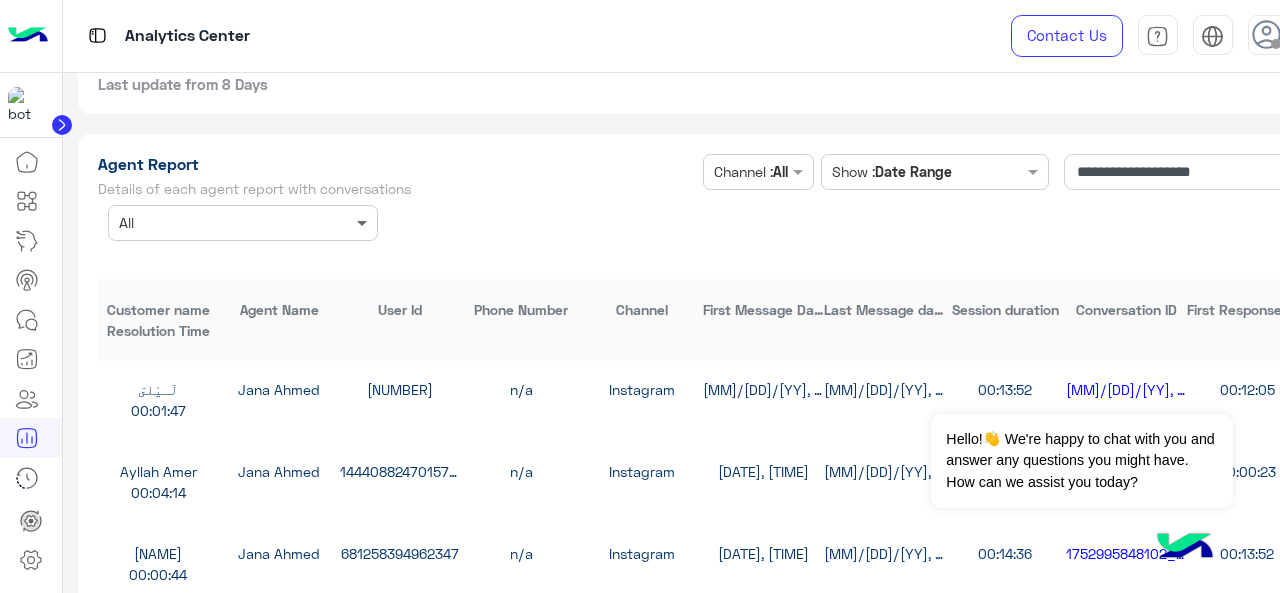 click 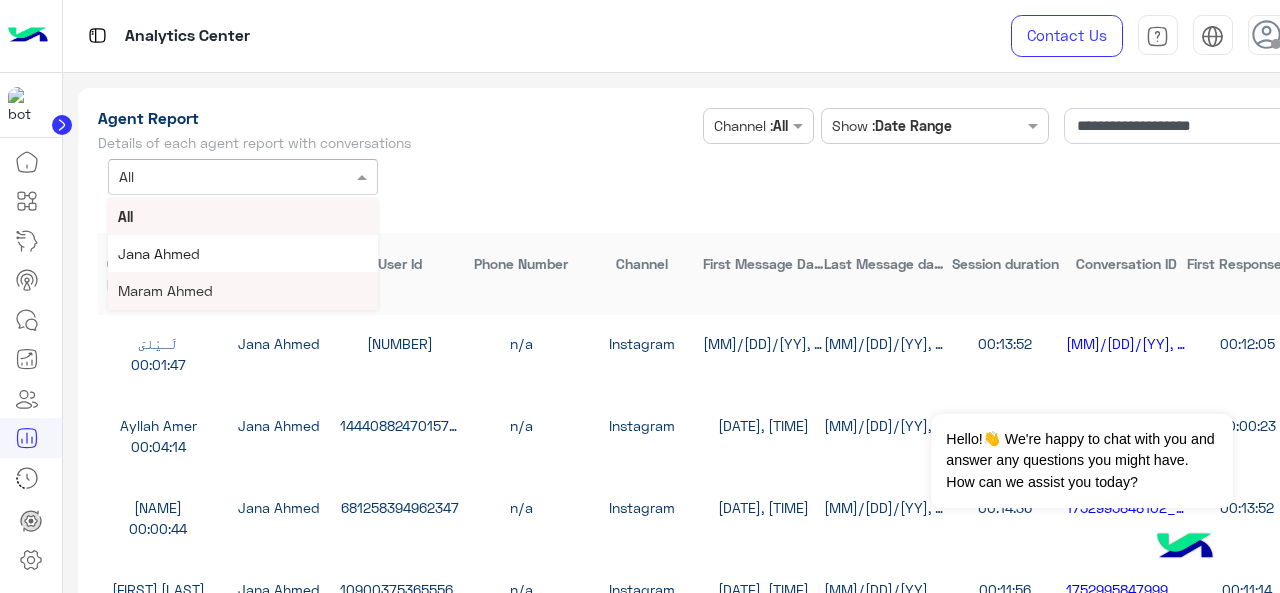 scroll, scrollTop: 5342, scrollLeft: 0, axis: vertical 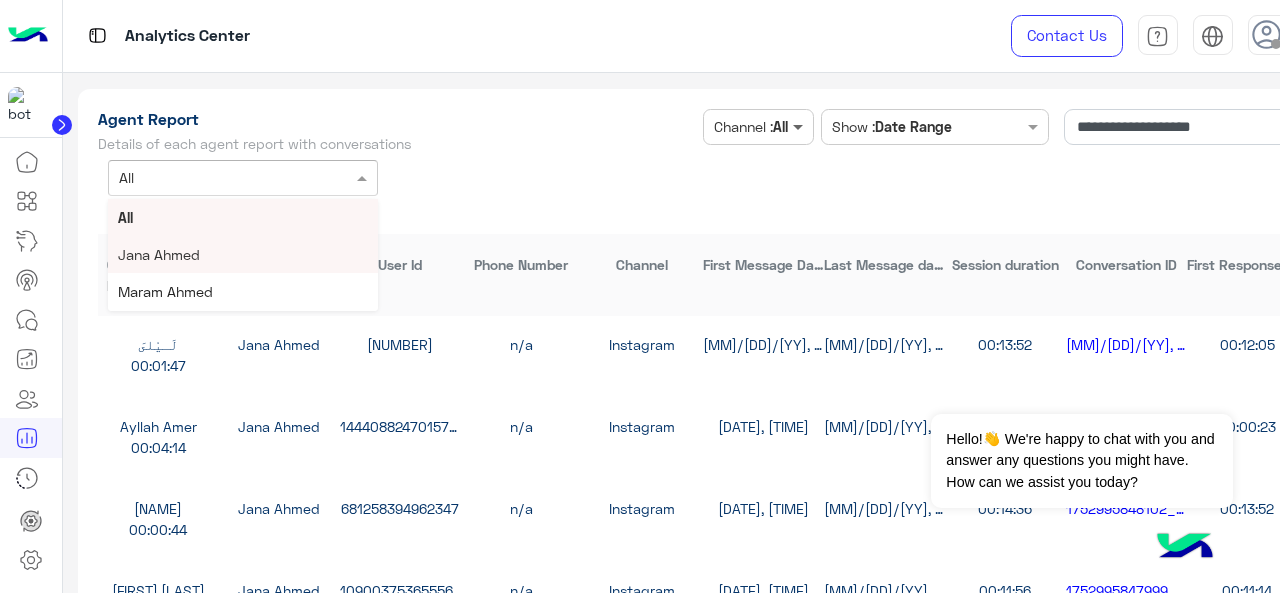 click 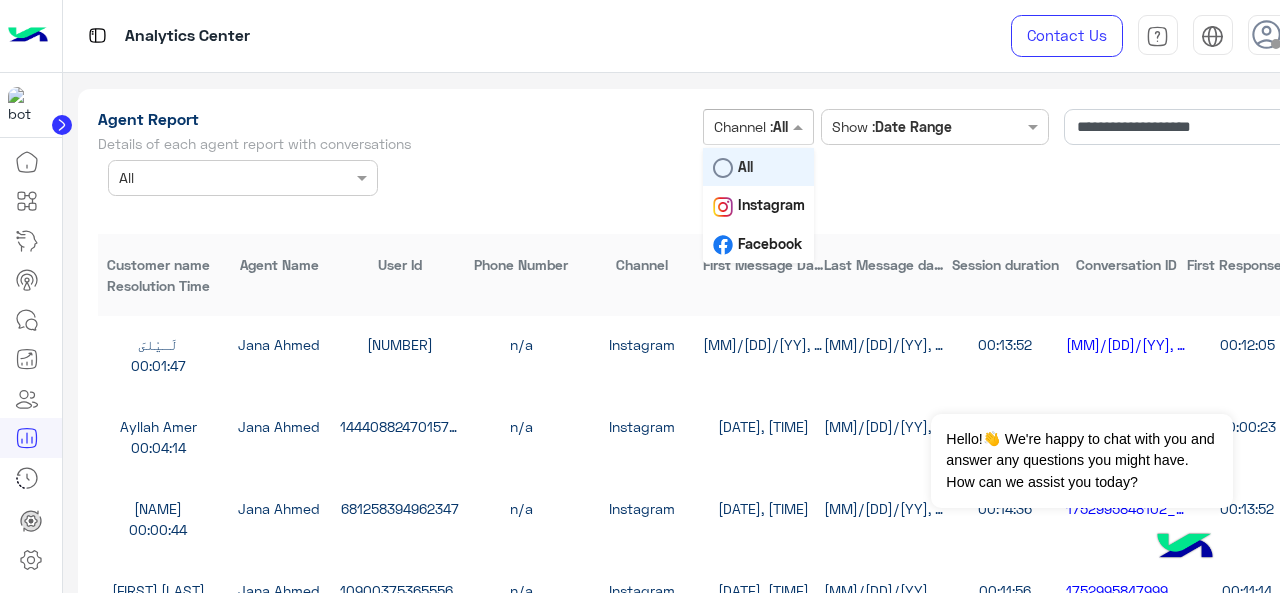 click on "All" at bounding box center (758, 167) 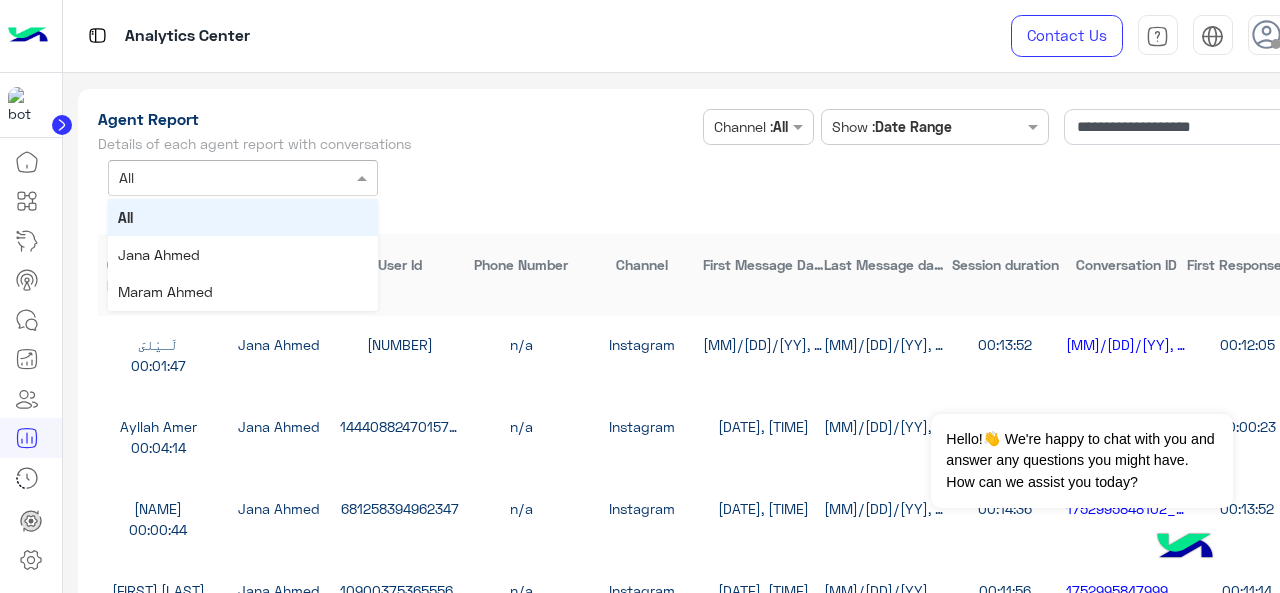 click 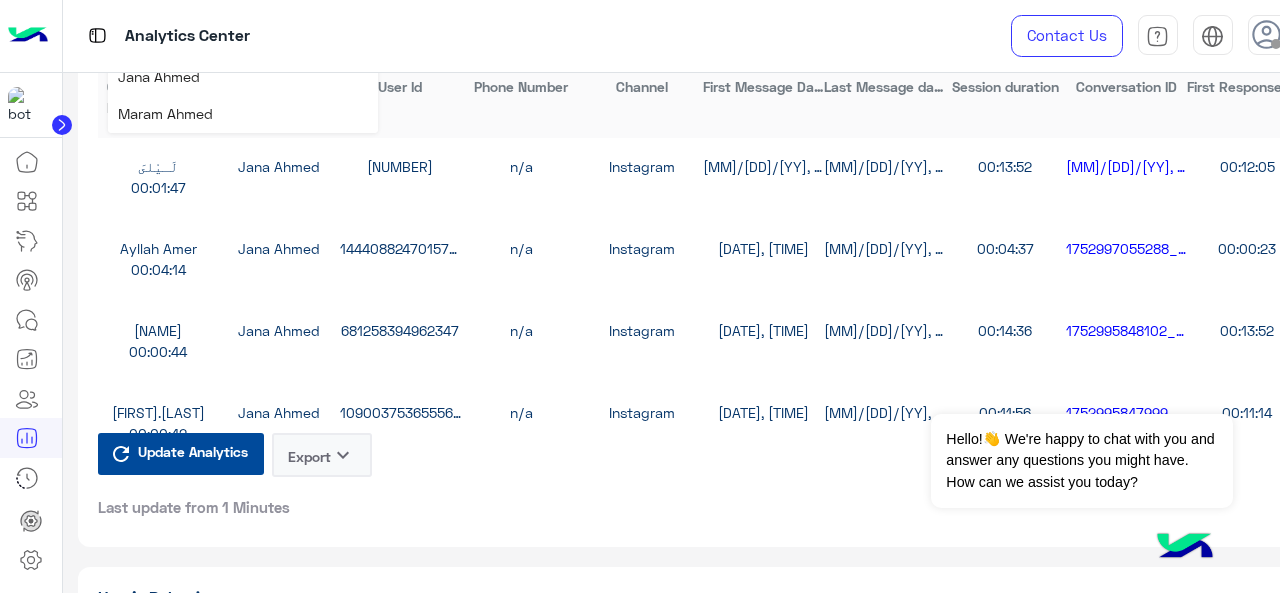 scroll, scrollTop: 5523, scrollLeft: 0, axis: vertical 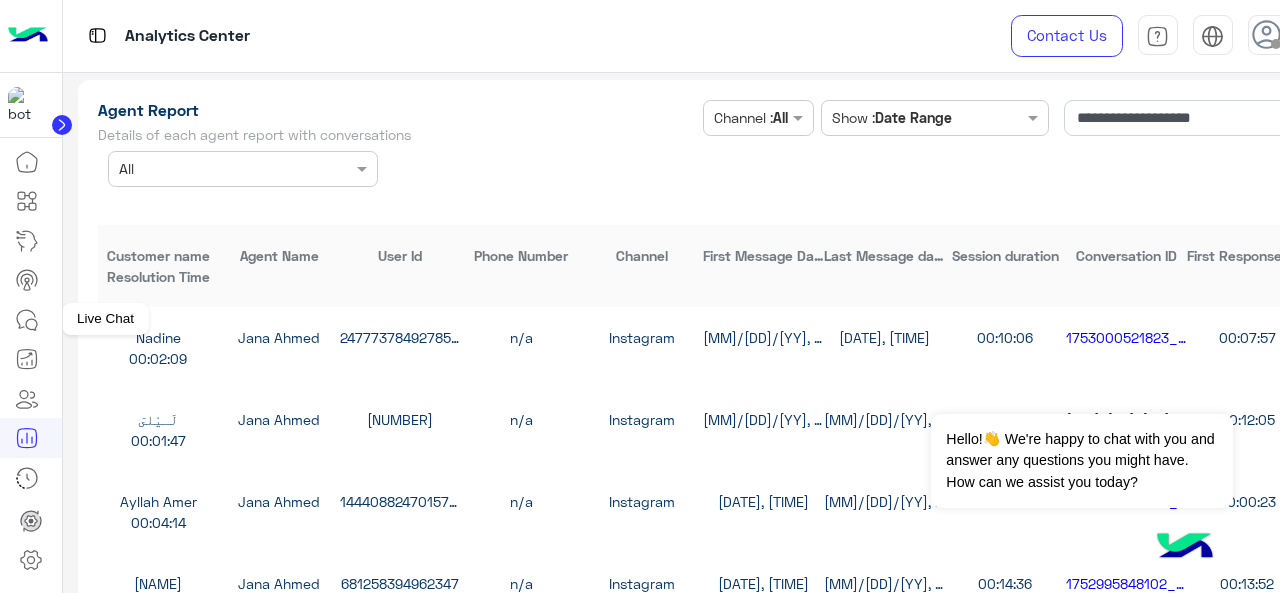 click 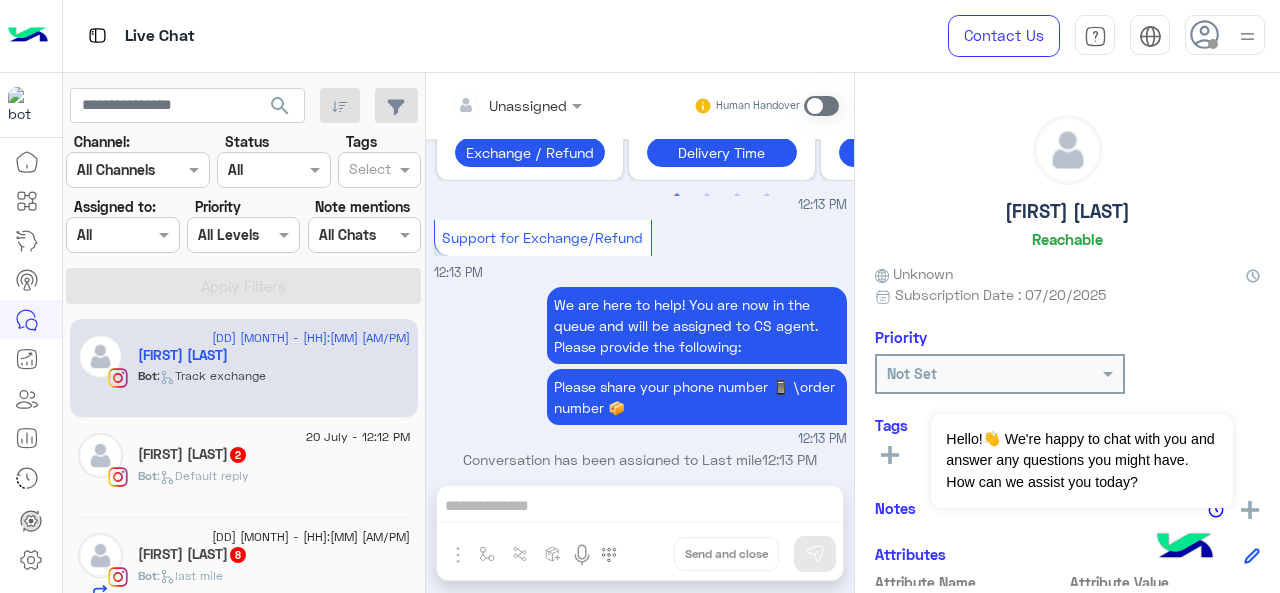 scroll, scrollTop: 1122, scrollLeft: 0, axis: vertical 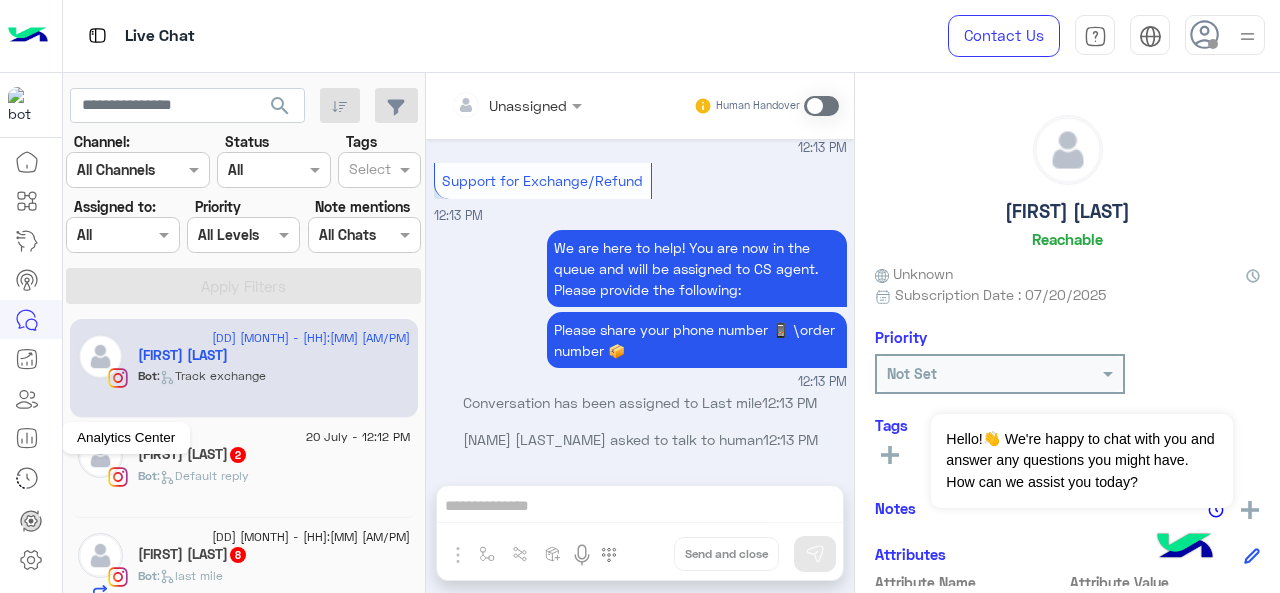 click 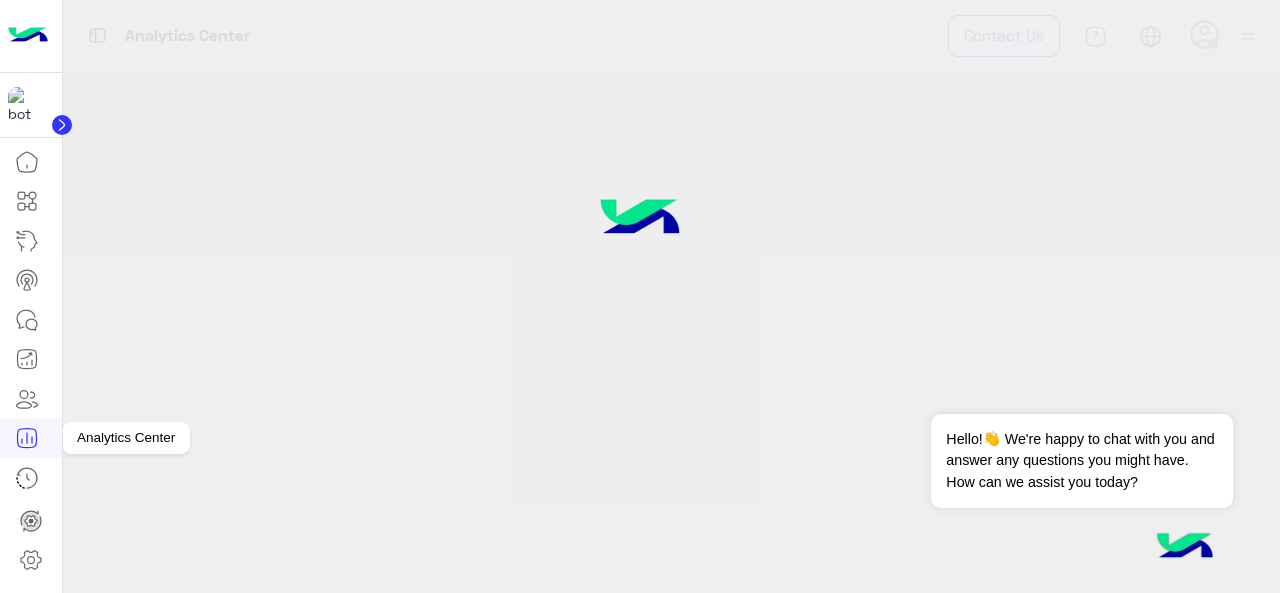 click at bounding box center [27, 437] 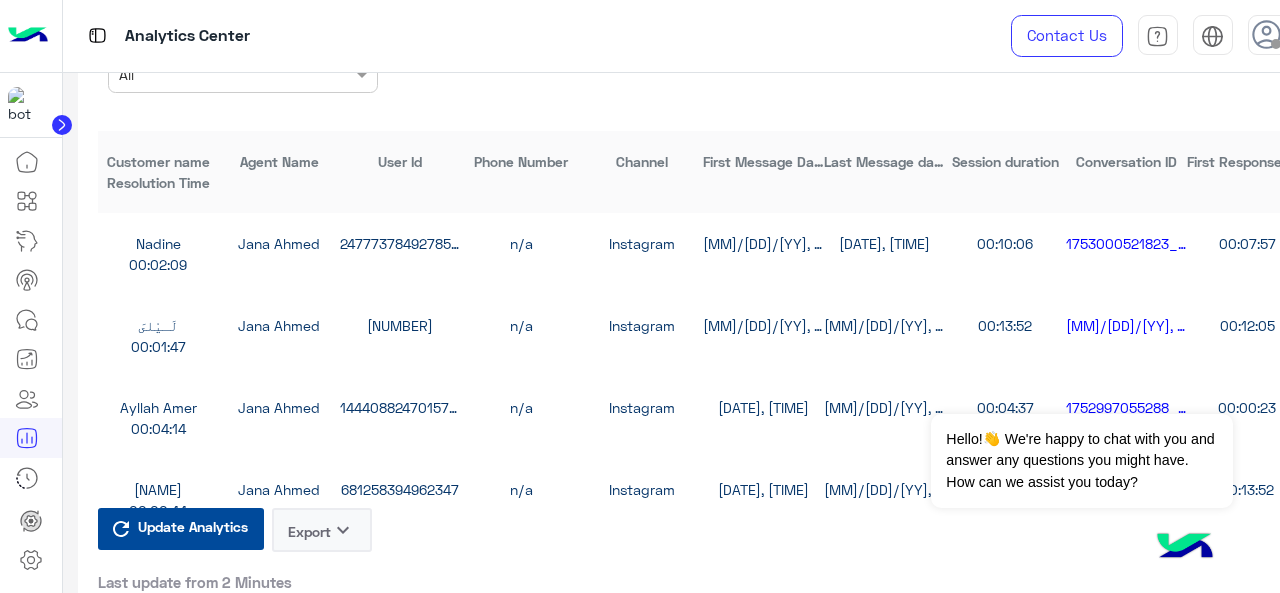 scroll, scrollTop: 5303, scrollLeft: 0, axis: vertical 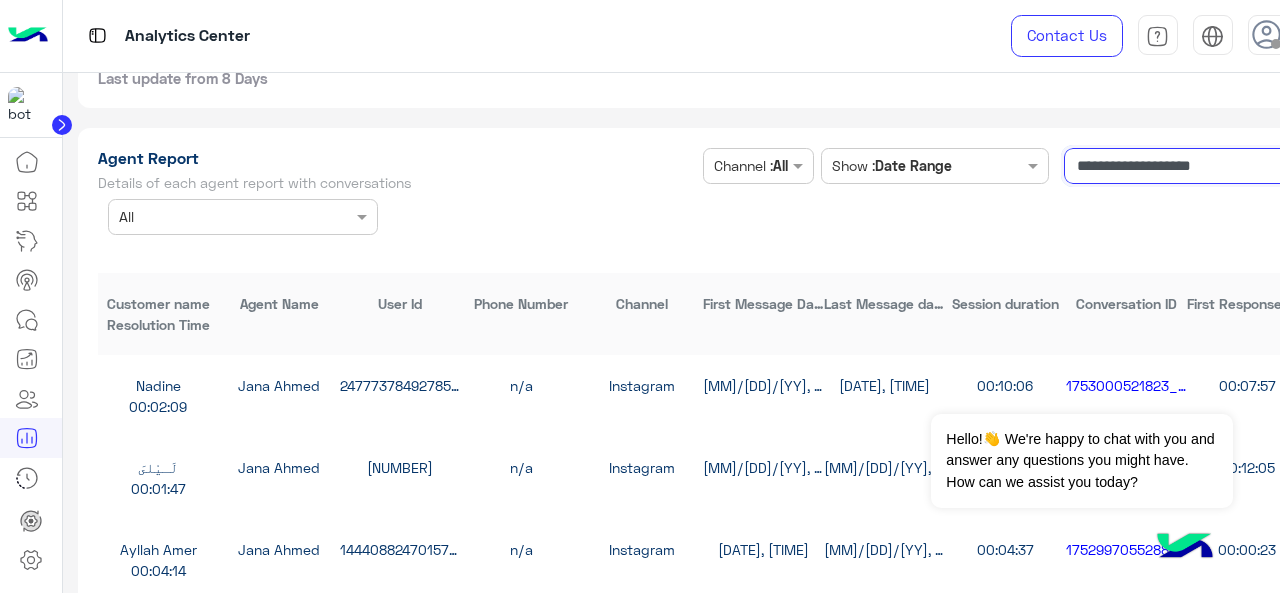 click on "**********" 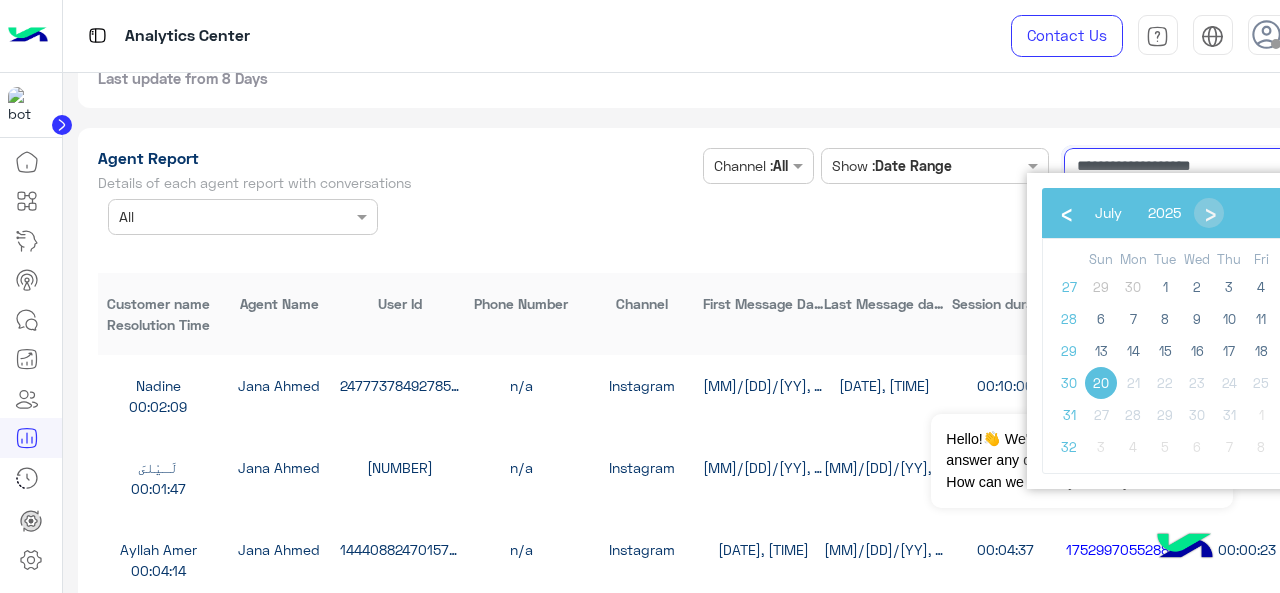 drag, startPoint x: 1106, startPoint y: 167, endPoint x: 1168, endPoint y: 156, distance: 62.968246 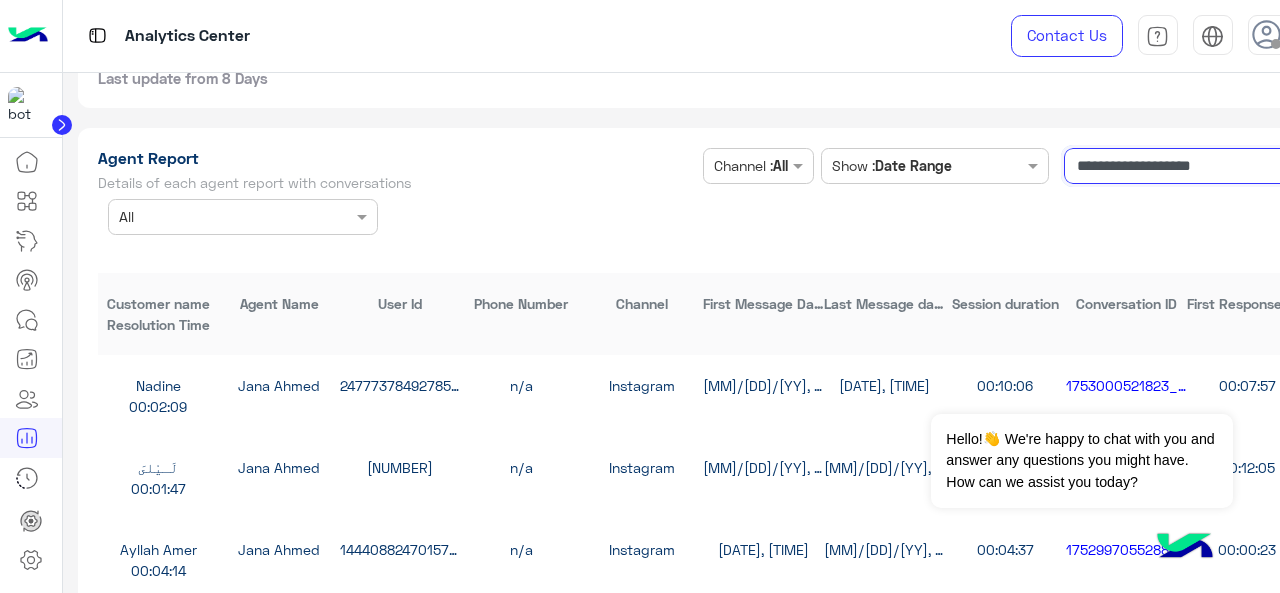 click on "**********" 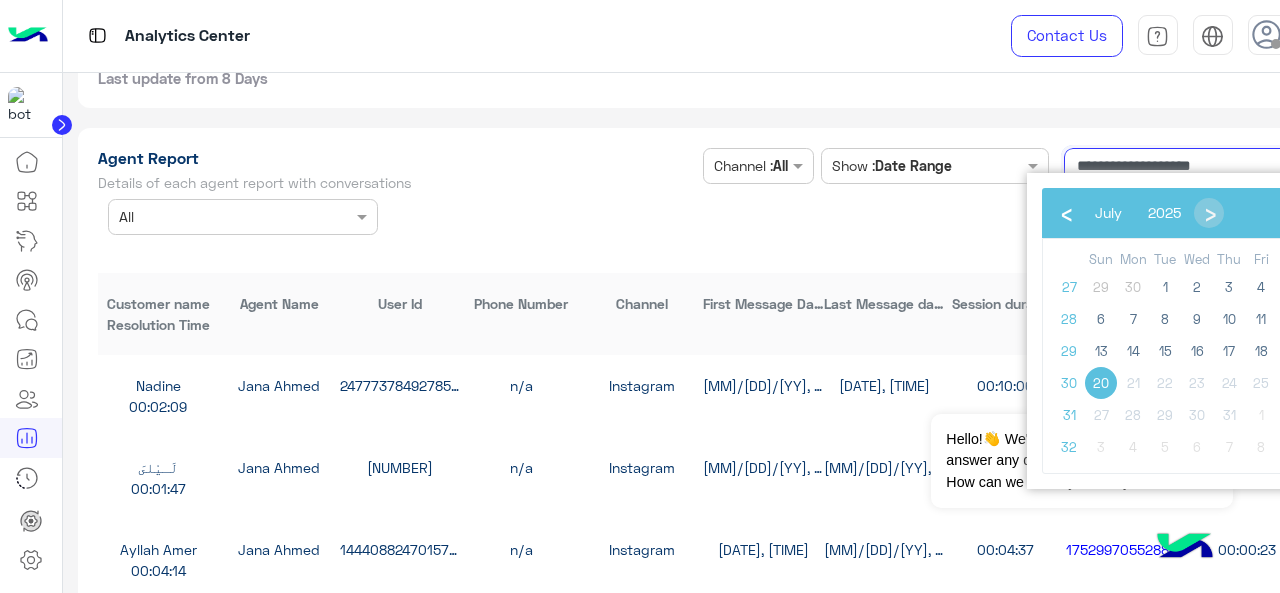 click on "**********" 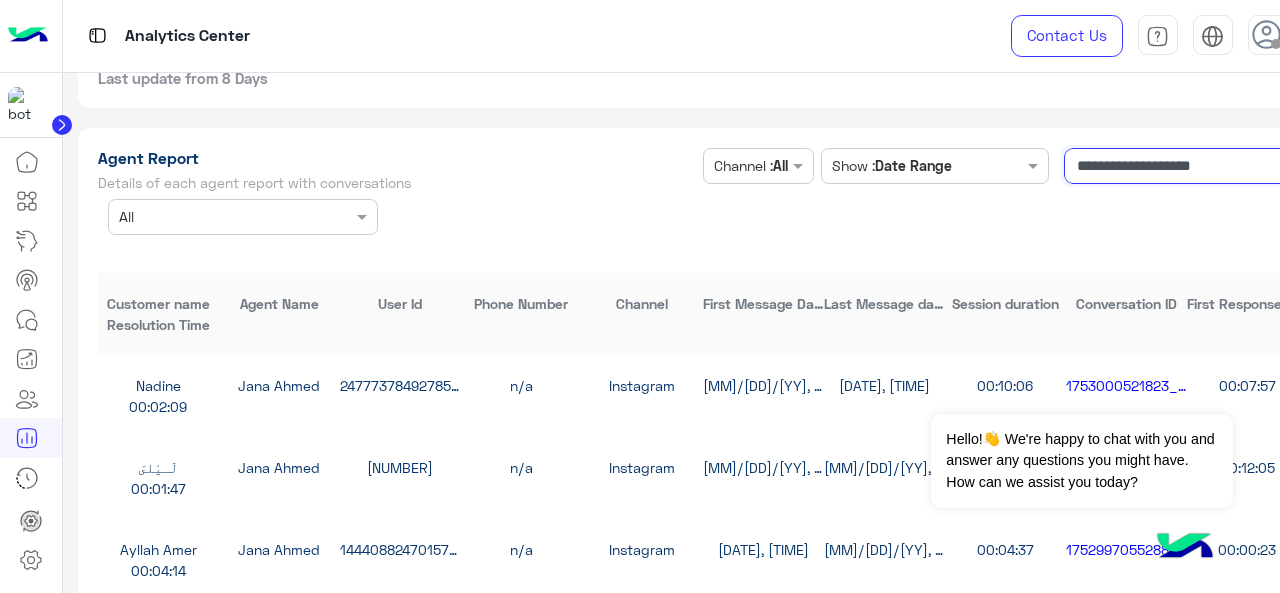 click on "**********" 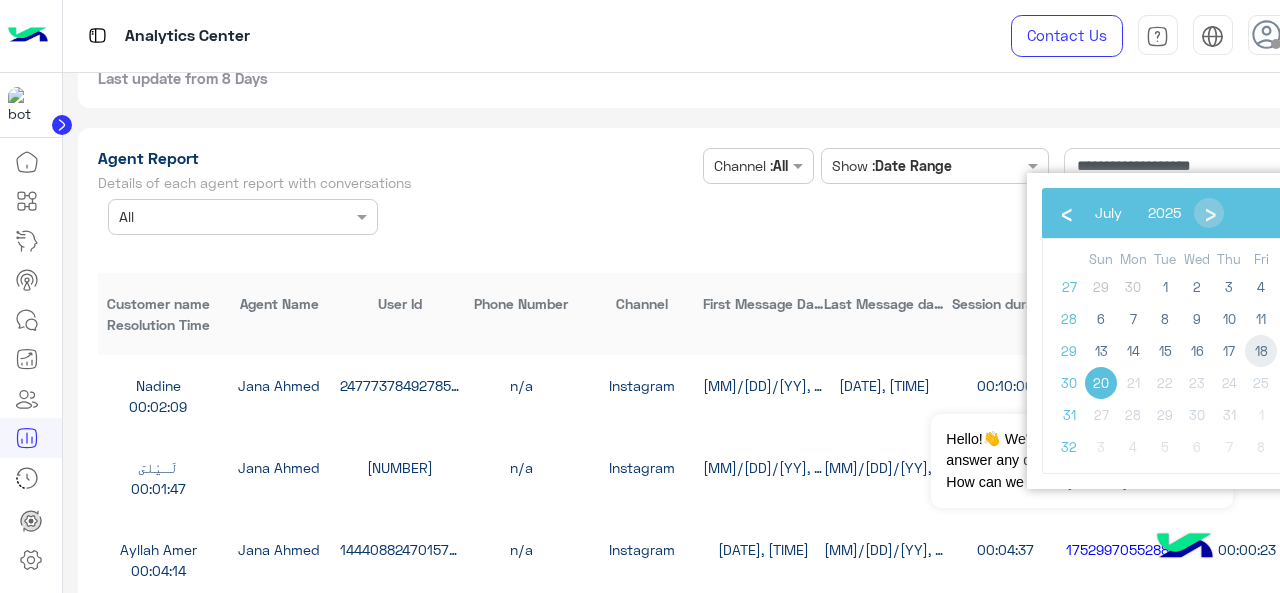 click on "18" 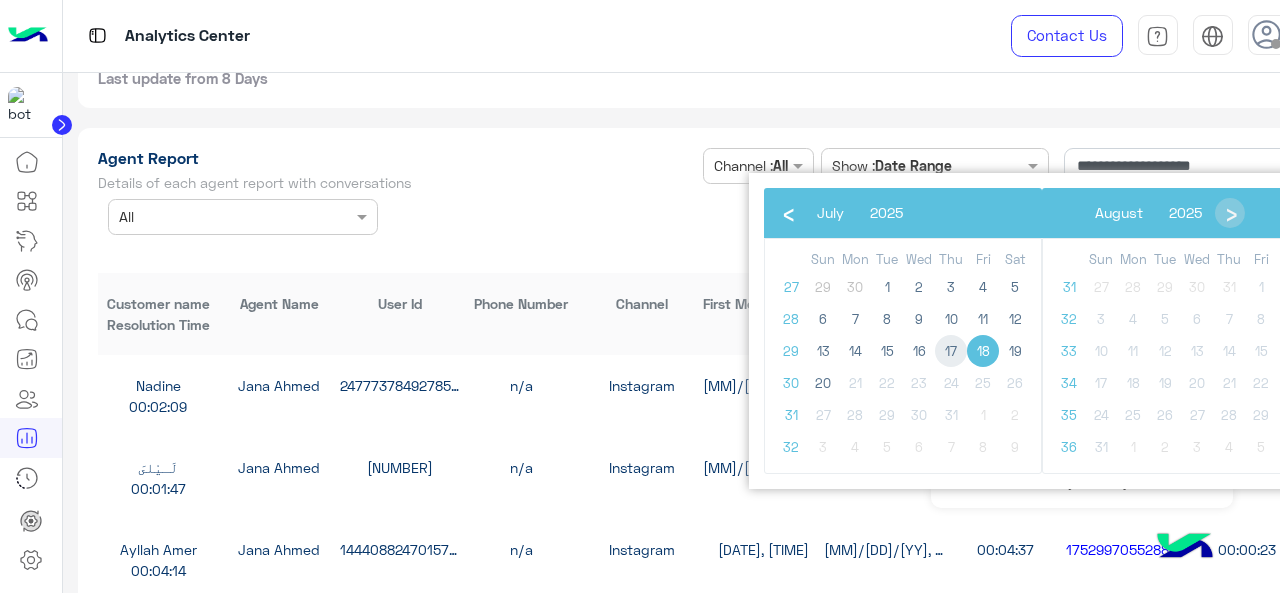 click on "17" 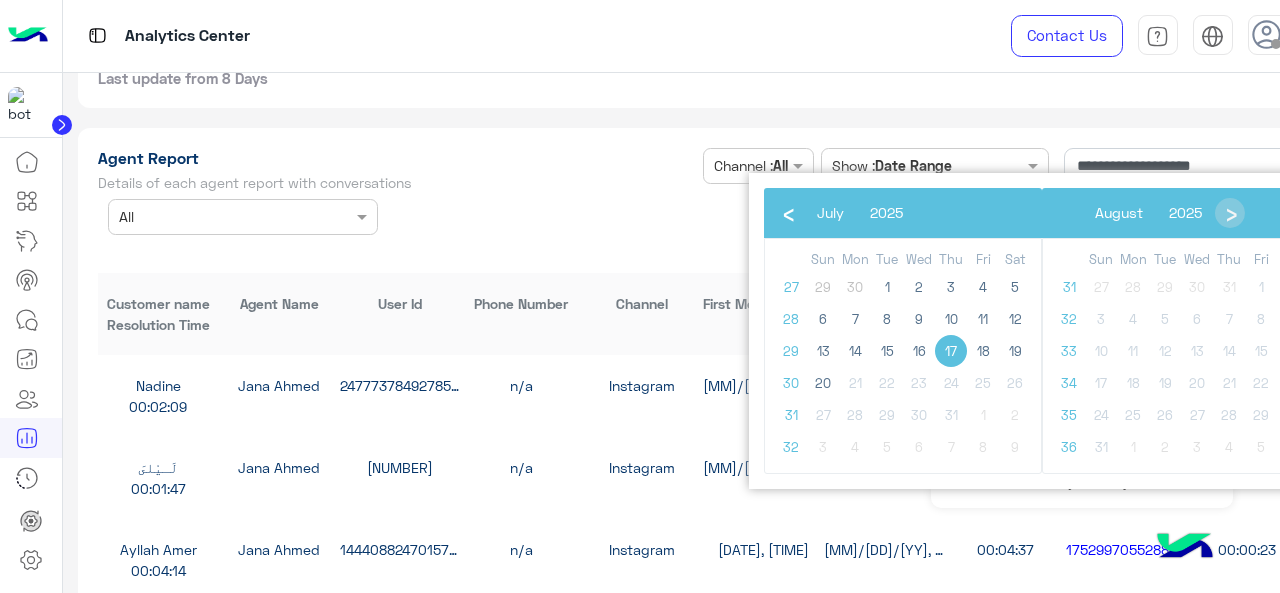 click on "17" 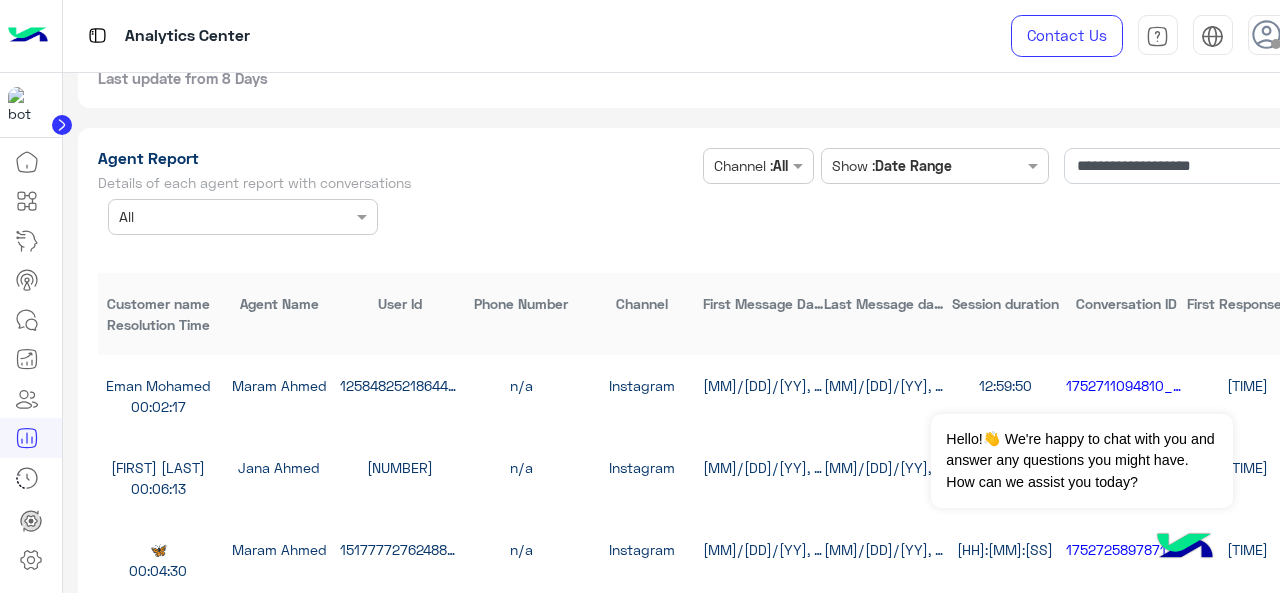 click 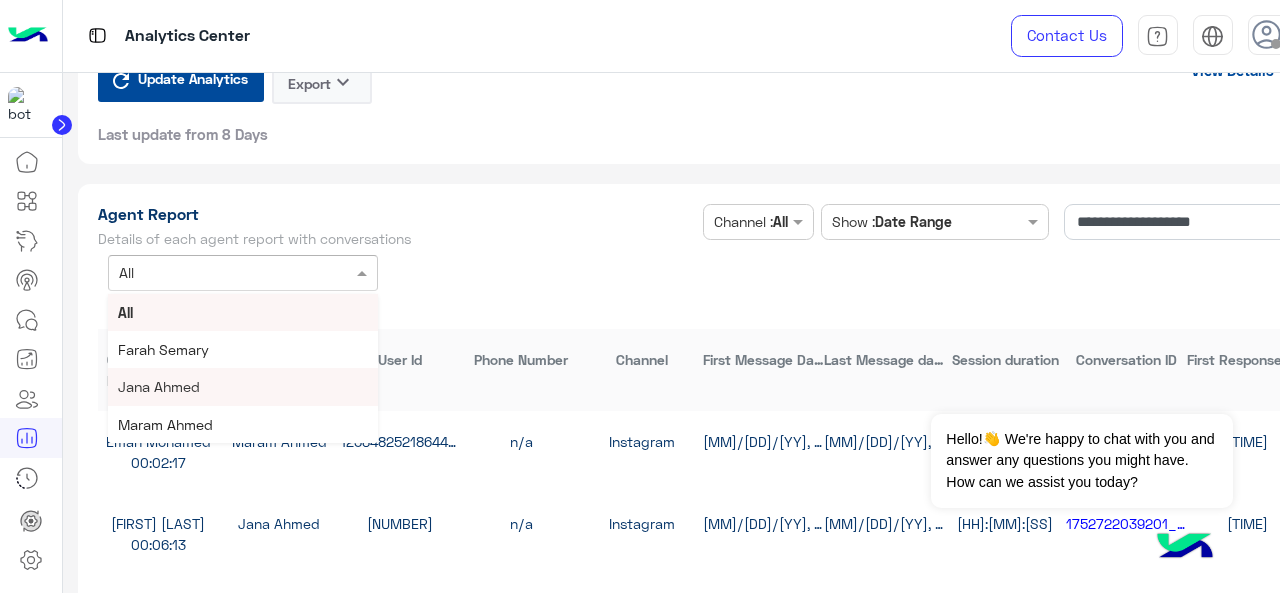 scroll, scrollTop: 5239, scrollLeft: 0, axis: vertical 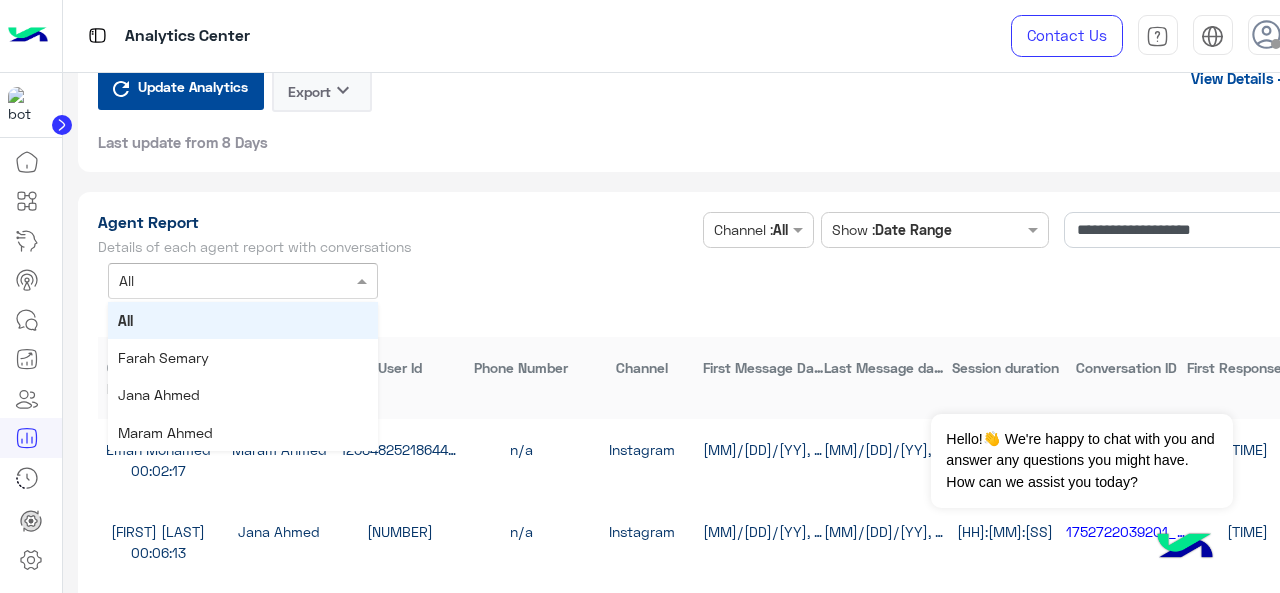 click on "Details of each agent report with conversations" 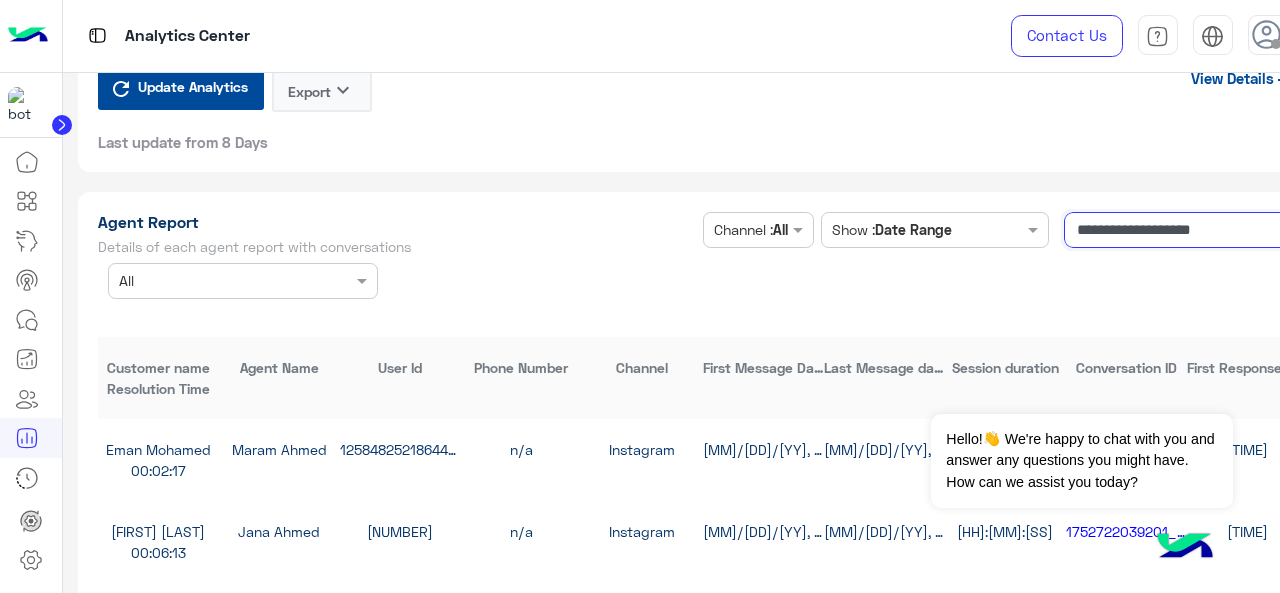 click on "**********" 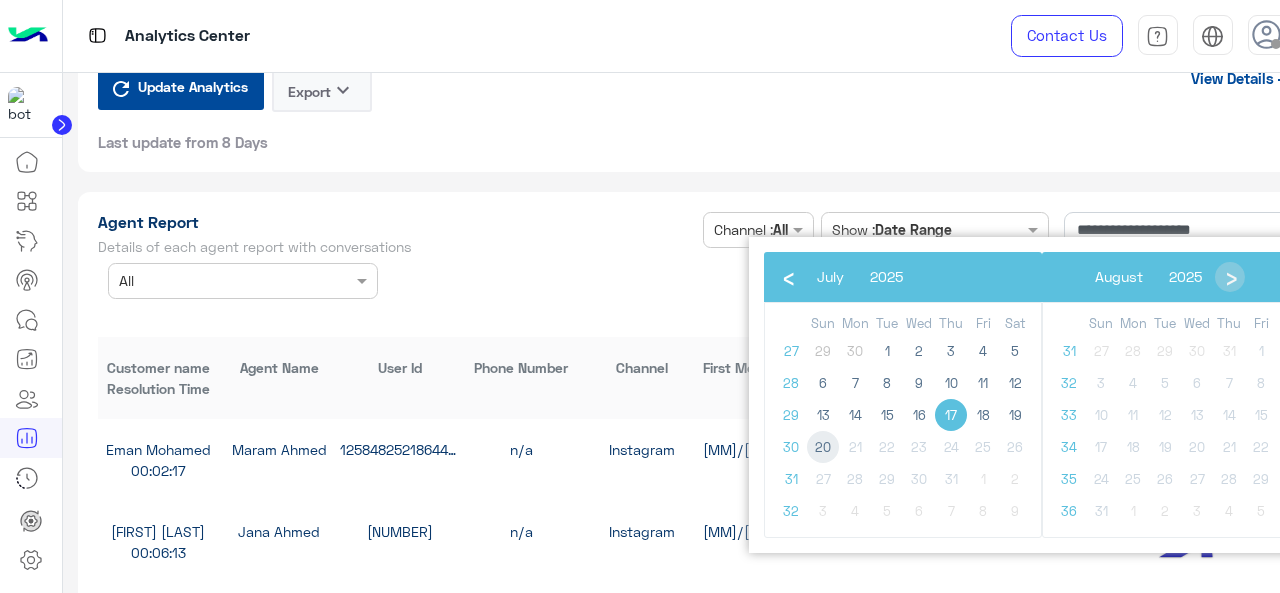 click on "20" 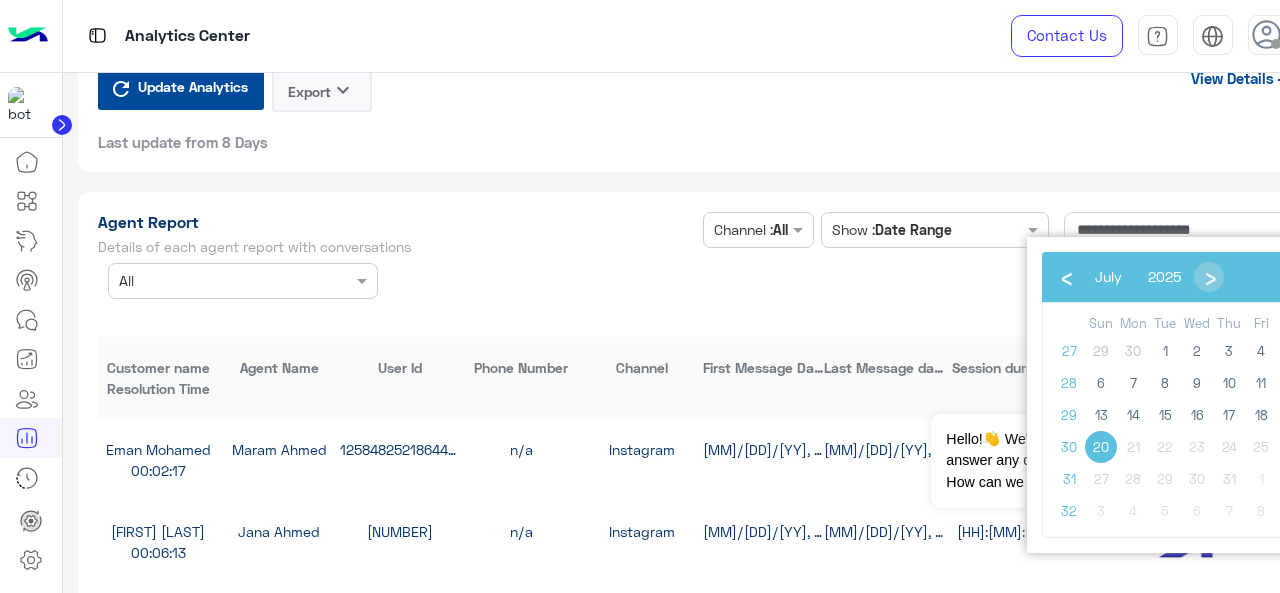 click on "20" 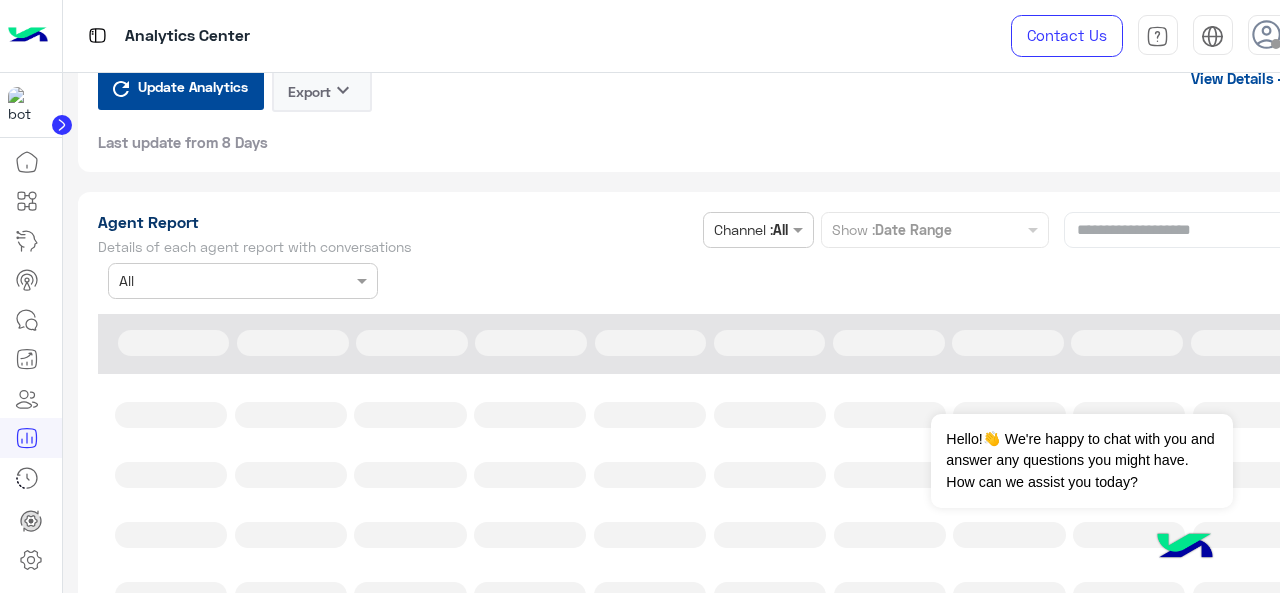click on "**********" 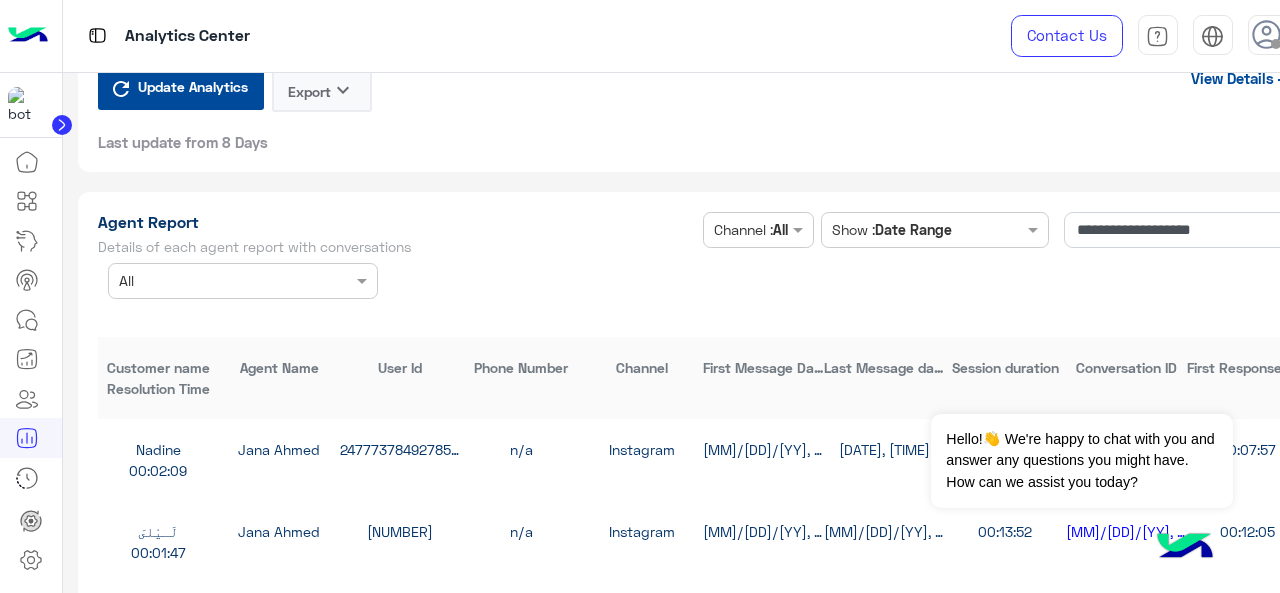click 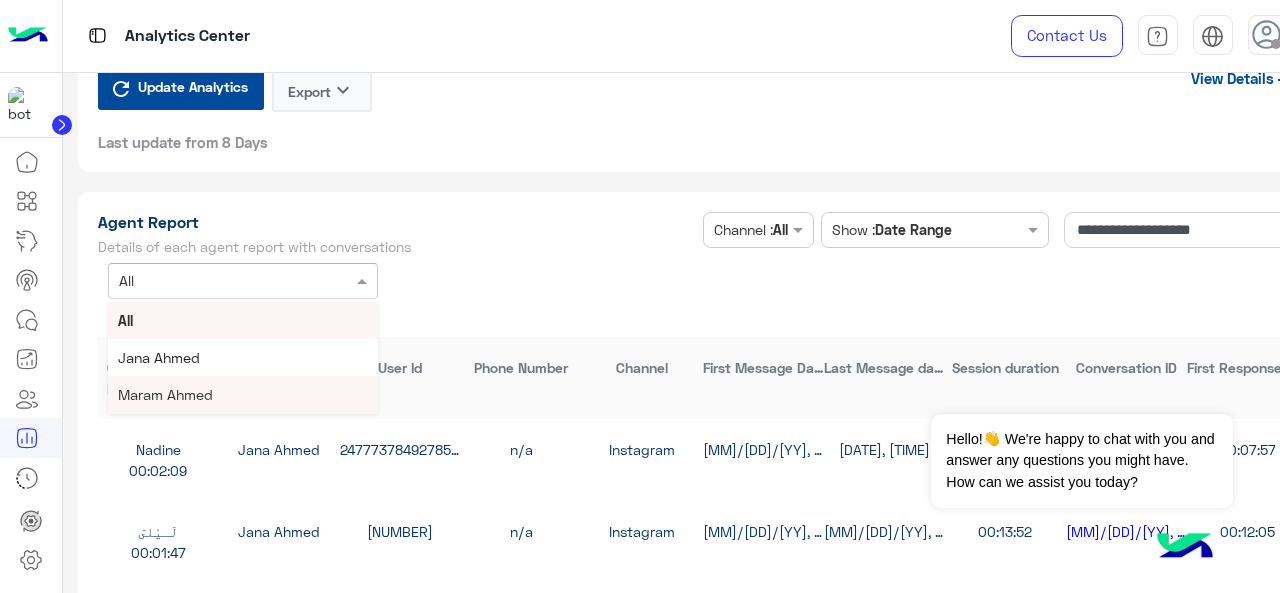 click on "Maram Ahmed" at bounding box center [243, 394] 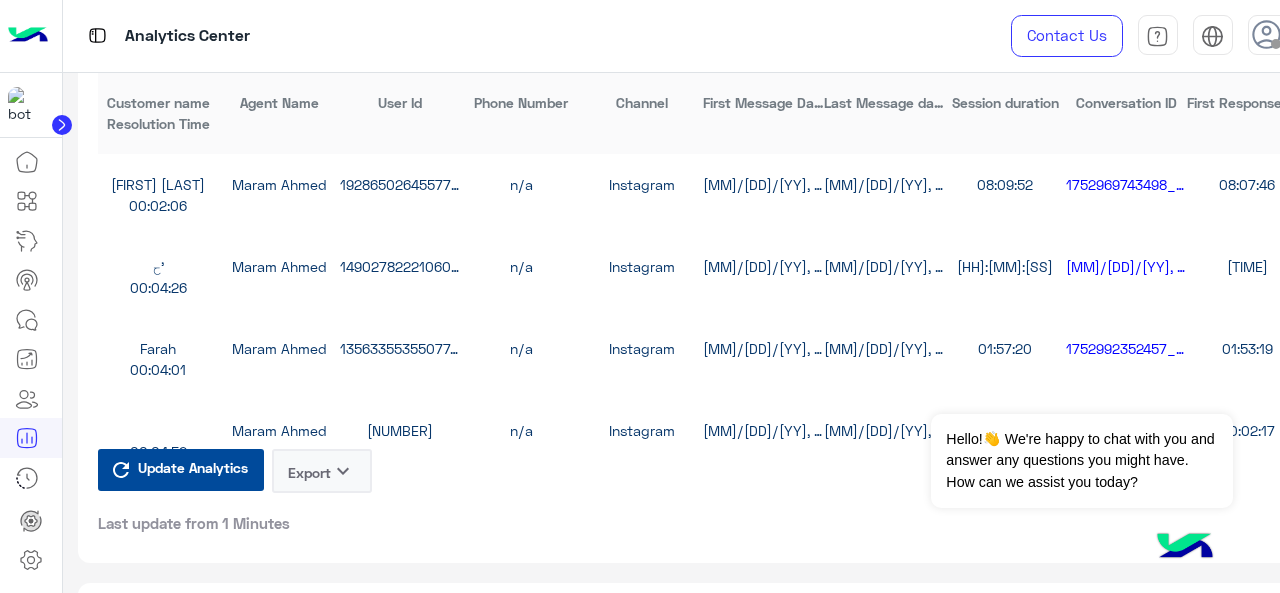 scroll, scrollTop: 5106, scrollLeft: 0, axis: vertical 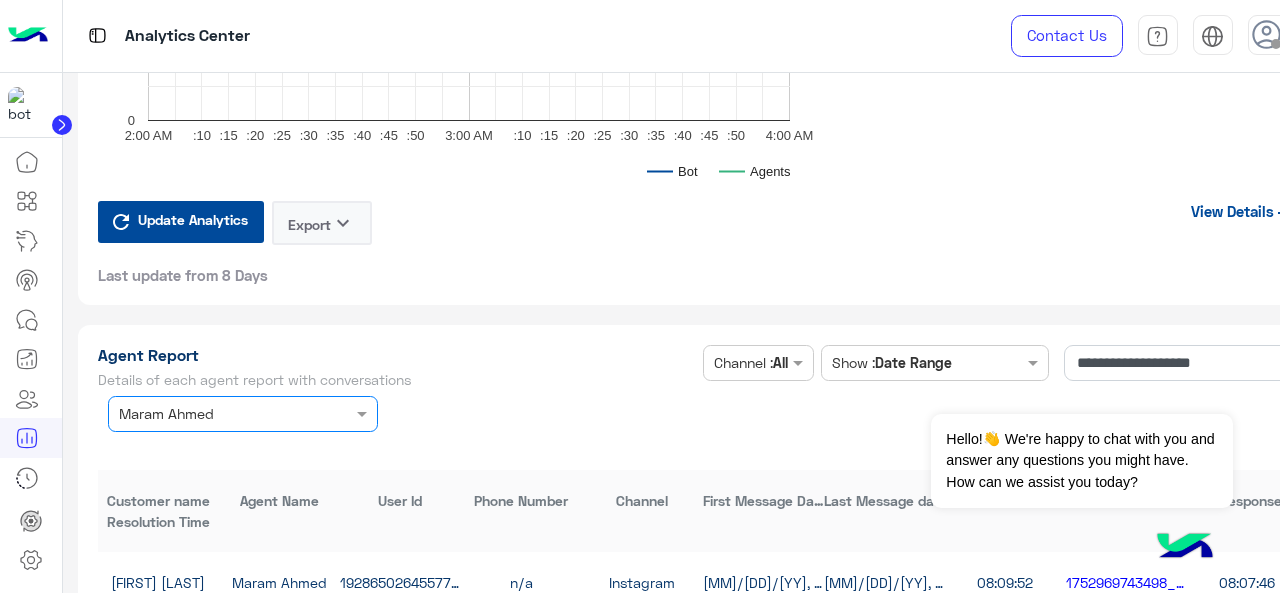 click on "Export   keyboard_arrow_down" 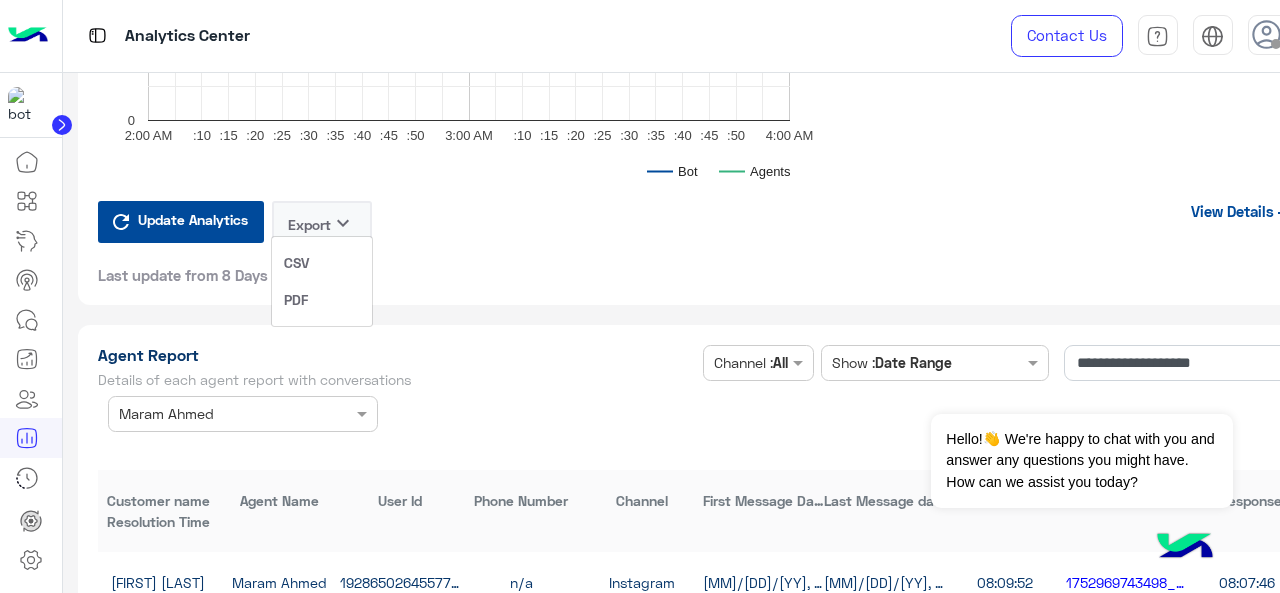 click on "CSV" 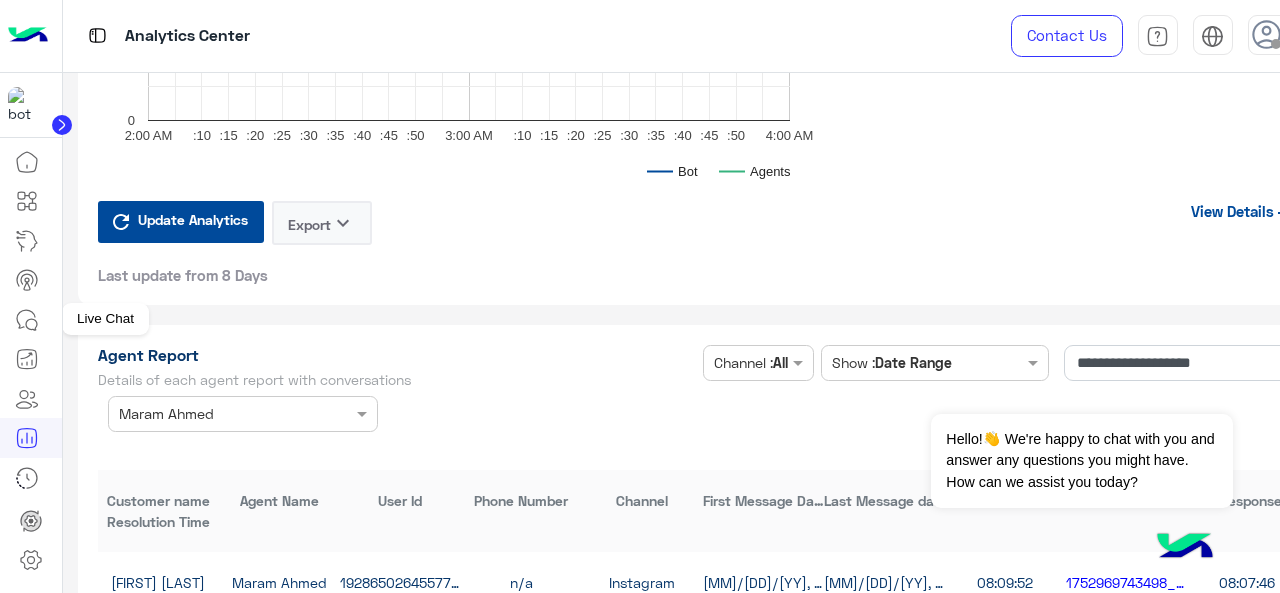 click at bounding box center (27, 320) 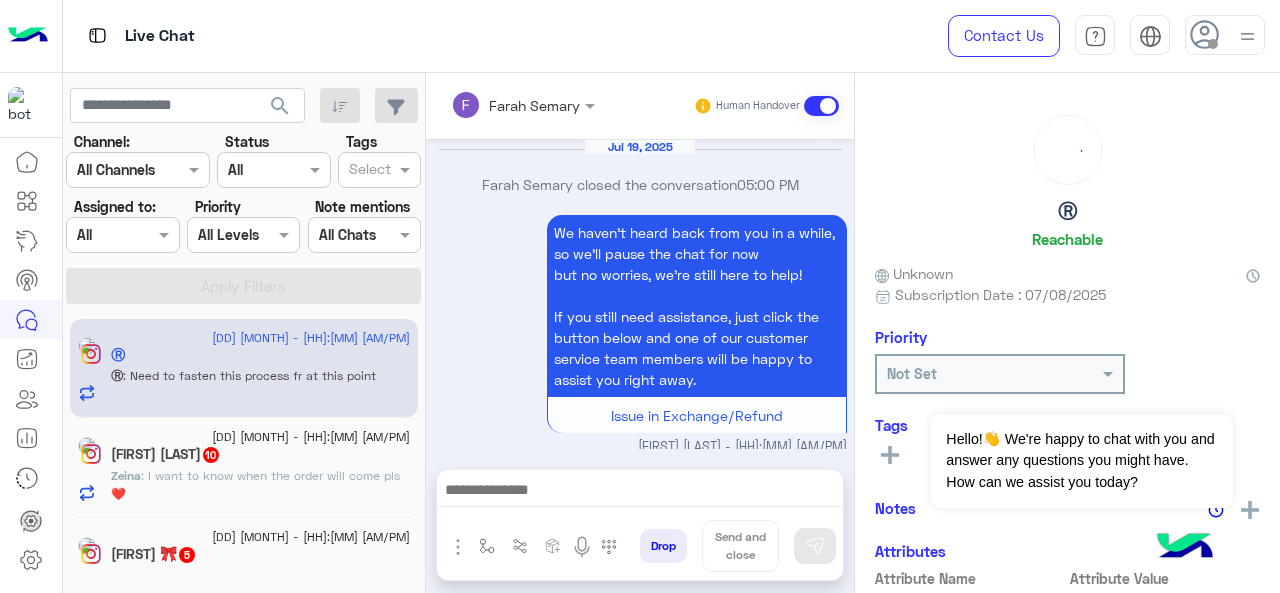 scroll, scrollTop: 980, scrollLeft: 0, axis: vertical 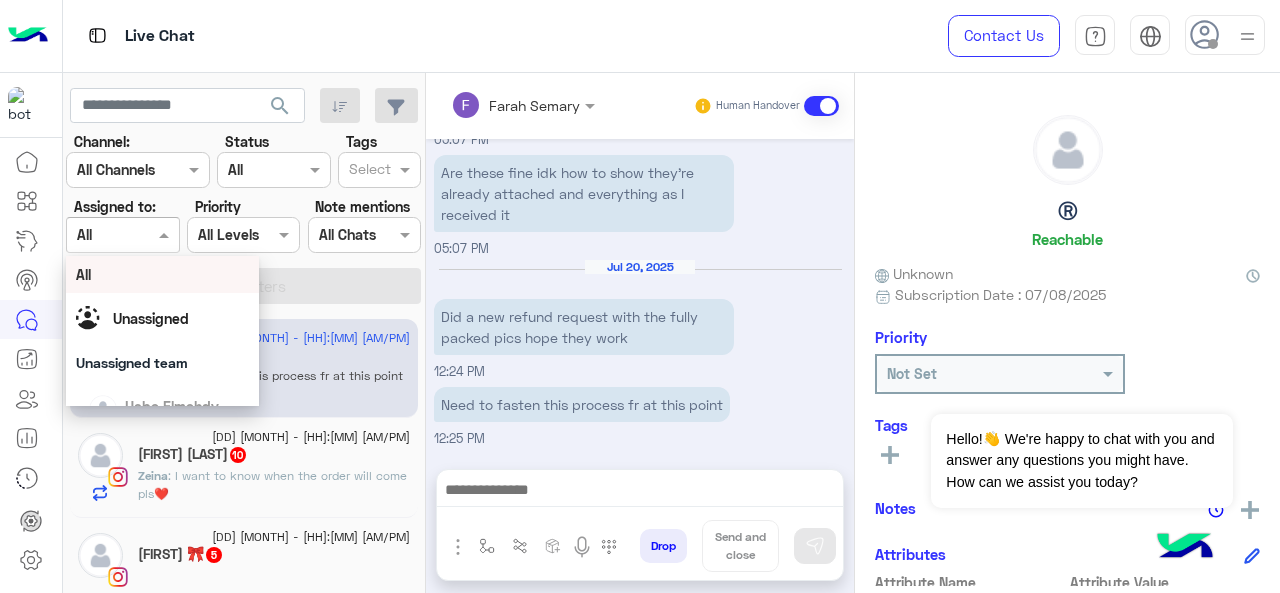 drag, startPoint x: 149, startPoint y: 237, endPoint x: 158, endPoint y: 311, distance: 74.54529 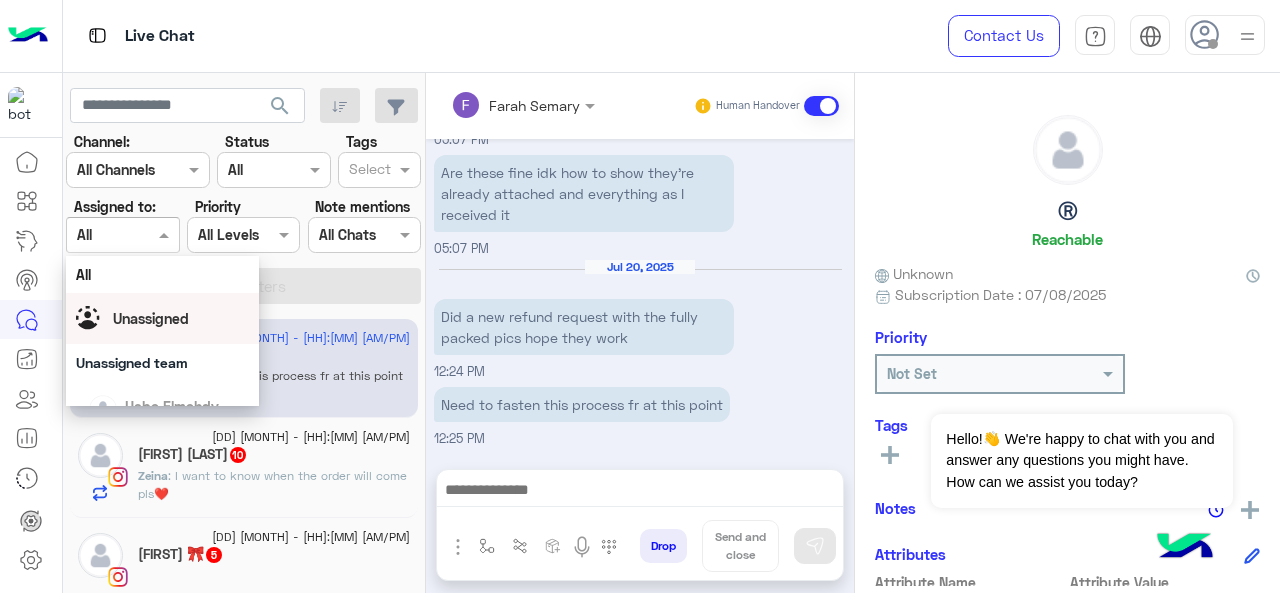 scroll, scrollTop: 392, scrollLeft: 0, axis: vertical 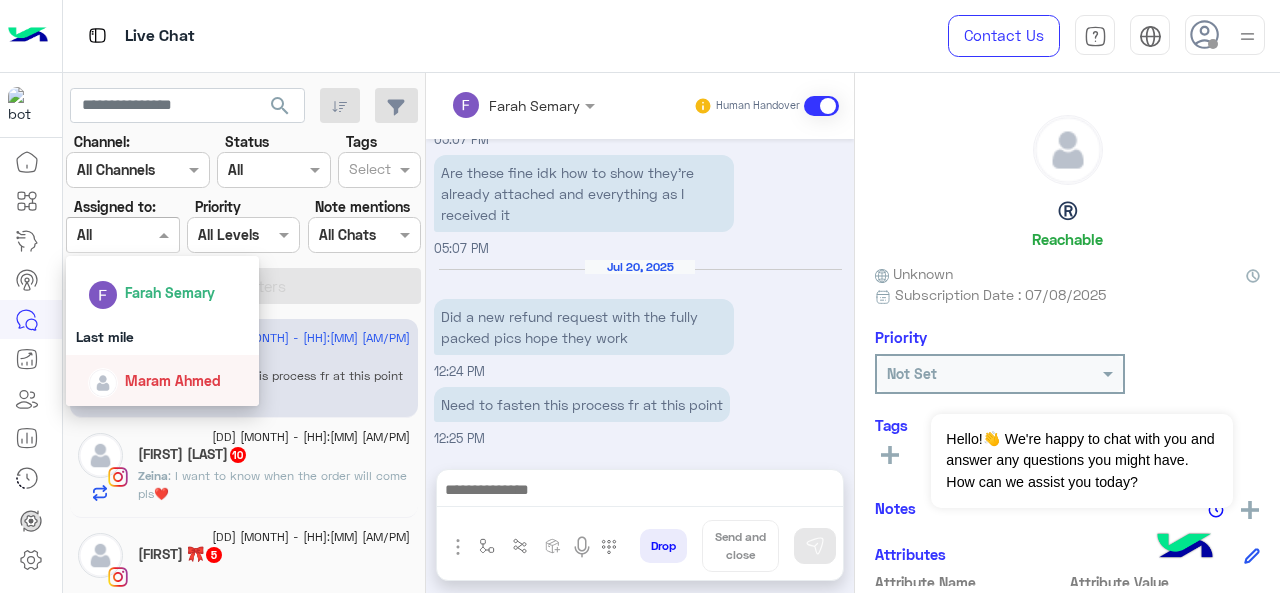 click on "Maram Ahmed" at bounding box center [173, 380] 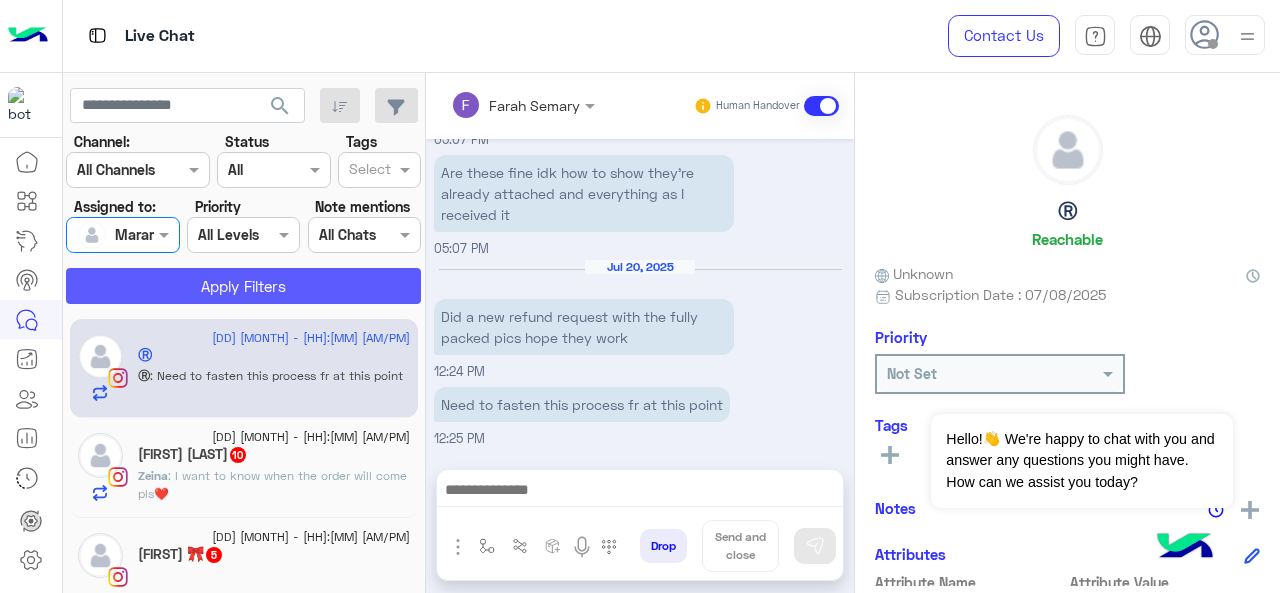 click on "Apply Filters" 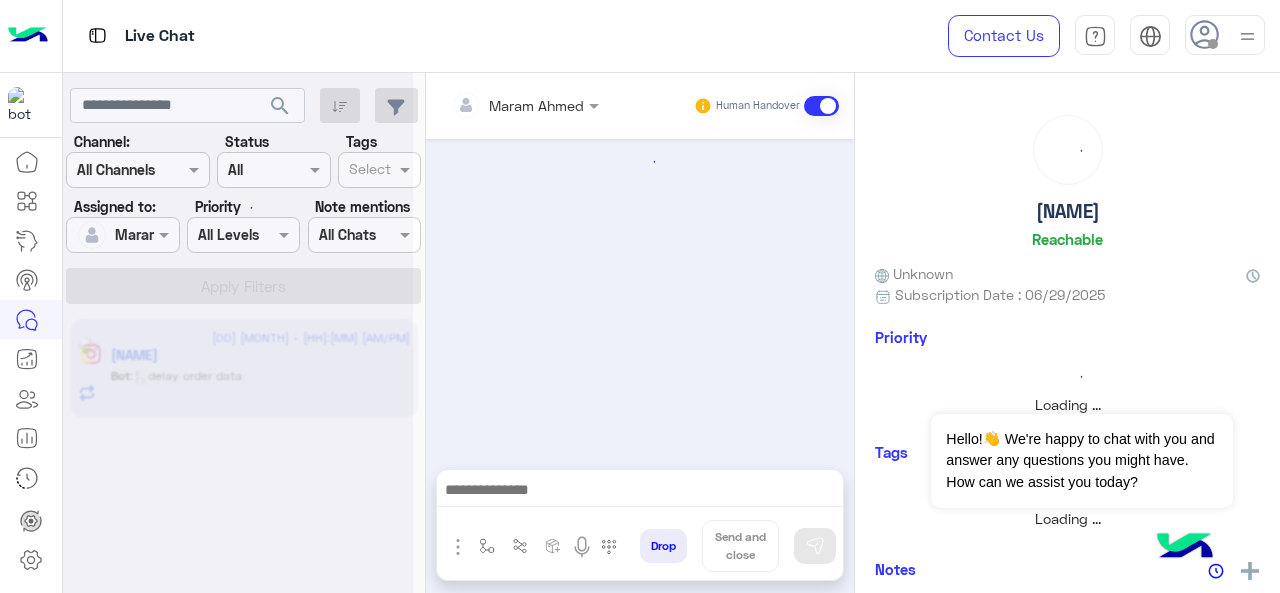 scroll, scrollTop: 0, scrollLeft: 0, axis: both 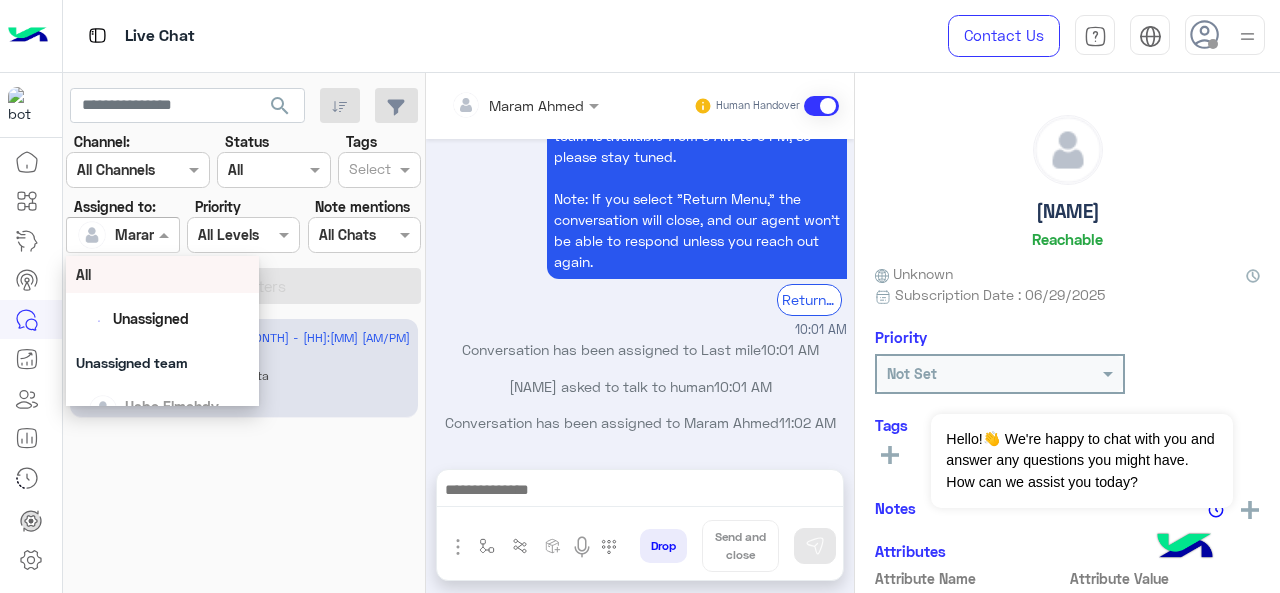 click at bounding box center [122, 234] 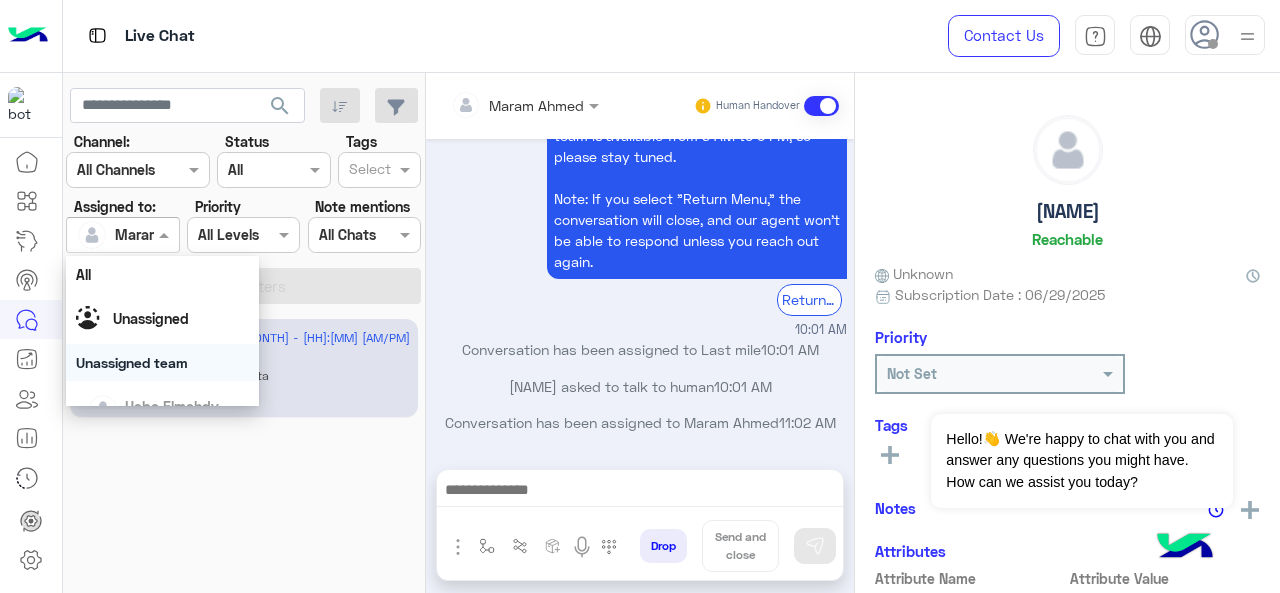scroll, scrollTop: 392, scrollLeft: 0, axis: vertical 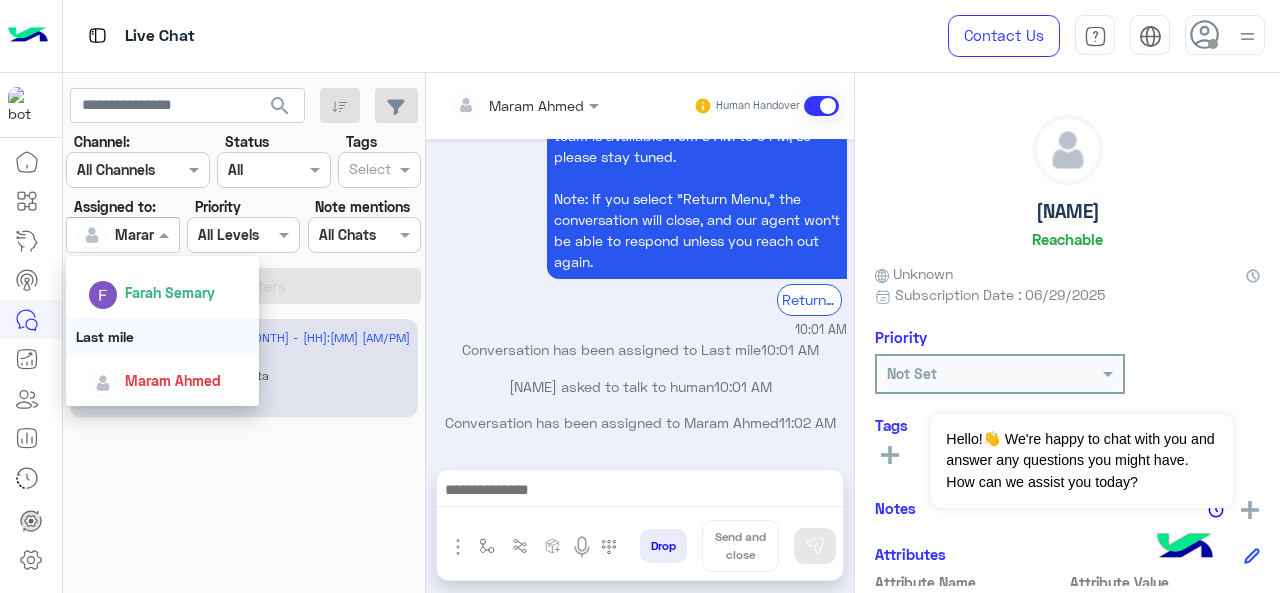 click on "Last mile" at bounding box center (163, 336) 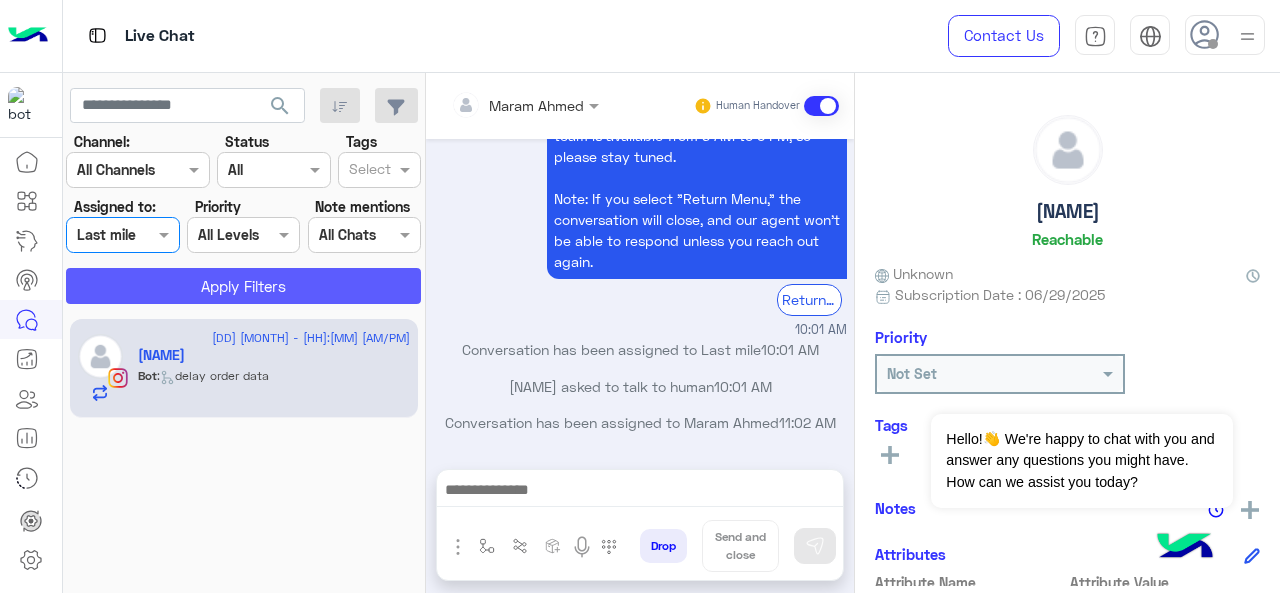 click on "Apply Filters" 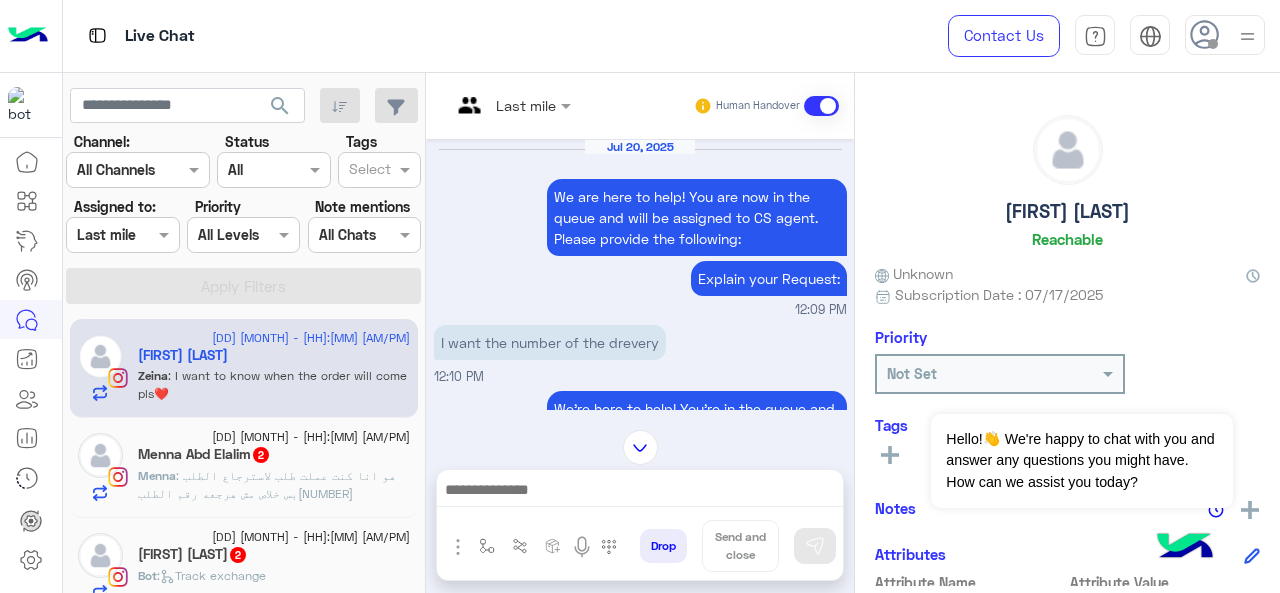 scroll, scrollTop: 1133, scrollLeft: 0, axis: vertical 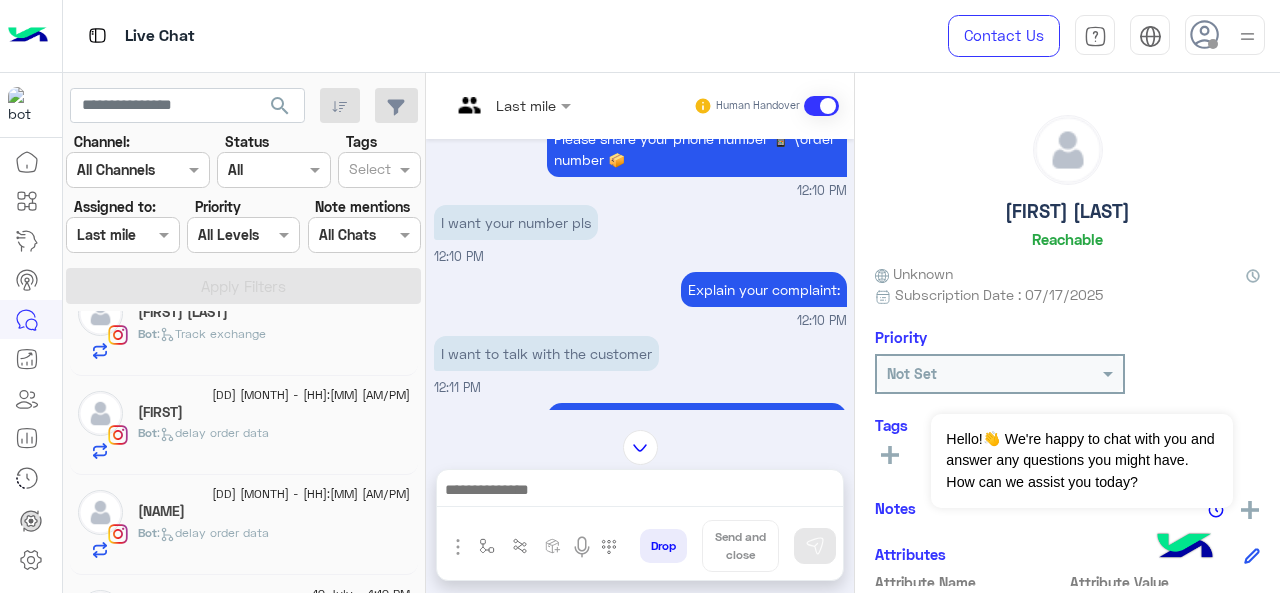 click on ":   delay order data" 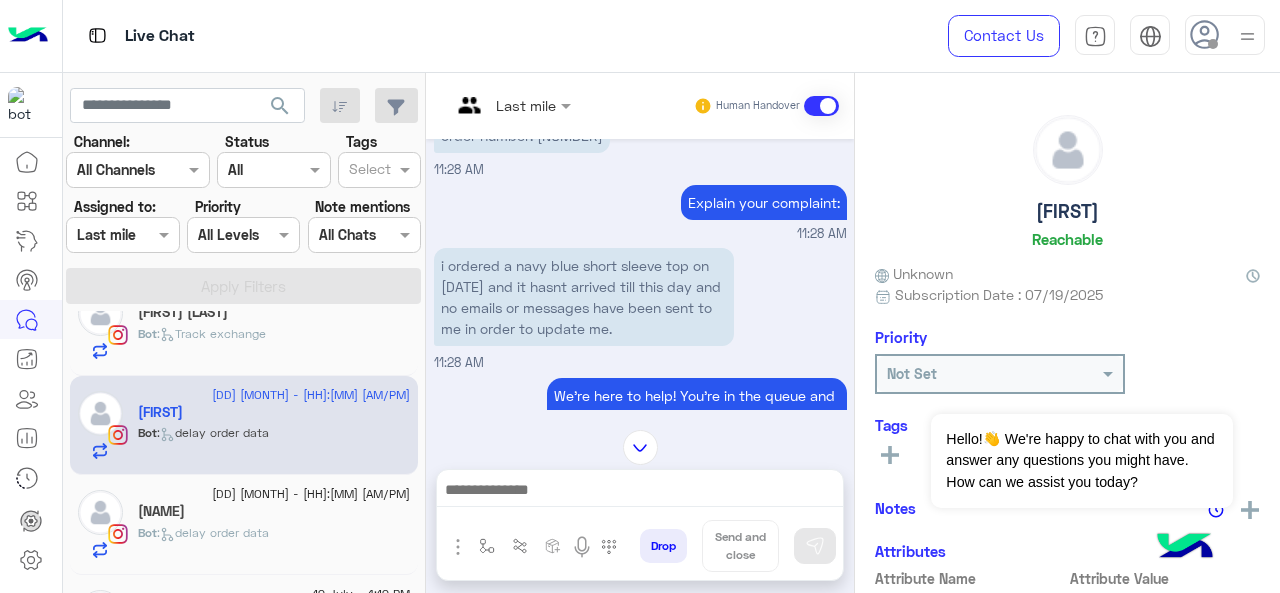 scroll, scrollTop: 650, scrollLeft: 0, axis: vertical 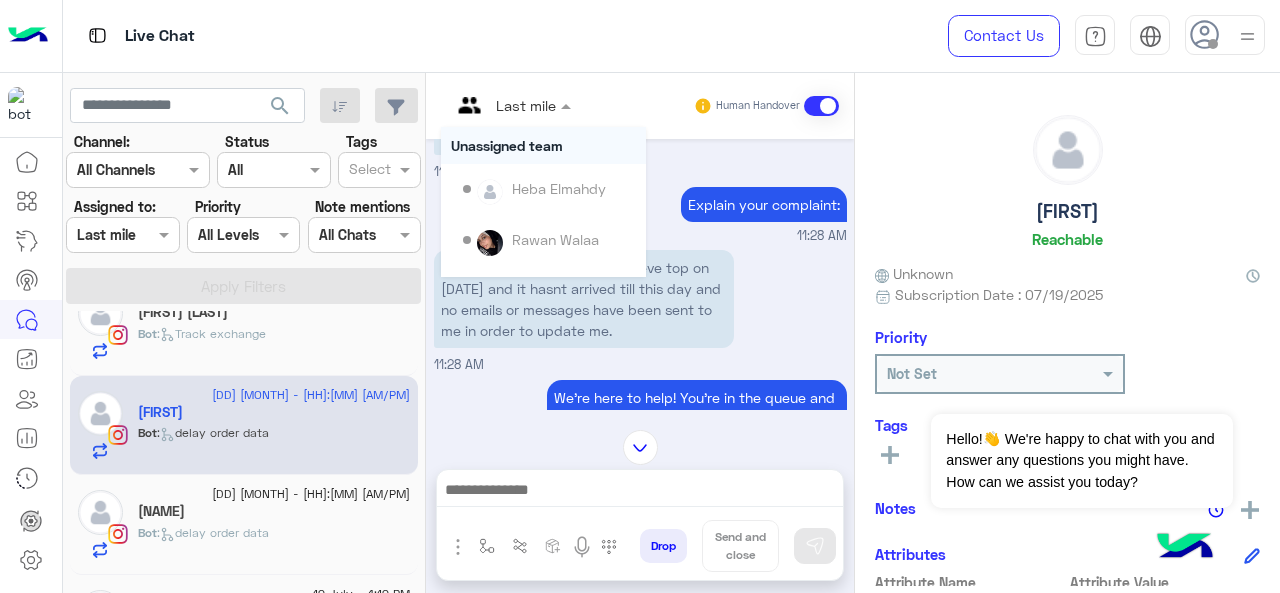 click at bounding box center (511, 104) 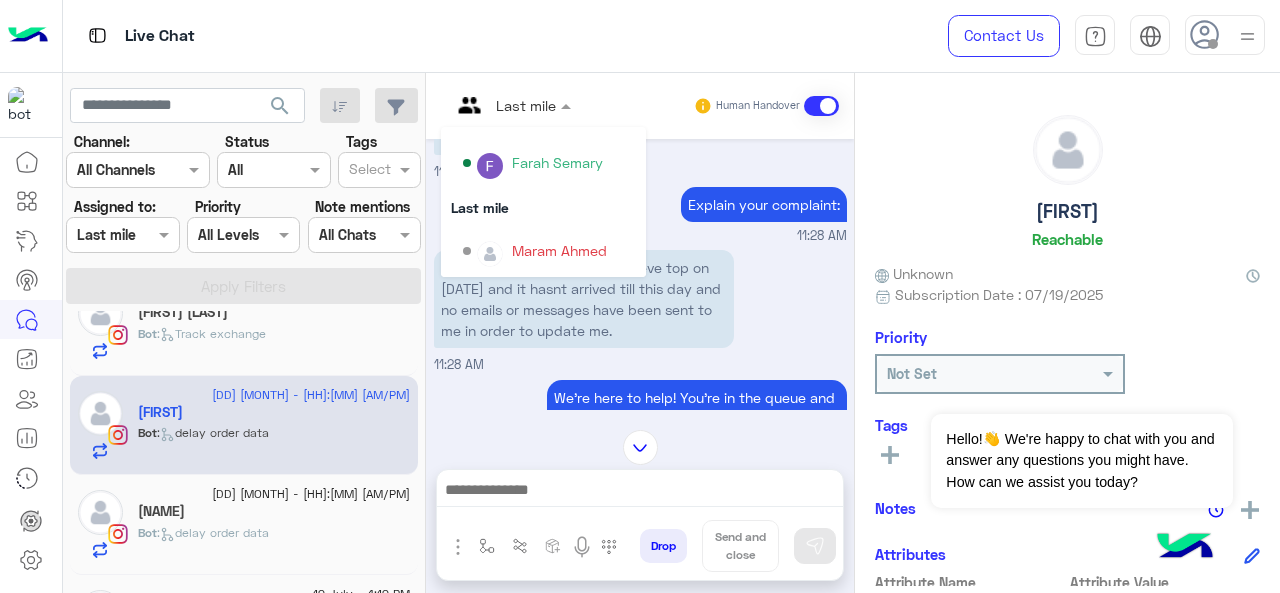 scroll, scrollTop: 352, scrollLeft: 0, axis: vertical 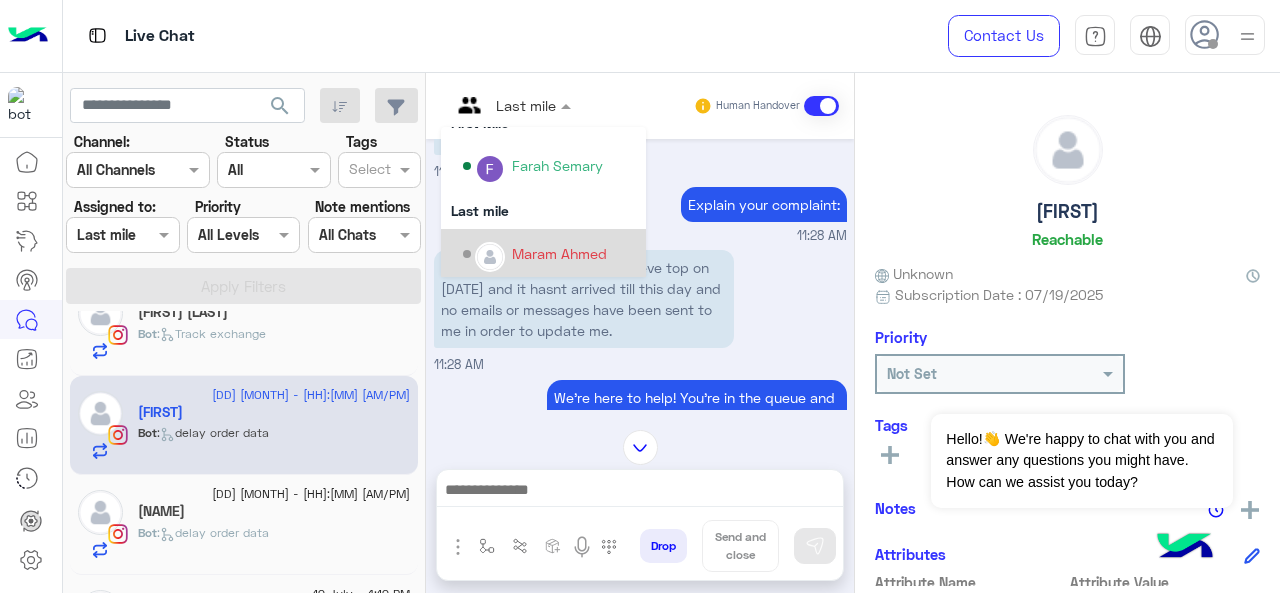click on "Maram Ahmed" at bounding box center [559, 253] 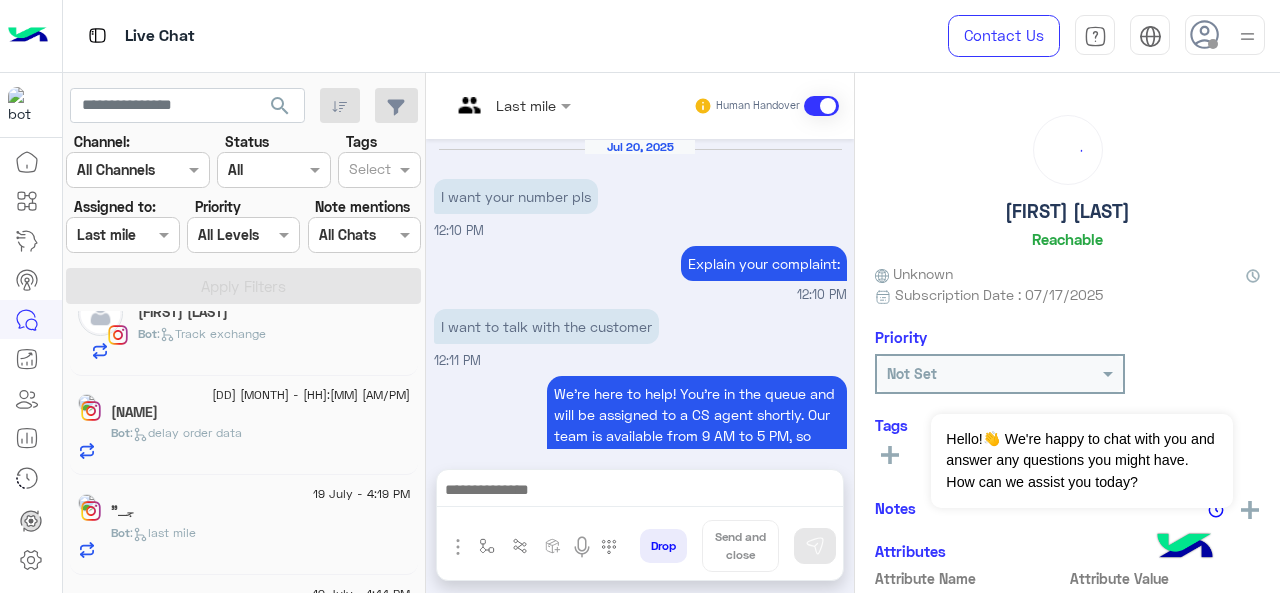 scroll, scrollTop: 712, scrollLeft: 0, axis: vertical 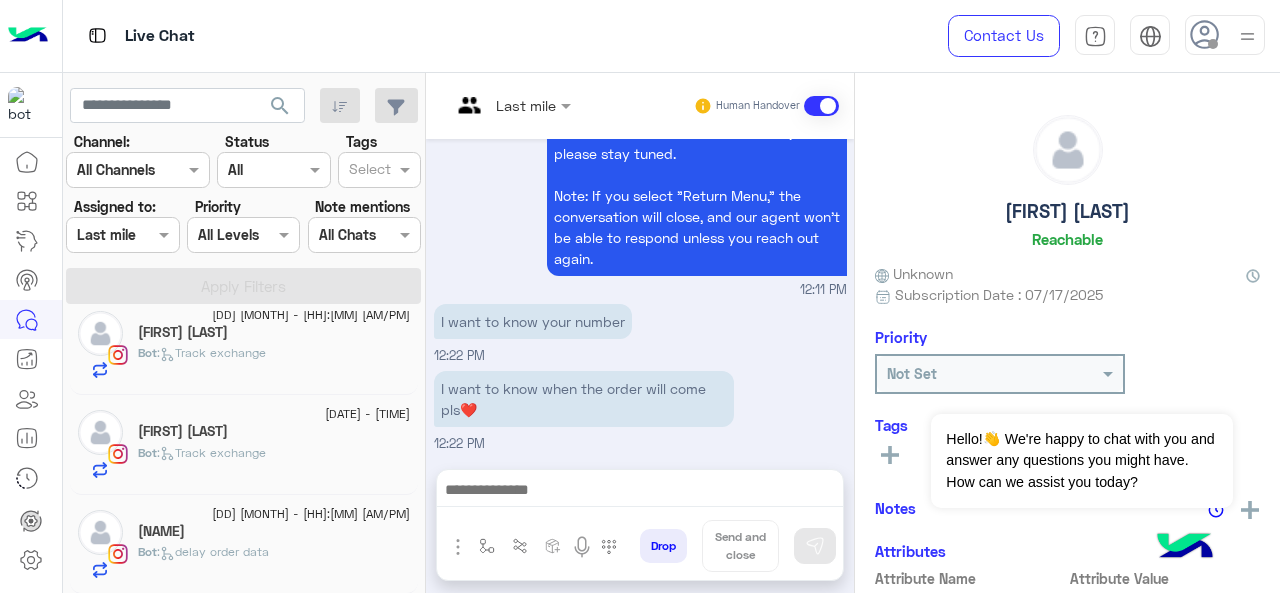 click on ":   Track exchange" 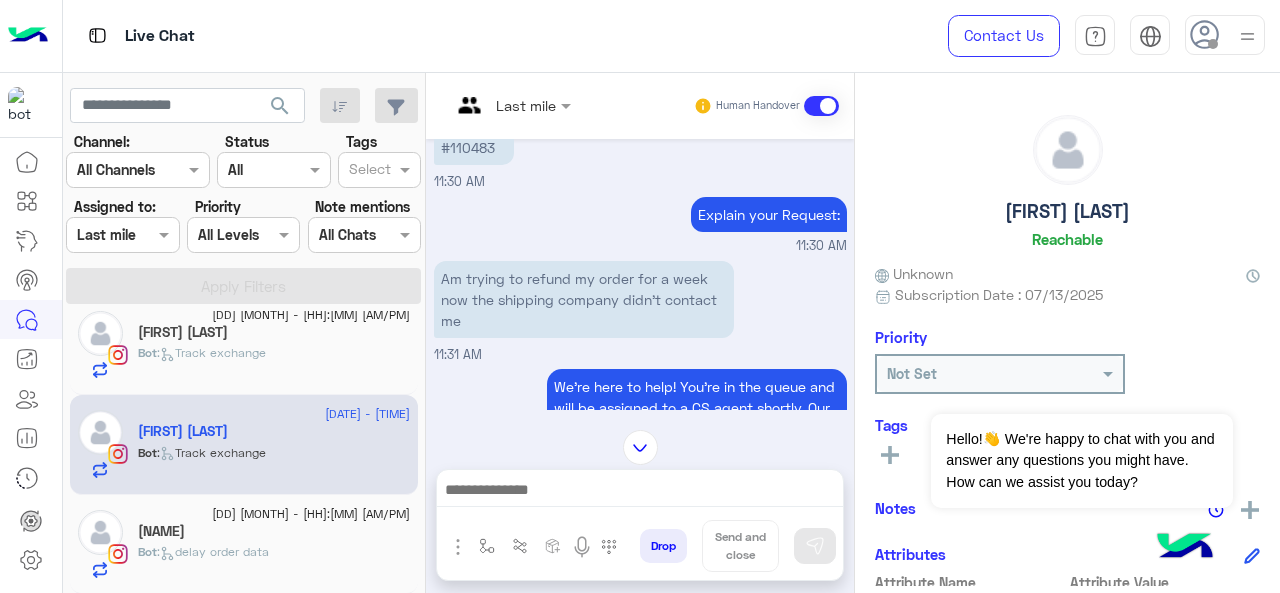 scroll, scrollTop: 462, scrollLeft: 0, axis: vertical 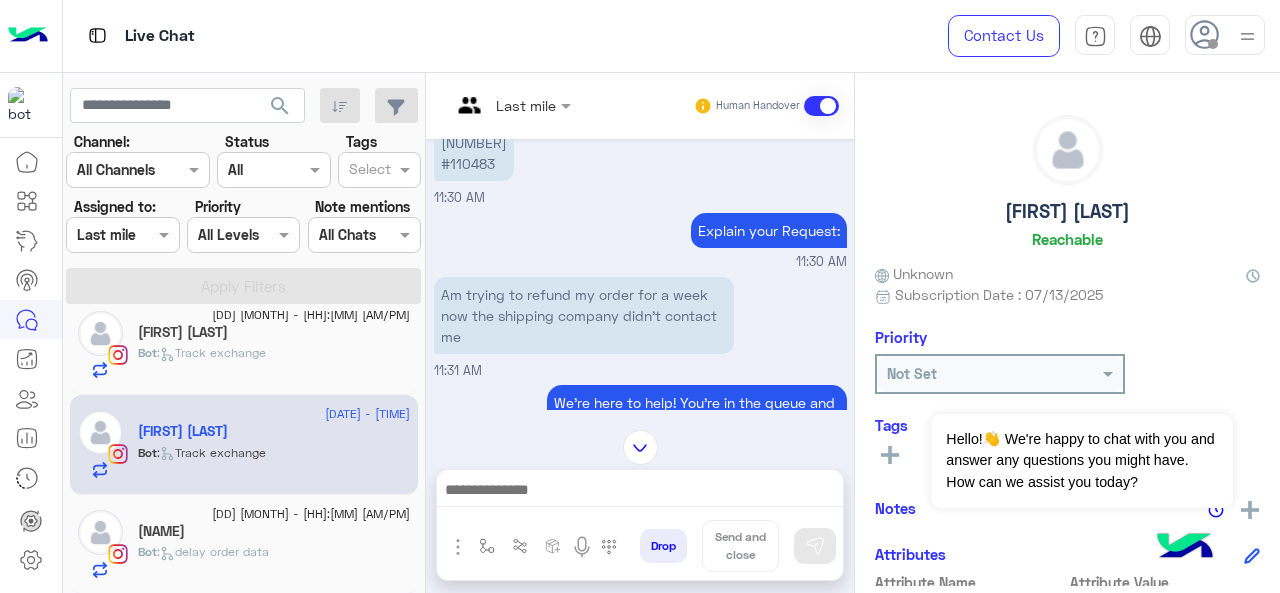 click at bounding box center [511, 104] 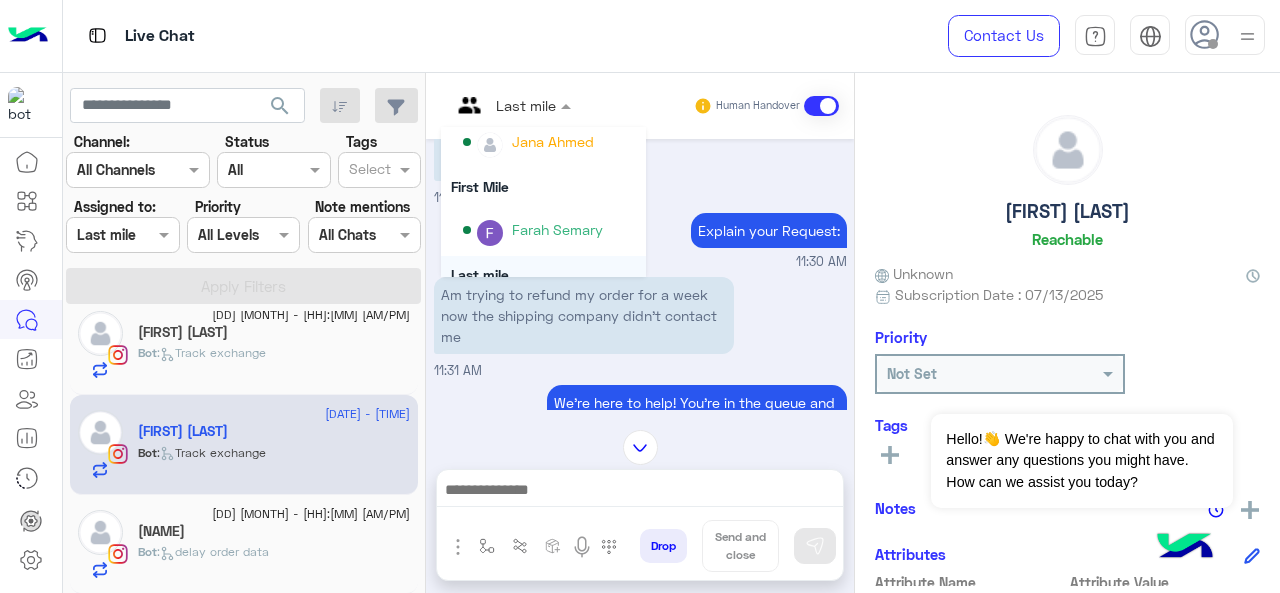 scroll, scrollTop: 354, scrollLeft: 0, axis: vertical 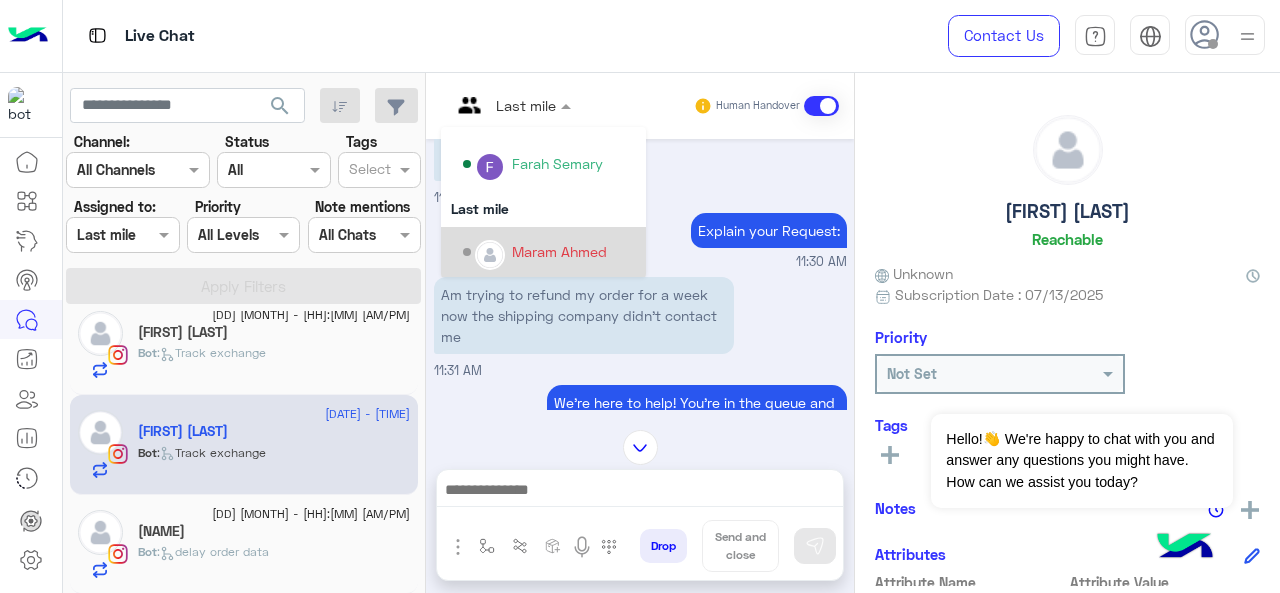 click on "Maram Ahmed" at bounding box center [559, 251] 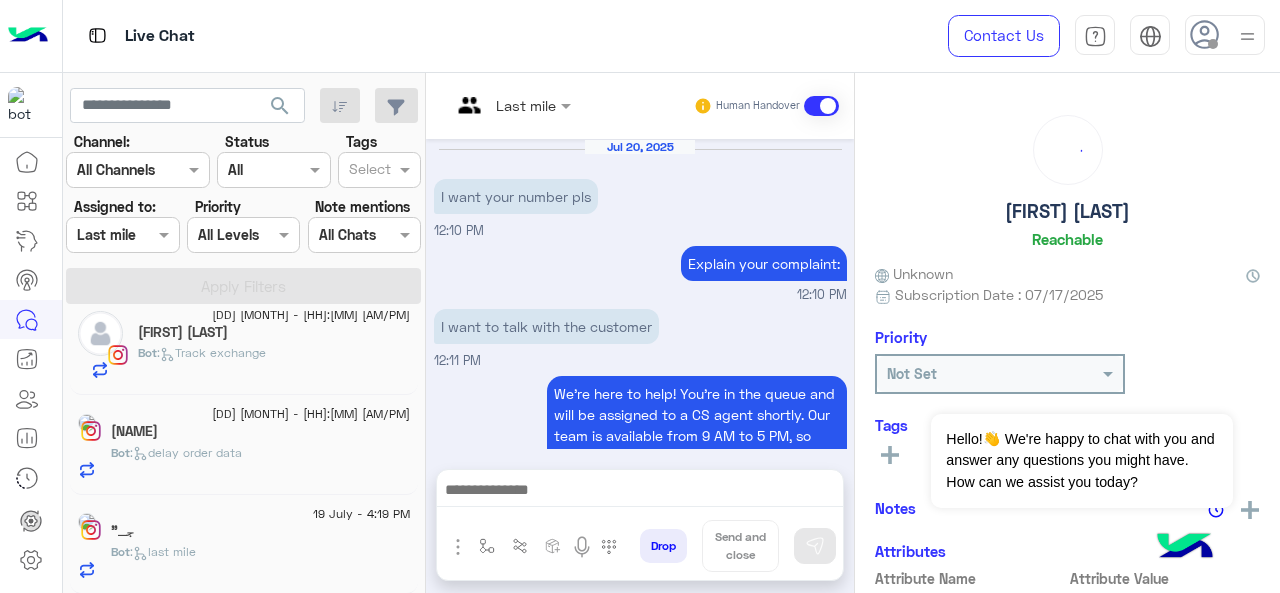scroll, scrollTop: 712, scrollLeft: 0, axis: vertical 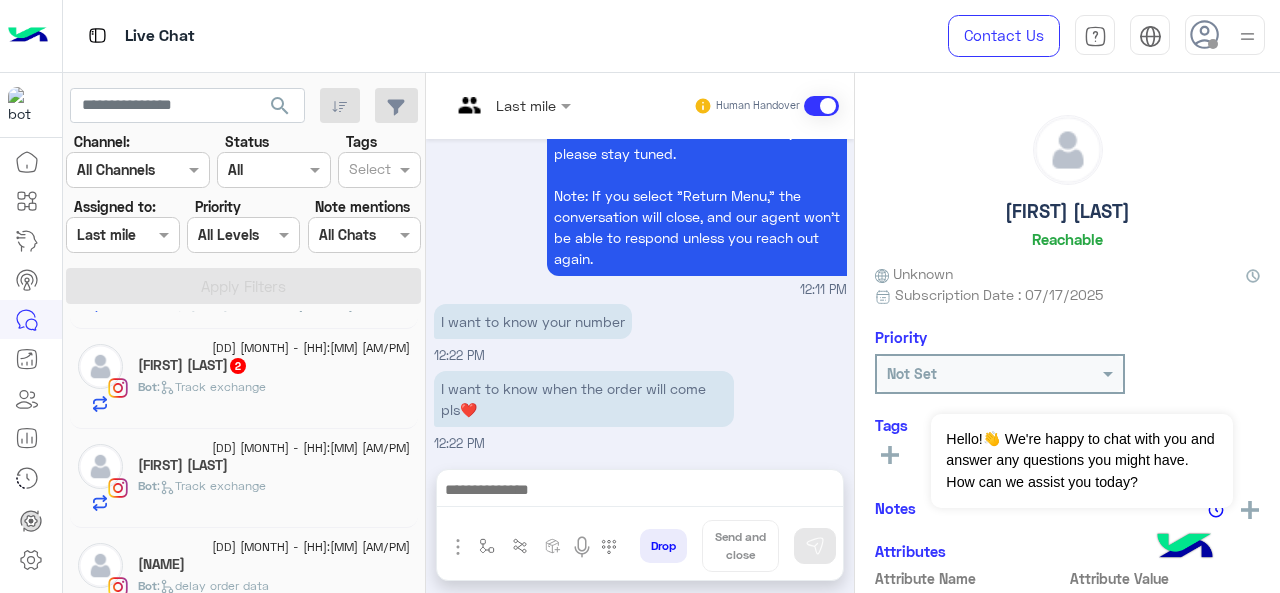 click on "[FIRST] [LAST]" 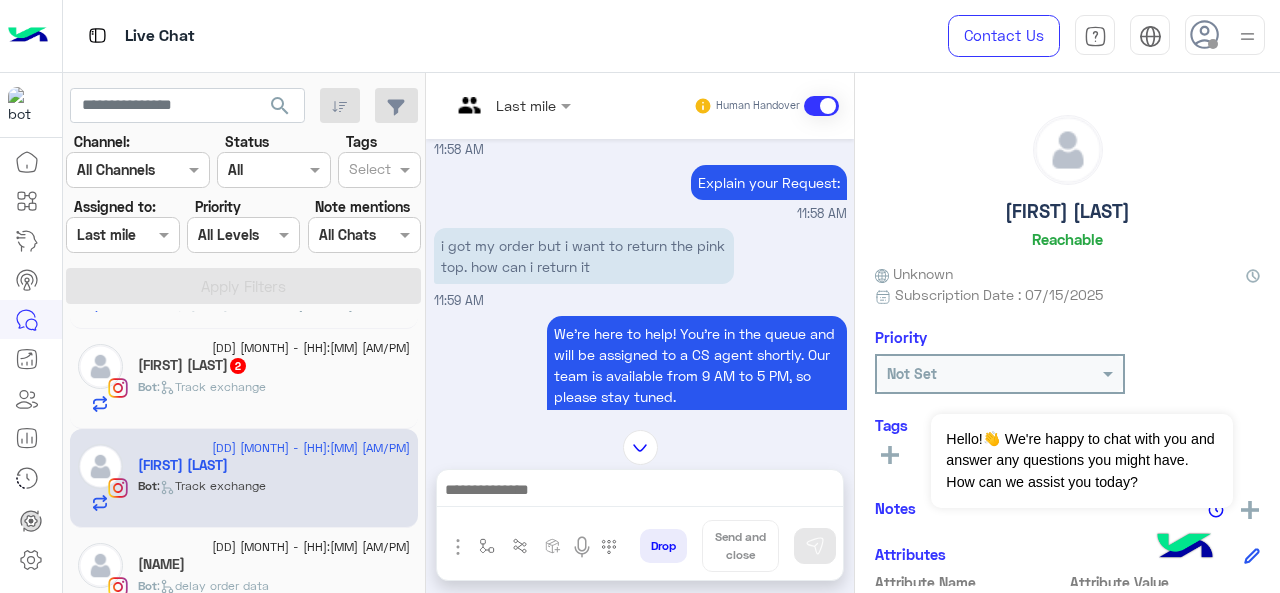 scroll, scrollTop: 586, scrollLeft: 0, axis: vertical 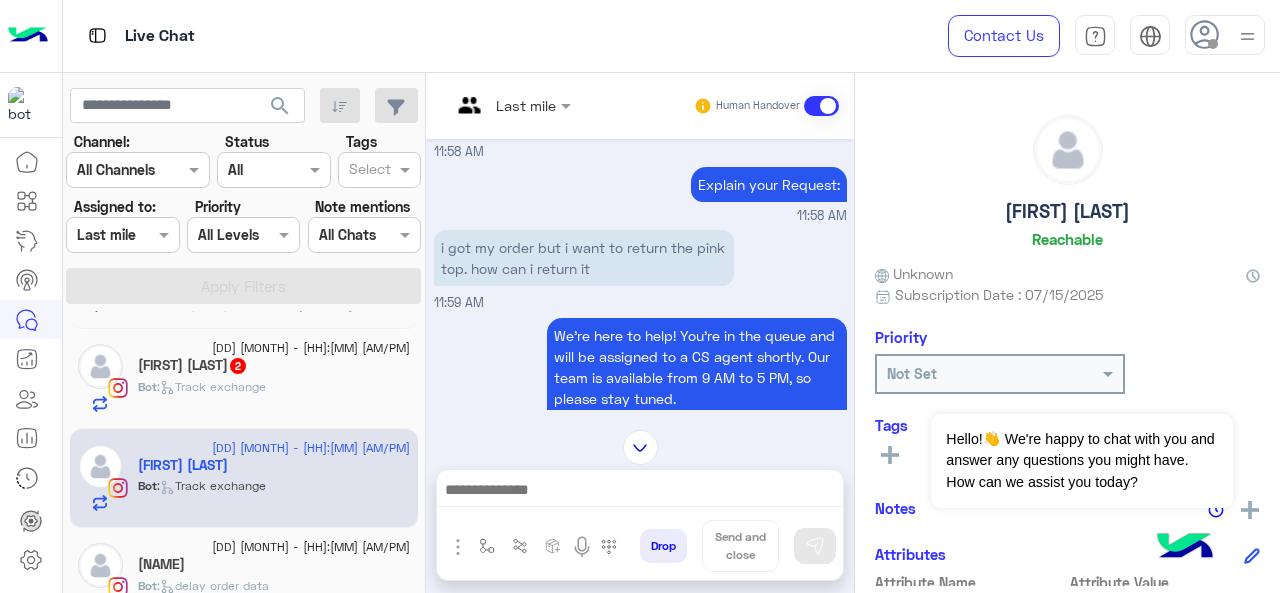 click at bounding box center [511, 104] 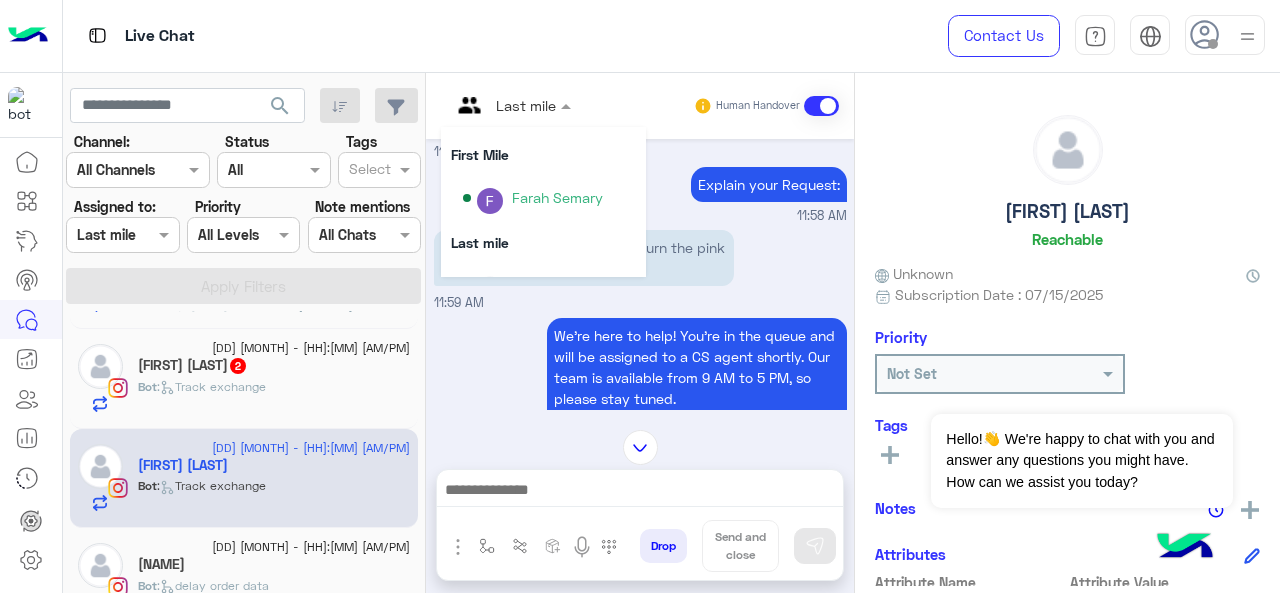 scroll, scrollTop: 354, scrollLeft: 0, axis: vertical 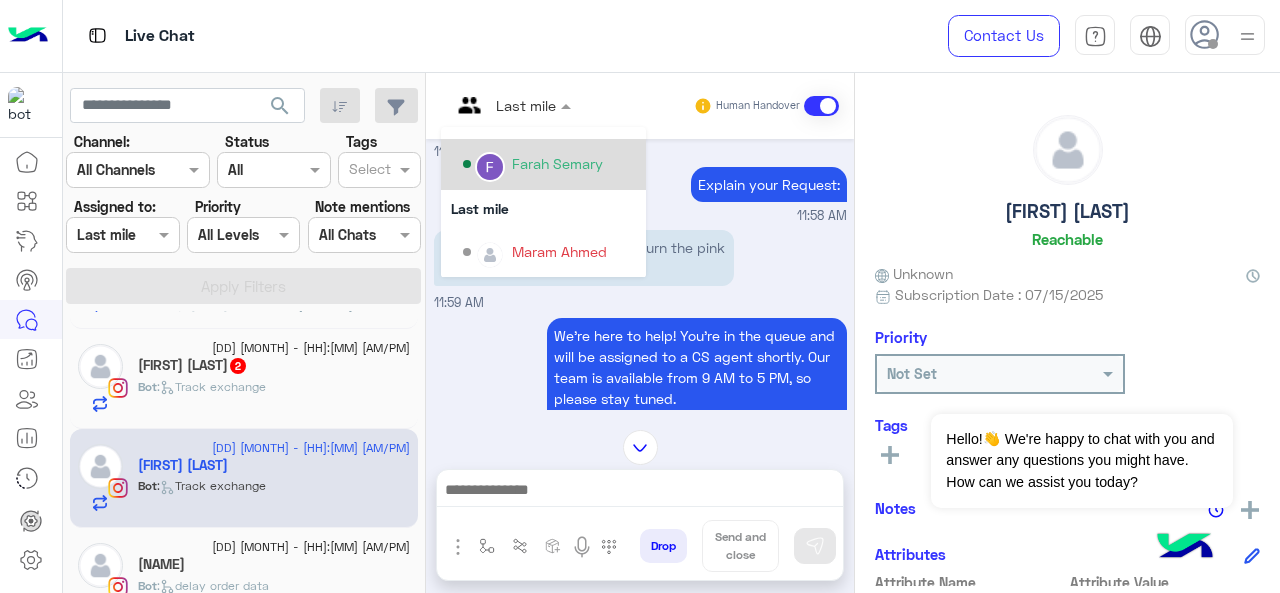 click on "Farah Semary" at bounding box center [557, 163] 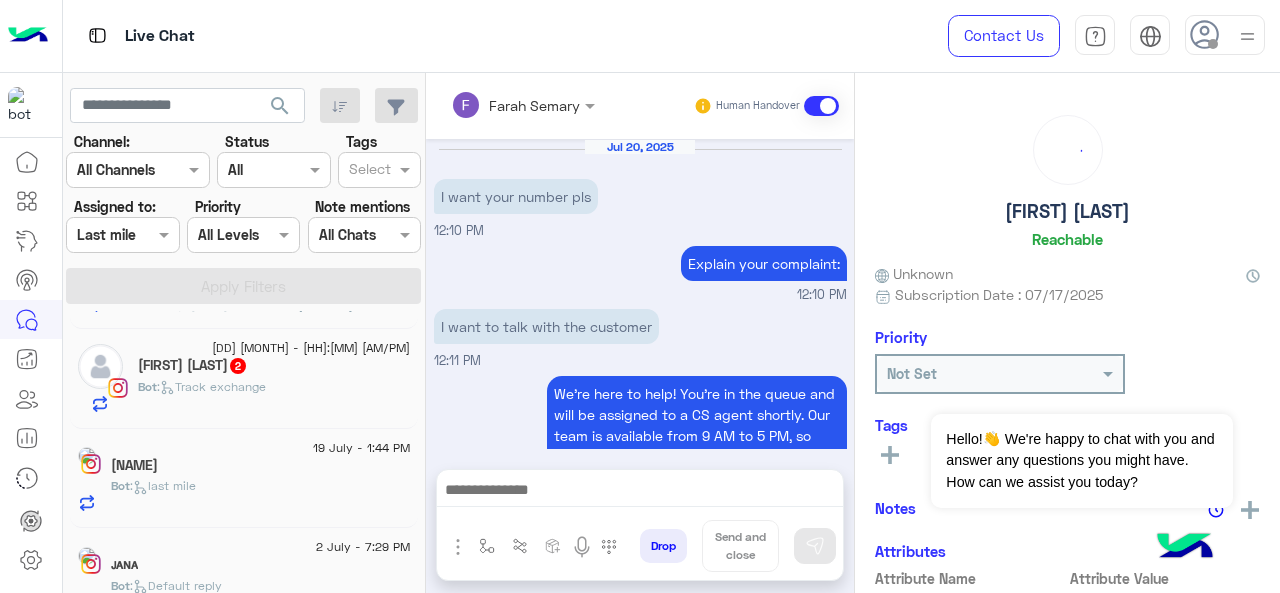 scroll, scrollTop: 712, scrollLeft: 0, axis: vertical 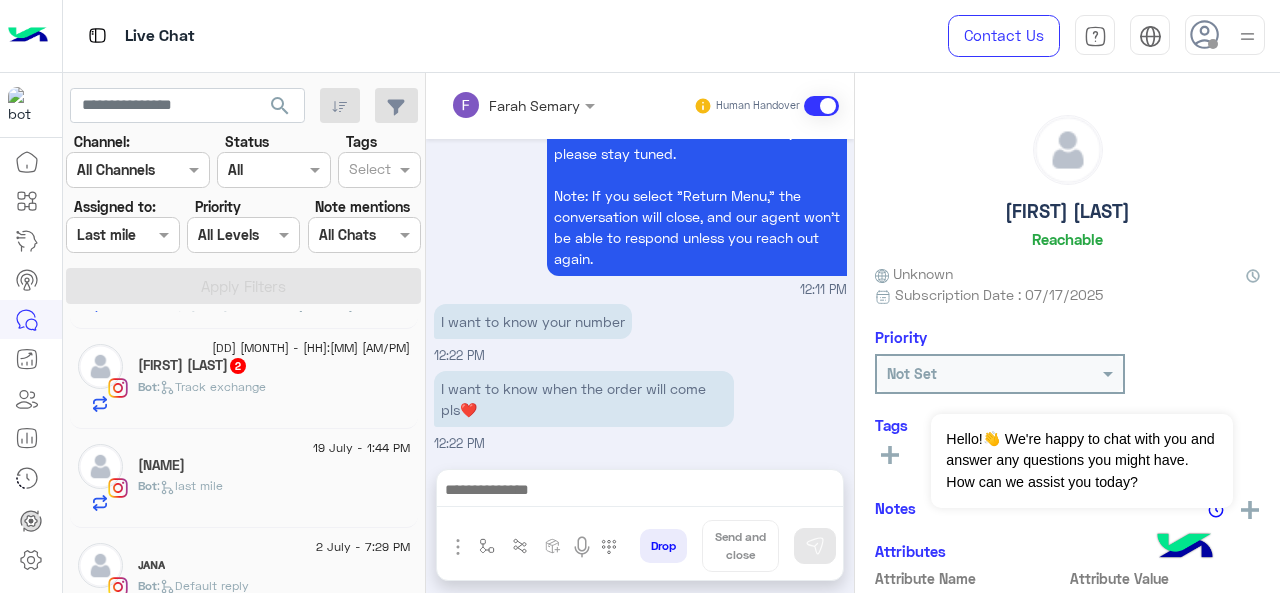 click on "Bot :   Track exchange" 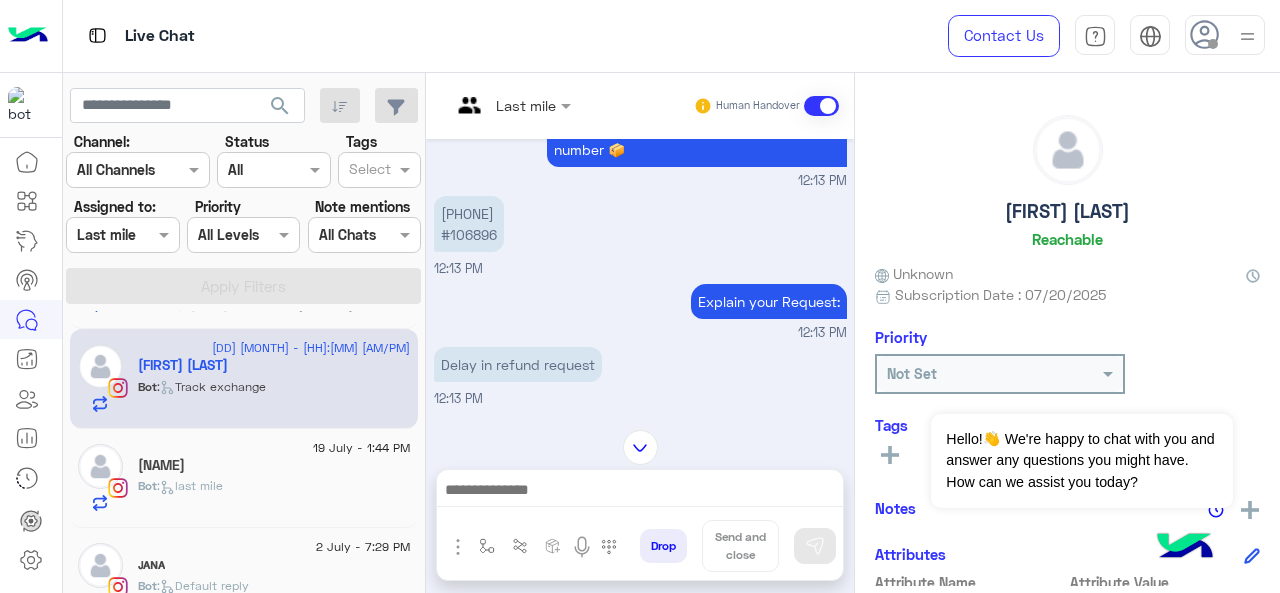 scroll, scrollTop: 477, scrollLeft: 0, axis: vertical 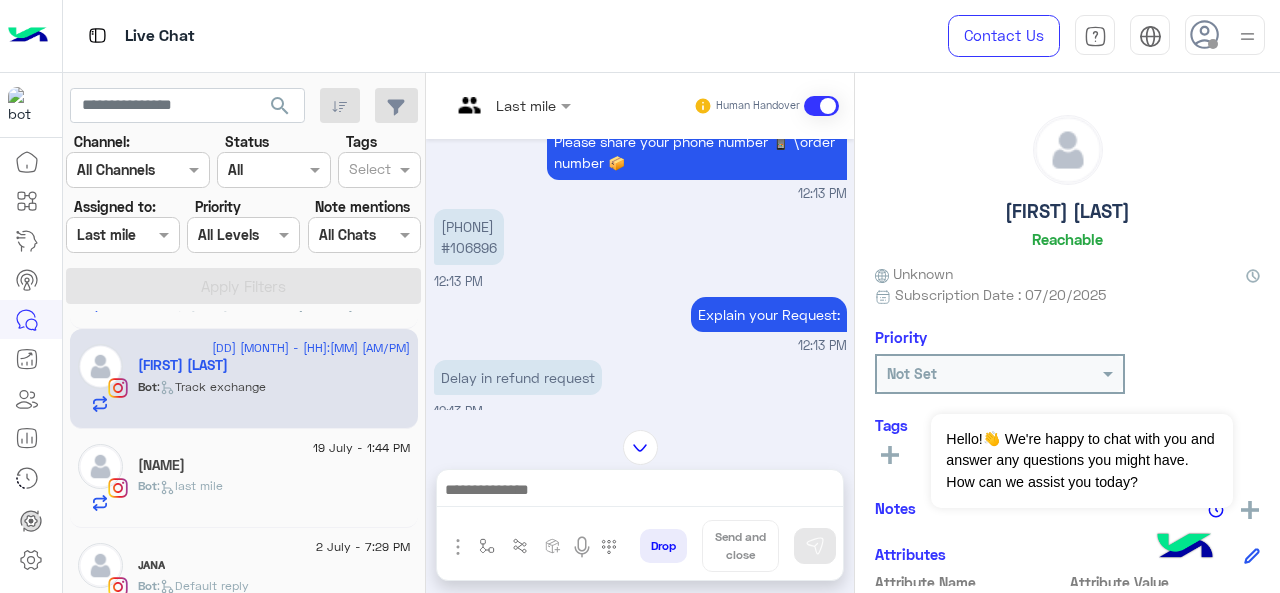 click on "Last mile" at bounding box center [526, 105] 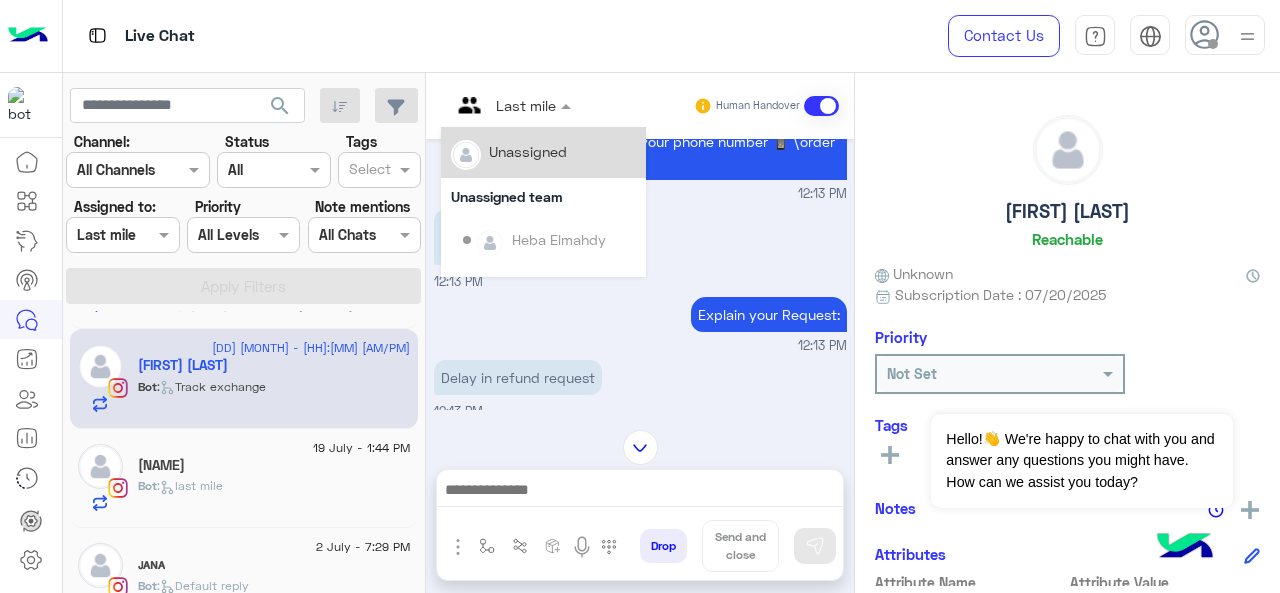 scroll, scrollTop: 354, scrollLeft: 0, axis: vertical 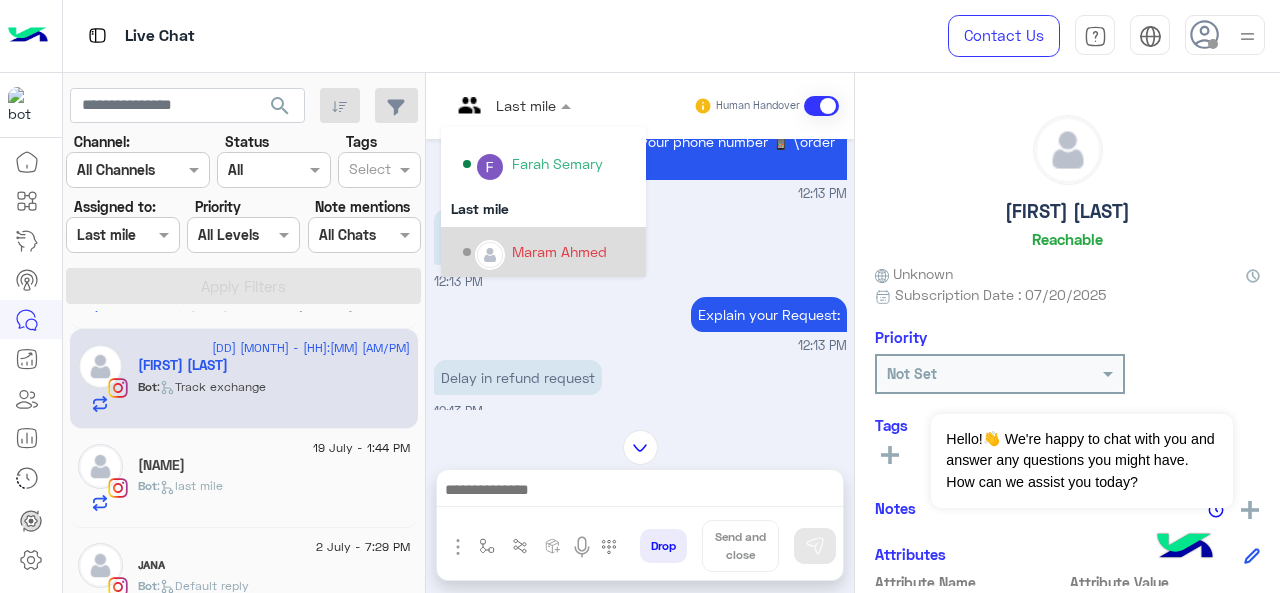 click on "Maram Ahmed" at bounding box center (559, 251) 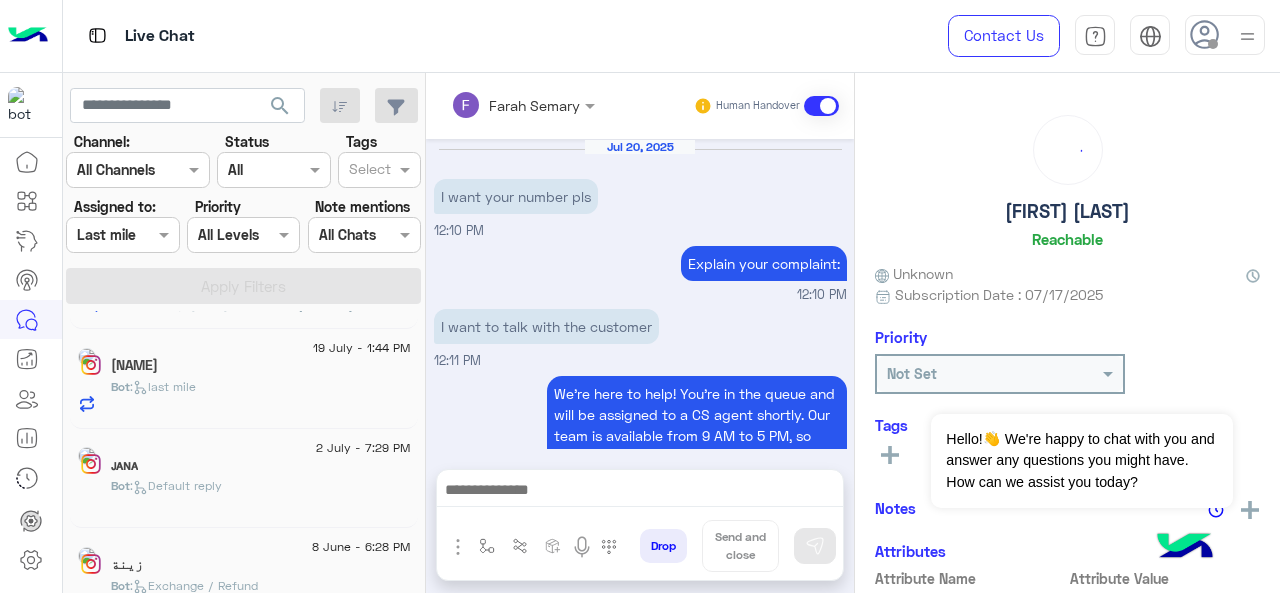 scroll, scrollTop: 712, scrollLeft: 0, axis: vertical 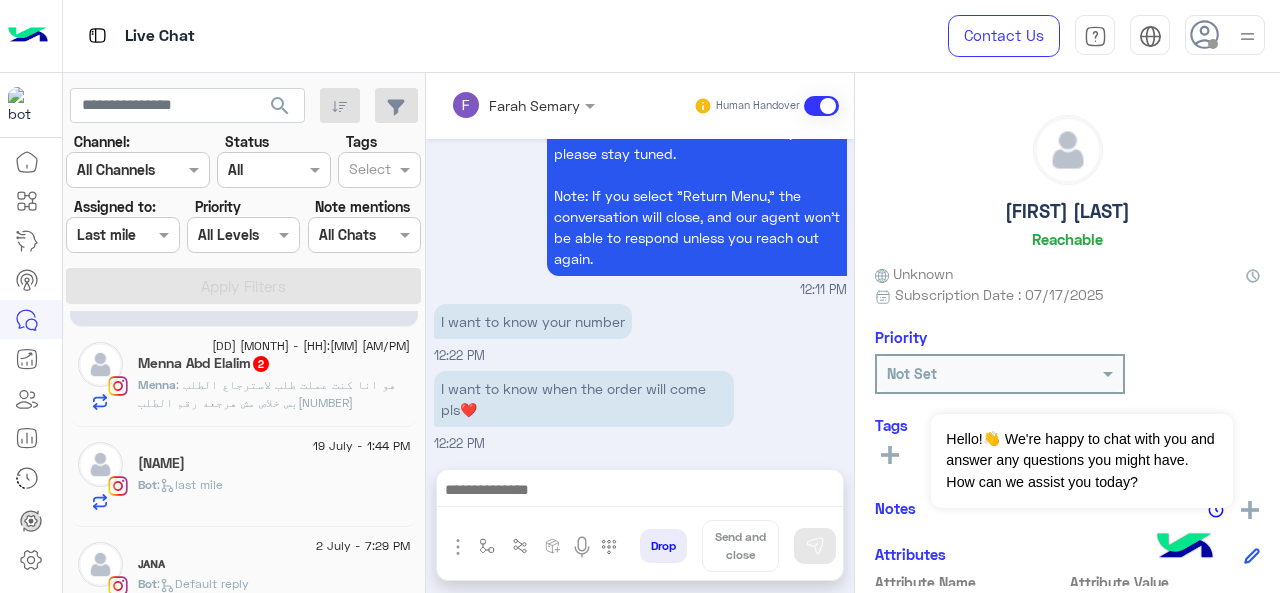 click on "[NAME]" 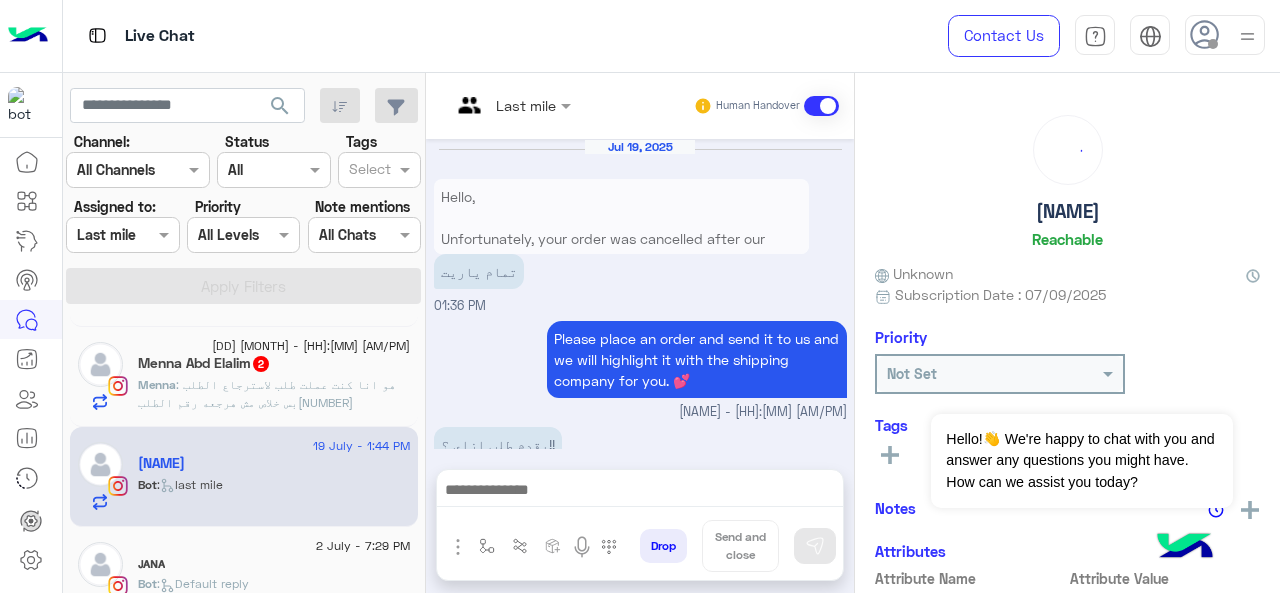 scroll, scrollTop: 791, scrollLeft: 0, axis: vertical 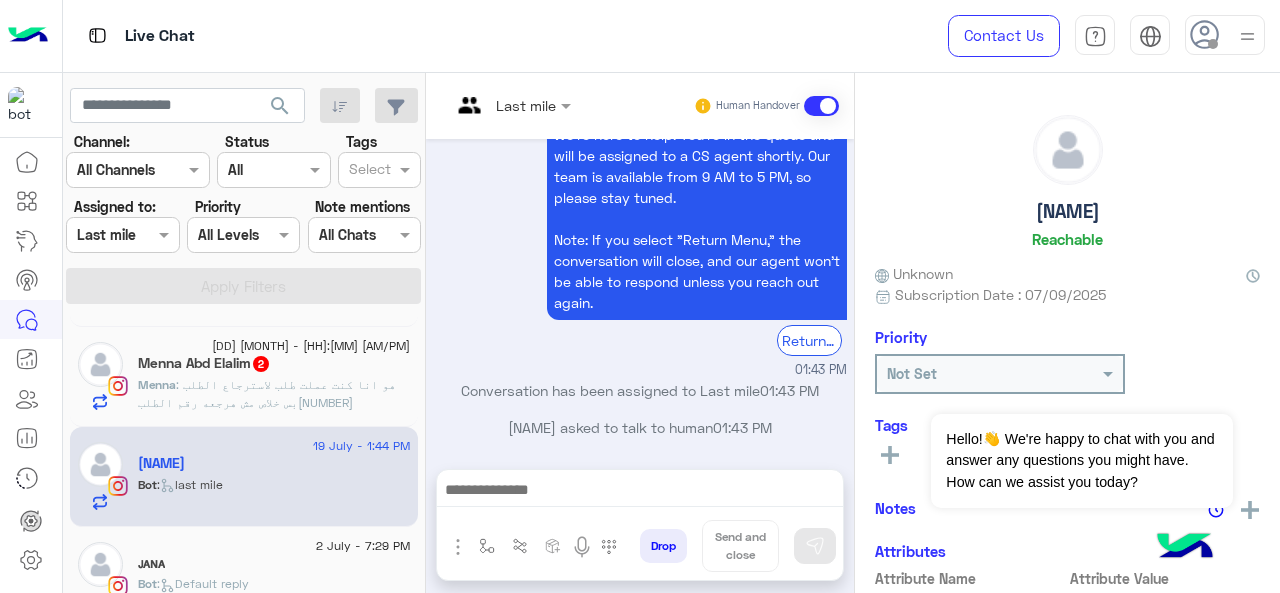 click on ": هو انا كنت عملت طلب لاسترجاع الطلب بس خلاص مش هرجعه رقم الطلب[NUMBER]" 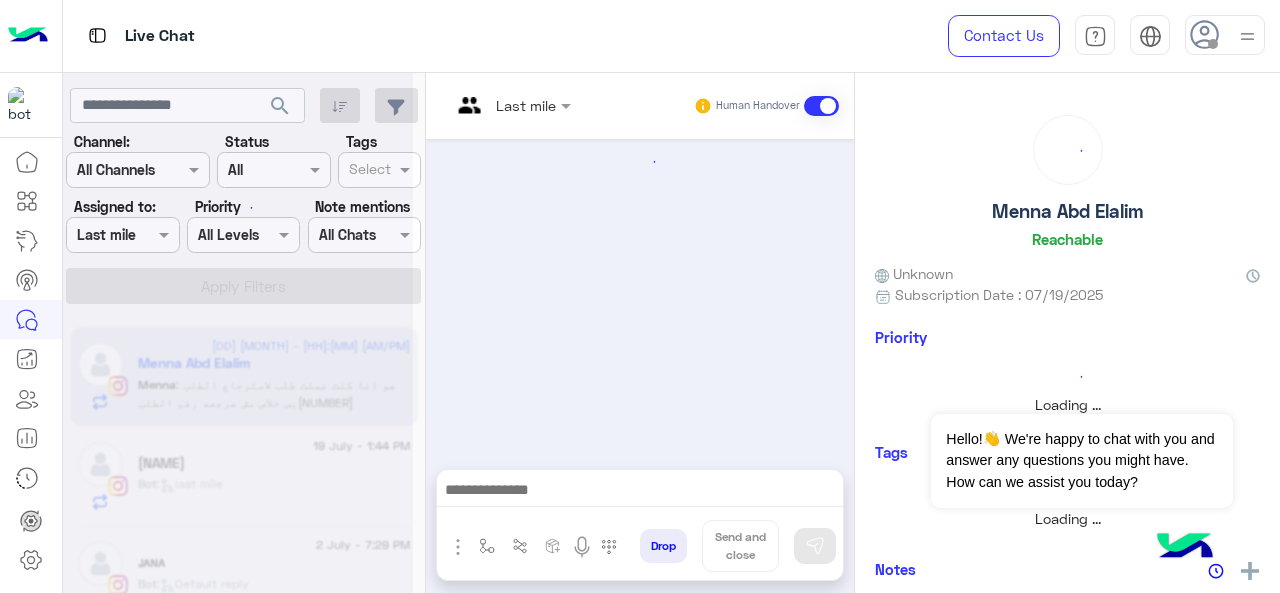 scroll, scrollTop: 0, scrollLeft: 0, axis: both 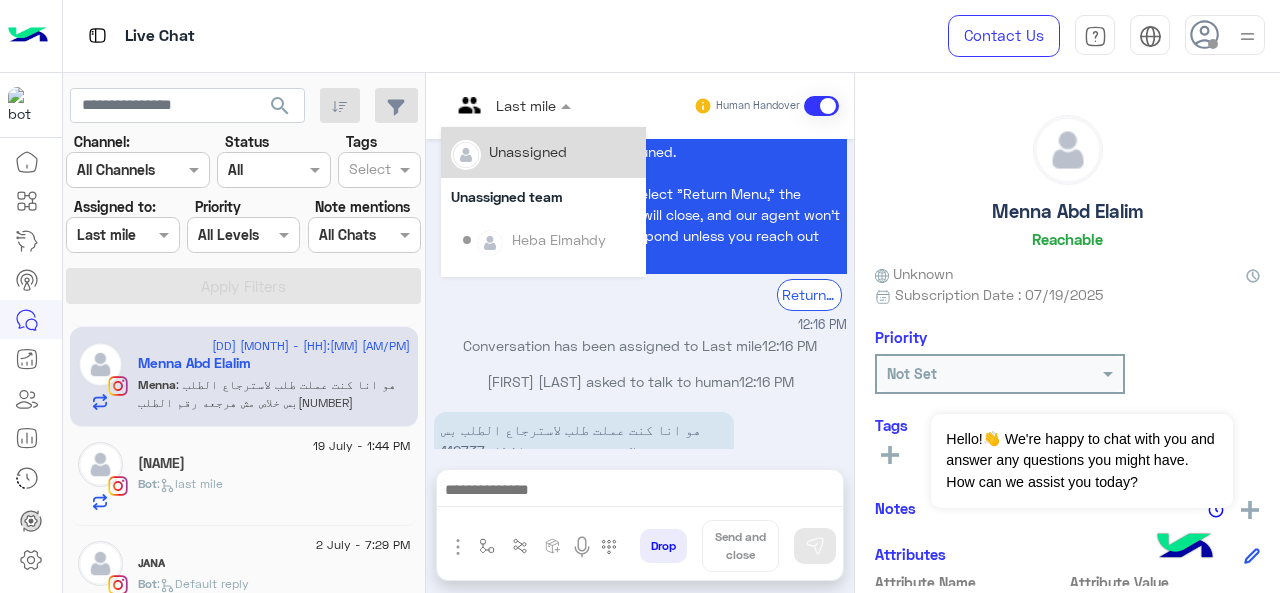 click at bounding box center [511, 104] 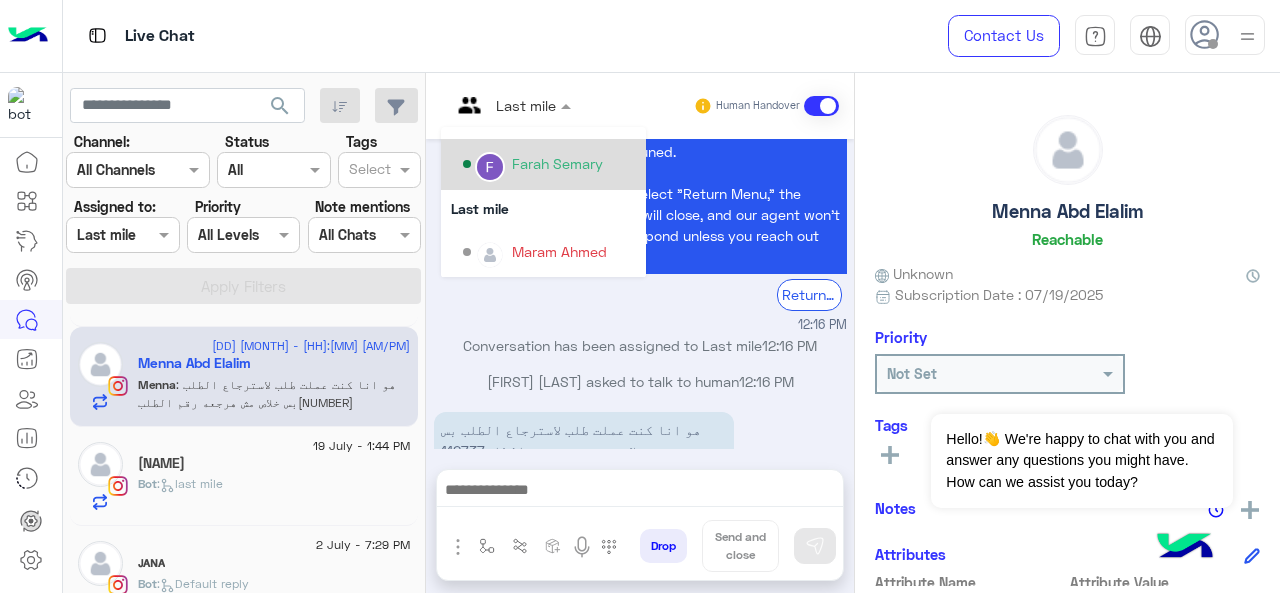 click on "Farah Semary" at bounding box center (557, 163) 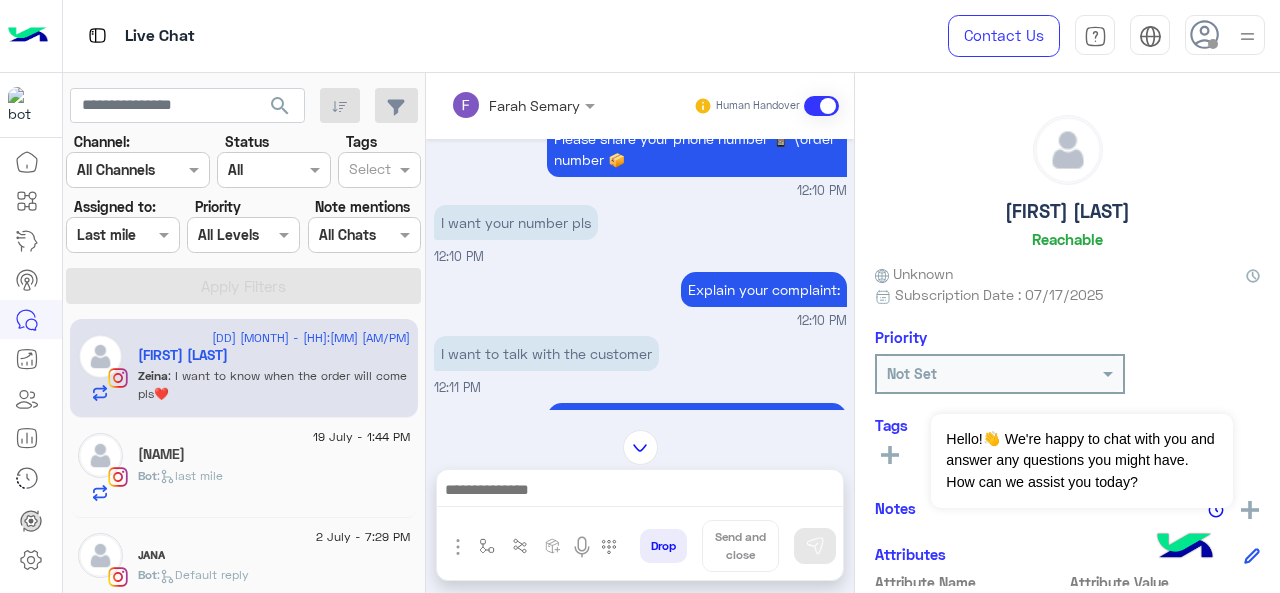 click on "Farah Semary" at bounding box center (510, 105) 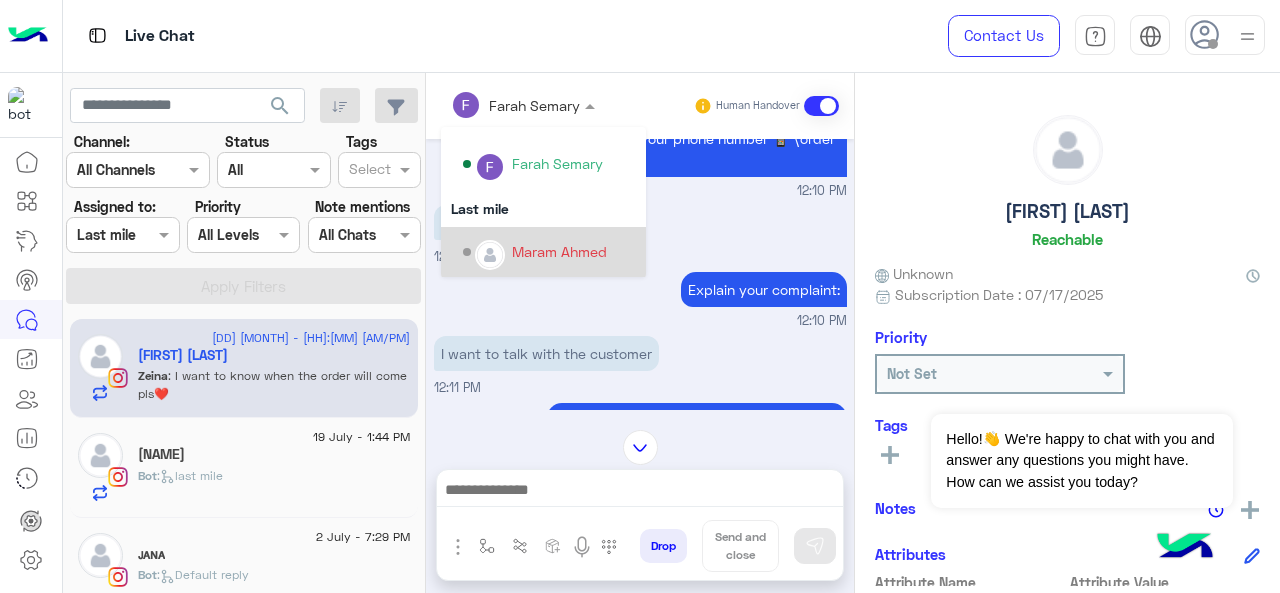 click on "Maram Ahmed" at bounding box center (559, 251) 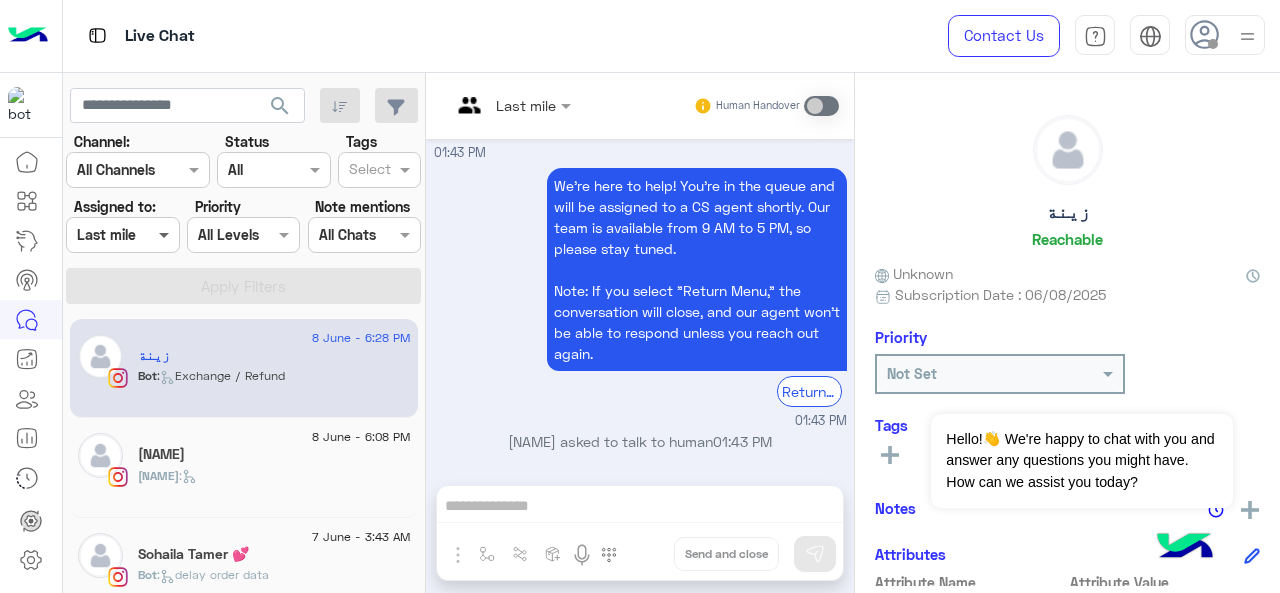 click at bounding box center (166, 234) 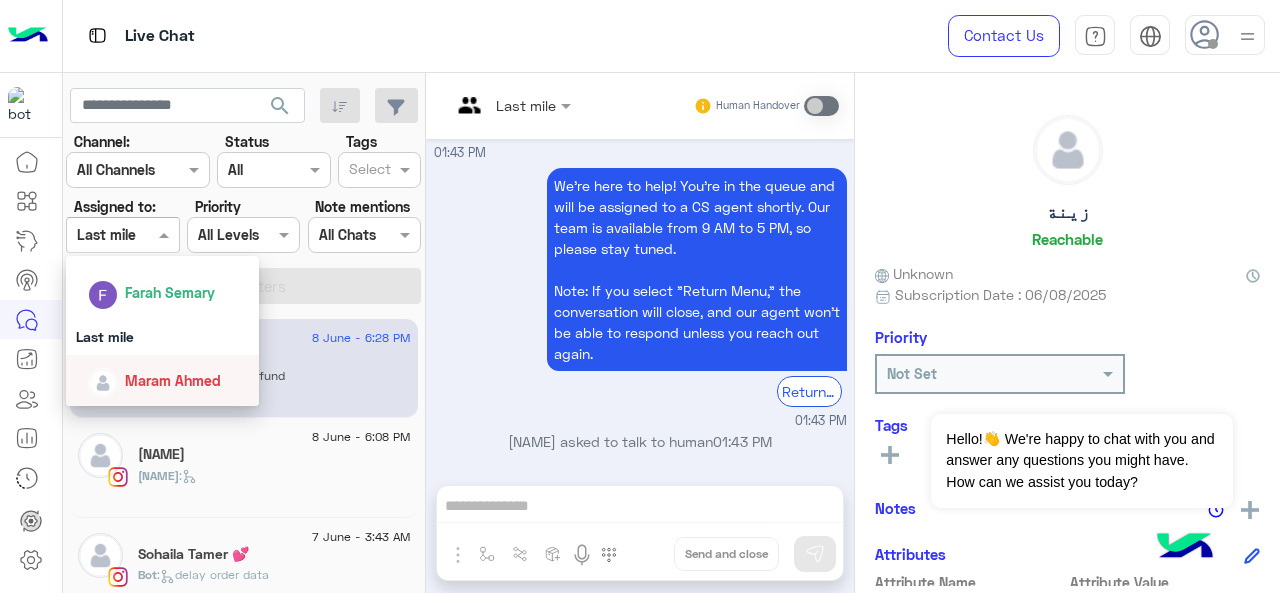 drag, startPoint x: 168, startPoint y: 378, endPoint x: 210, endPoint y: 337, distance: 58.694122 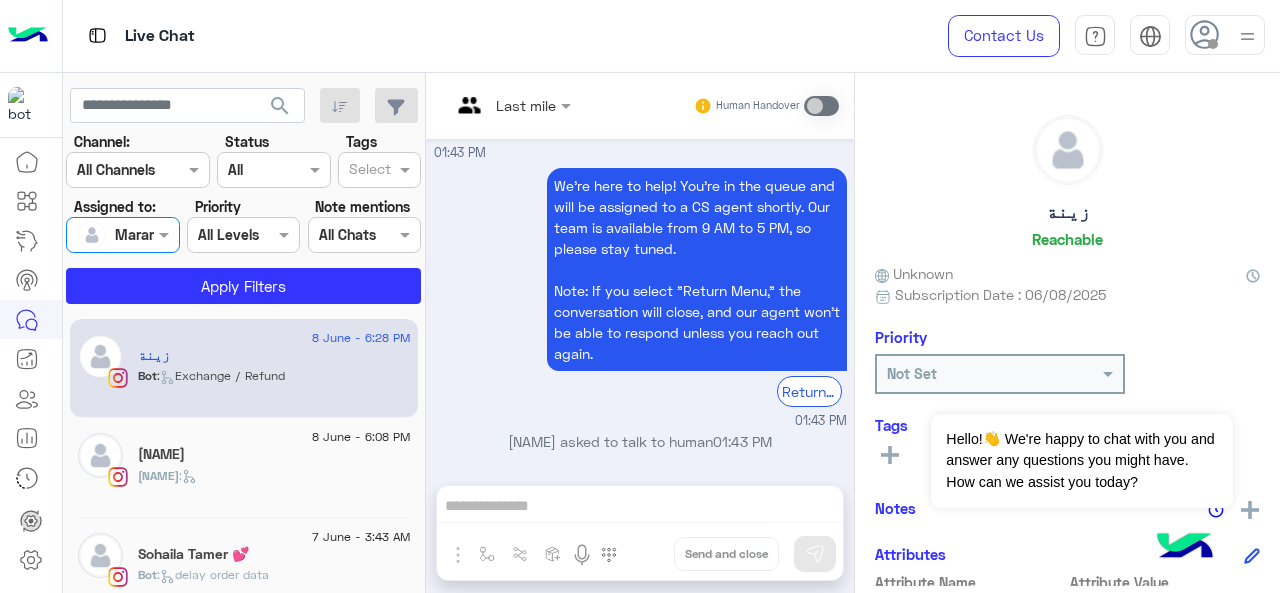click on "search Channel: Channel All Channels Status Channel All Tags Select Assigned to: Assigned on [NAME] [LAST_NAME] Priority All Levels All Levels Note mentions Select All Chats Apply Filters" 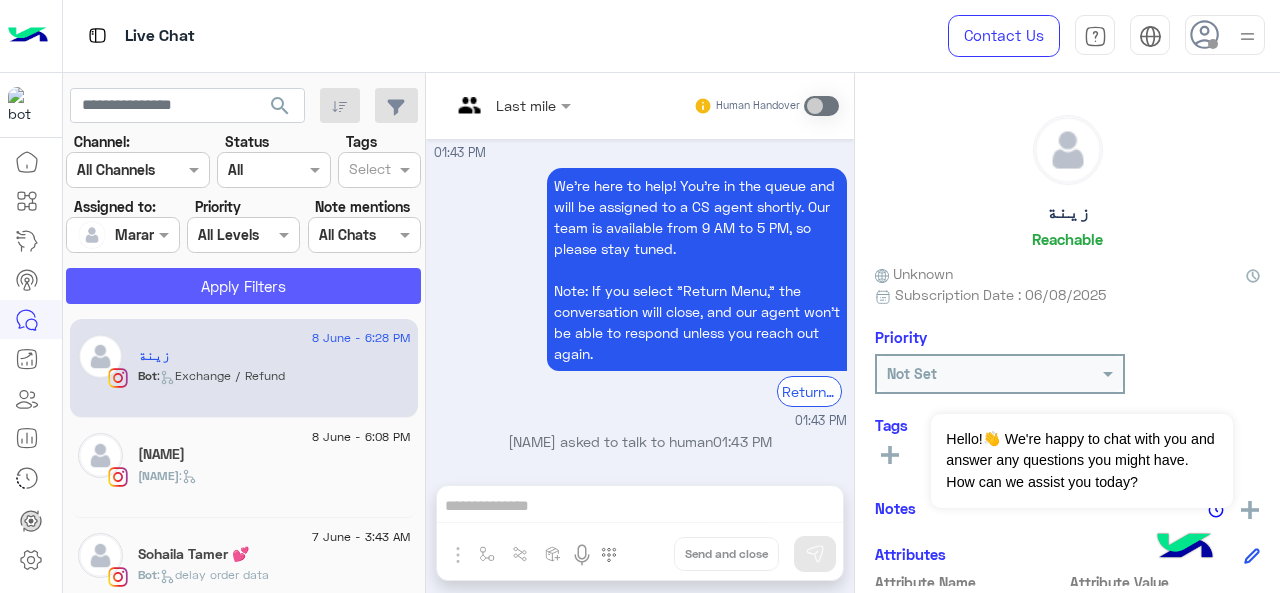 click on "Apply Filters" 